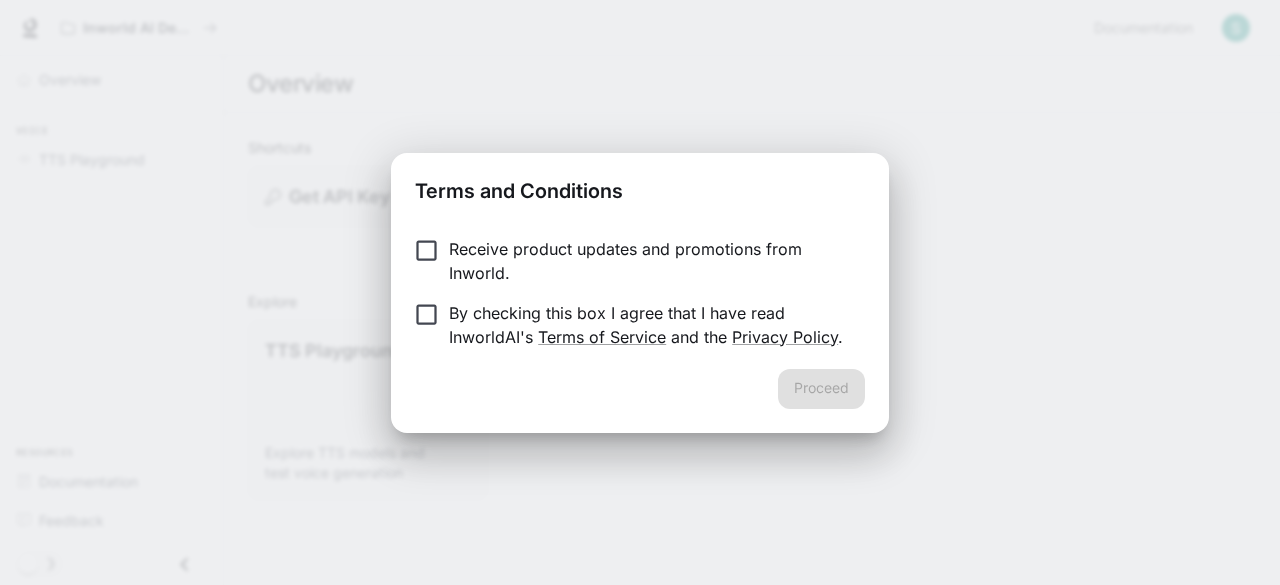 scroll, scrollTop: 0, scrollLeft: 0, axis: both 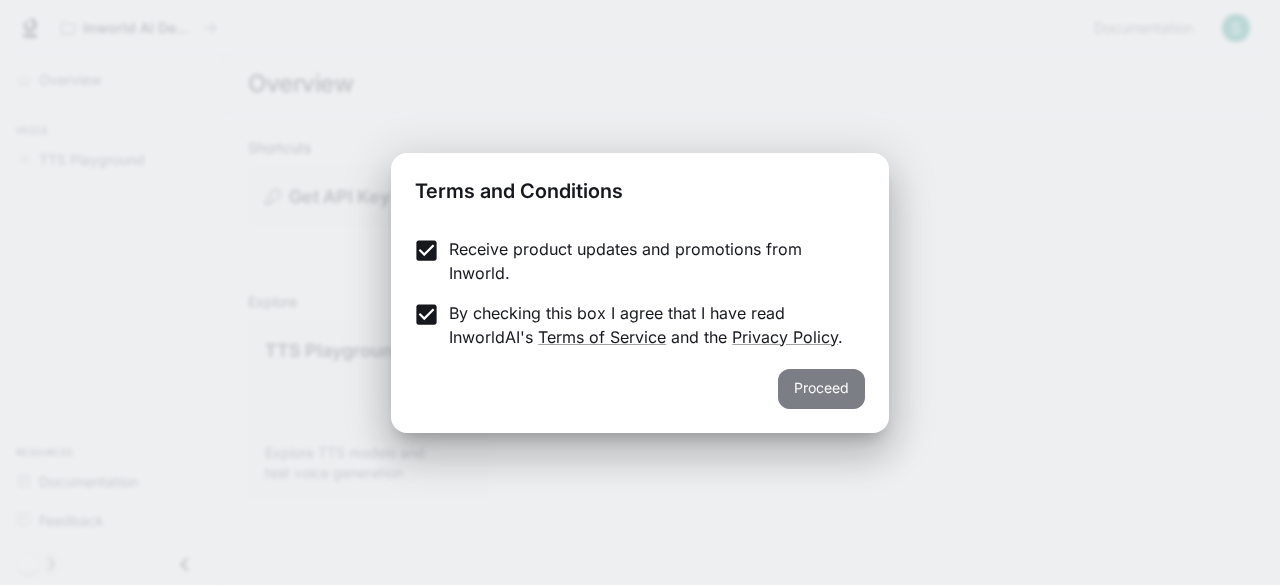 click on "Proceed" at bounding box center (821, 389) 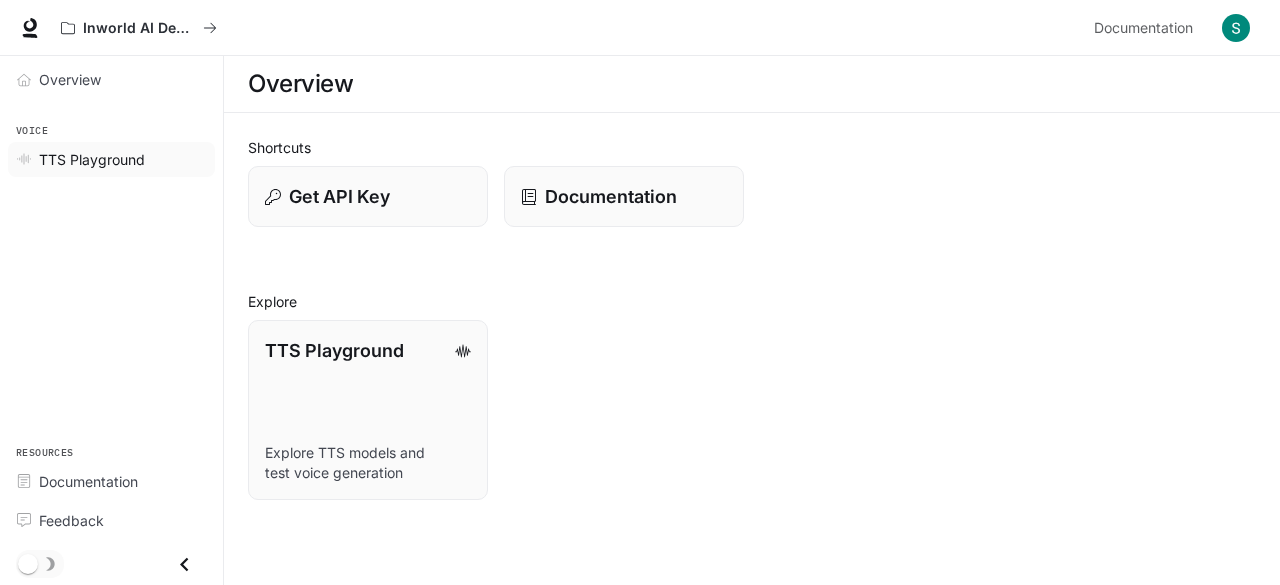 click on "TTS Playground" at bounding box center [111, 159] 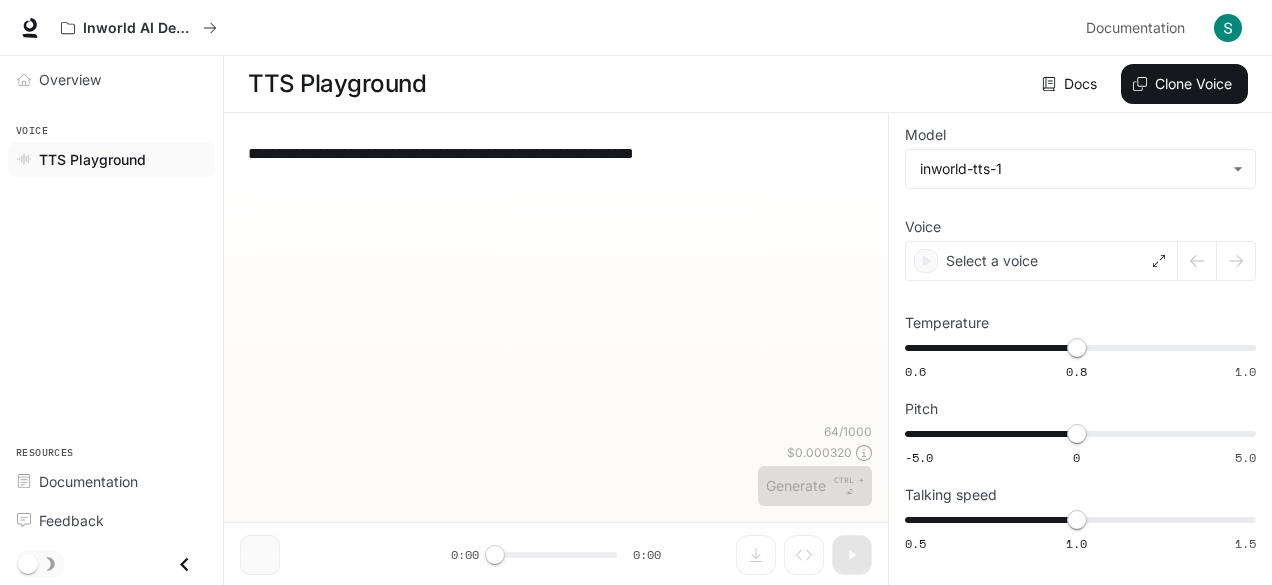 click on "TTS Playground" at bounding box center (111, 159) 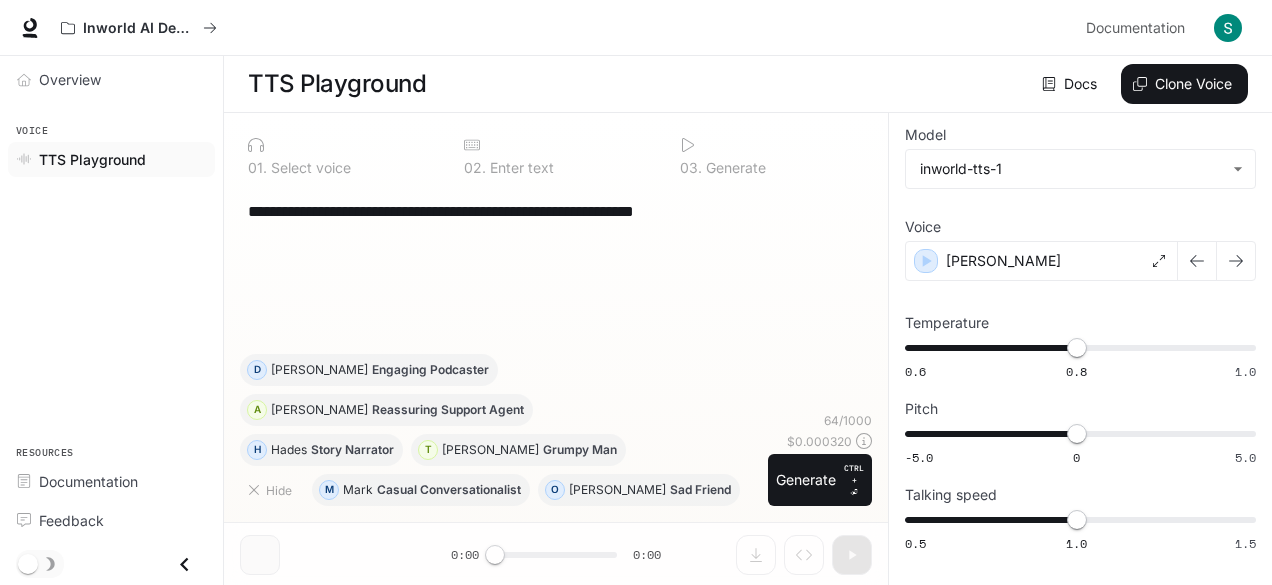 click on "**********" at bounding box center [556, 211] 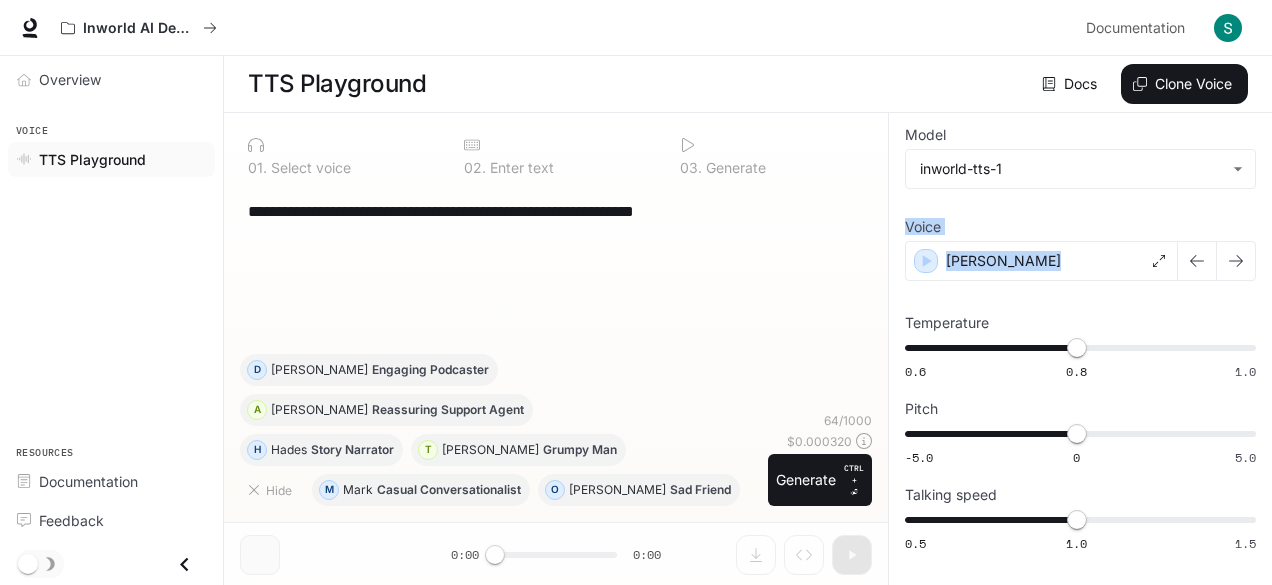 drag, startPoint x: 1269, startPoint y: 188, endPoint x: 1279, endPoint y: 246, distance: 58.855755 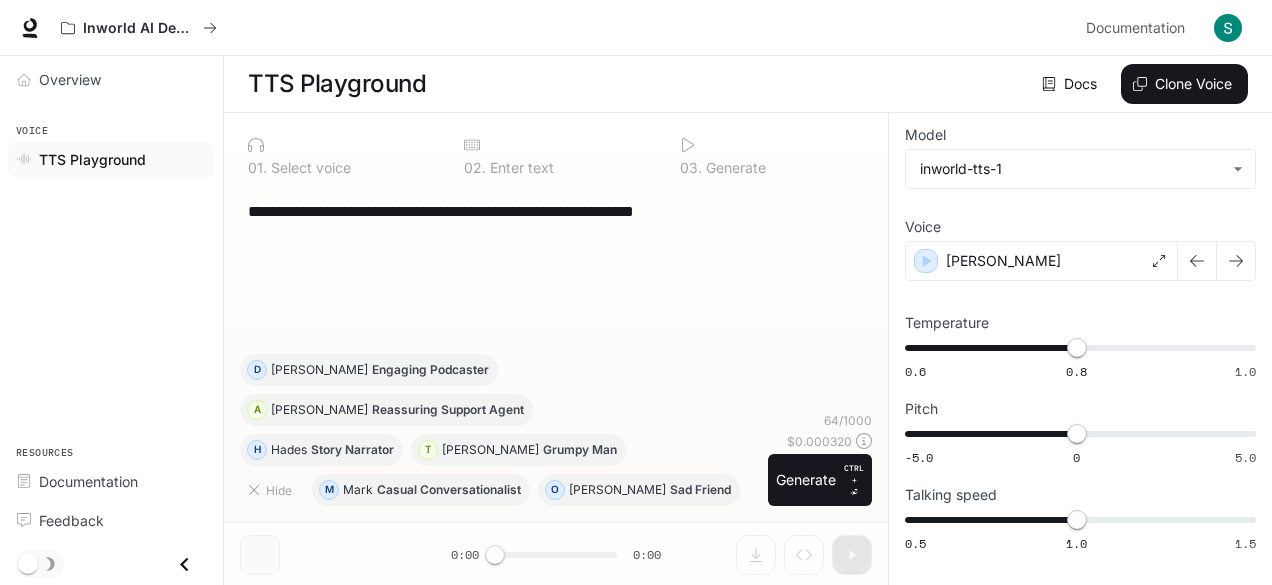 click on "**********" at bounding box center (1080, 349) 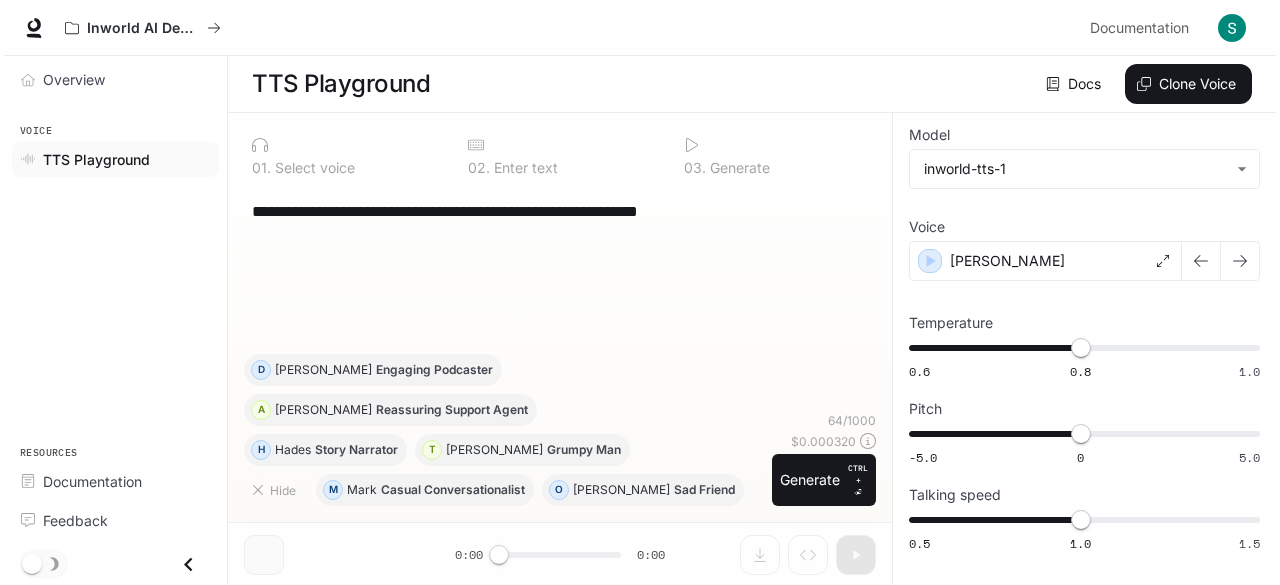 scroll, scrollTop: 0, scrollLeft: 0, axis: both 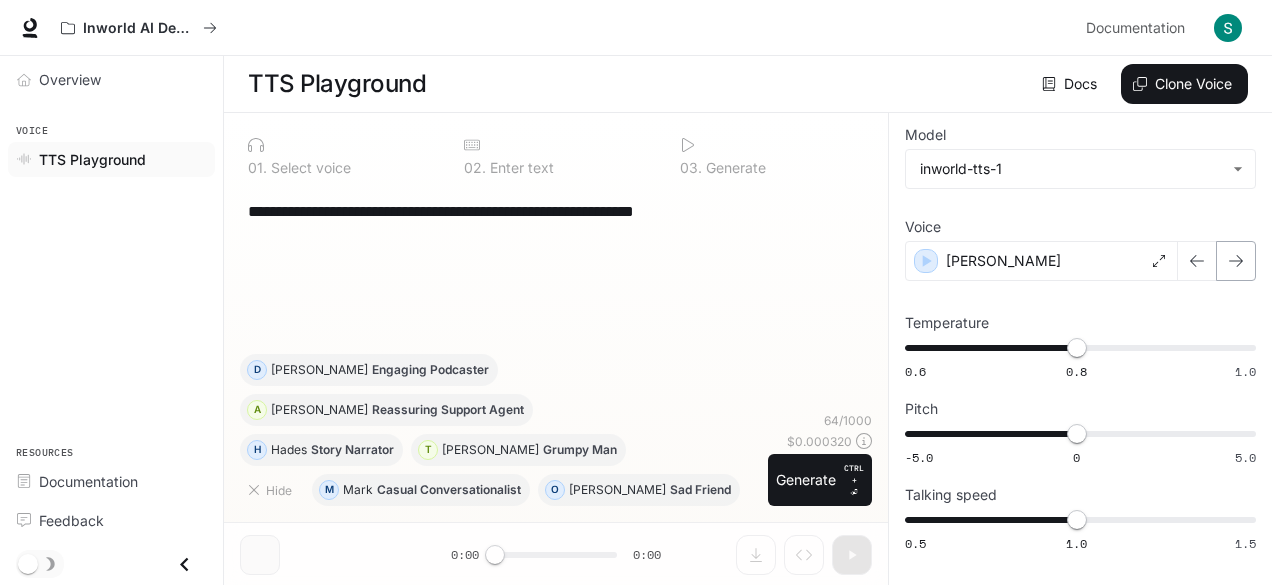 click 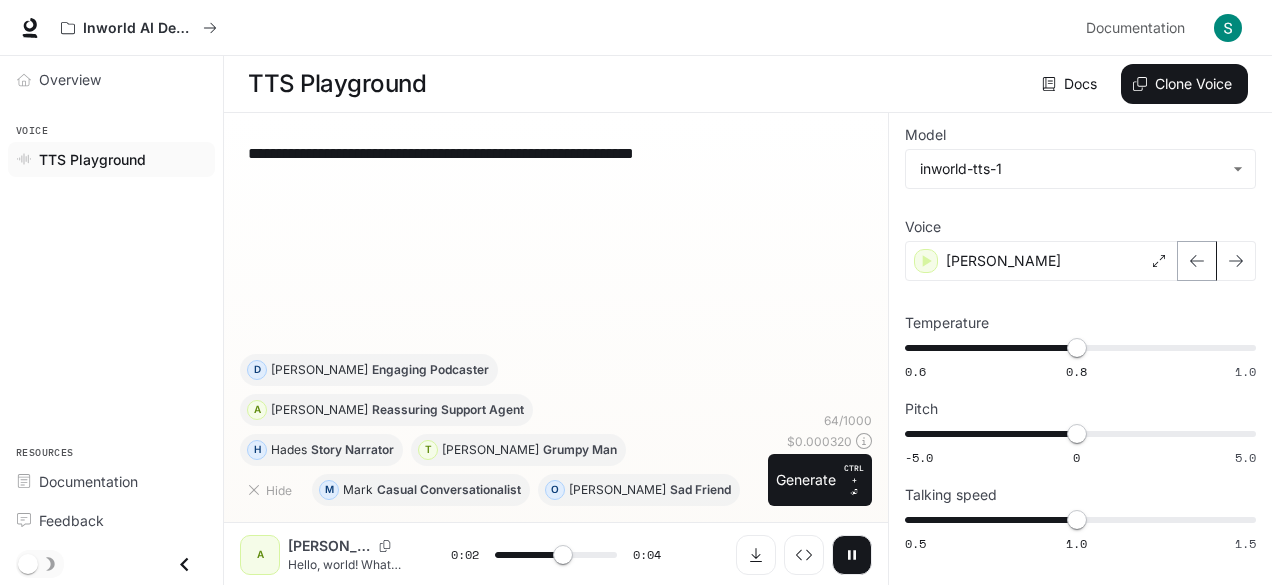 click 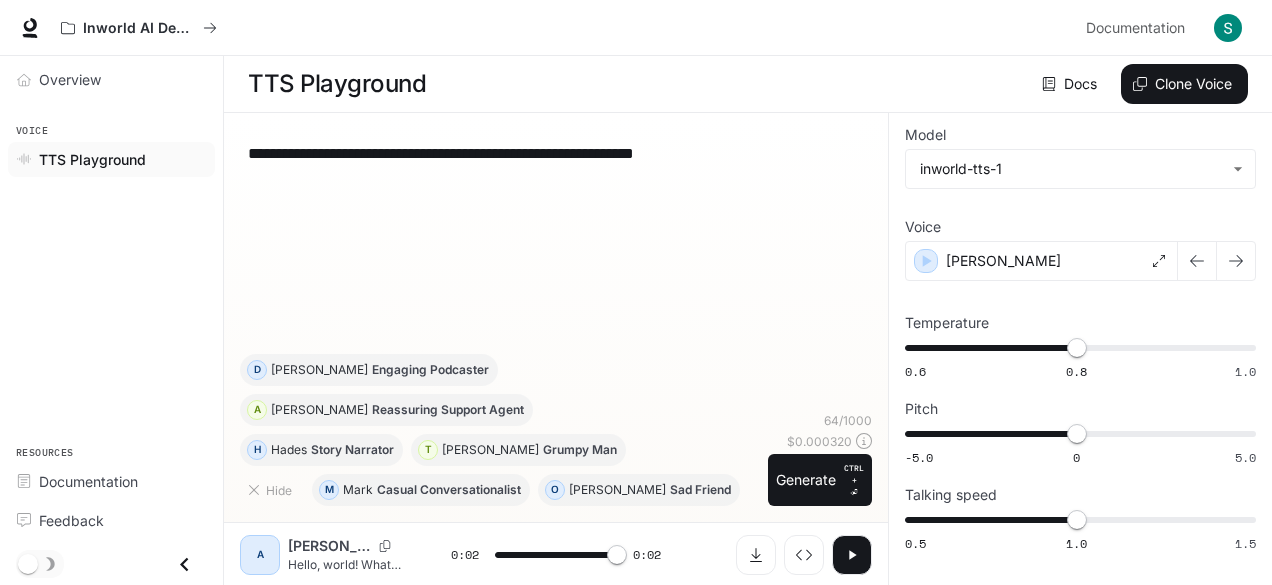 type on "*" 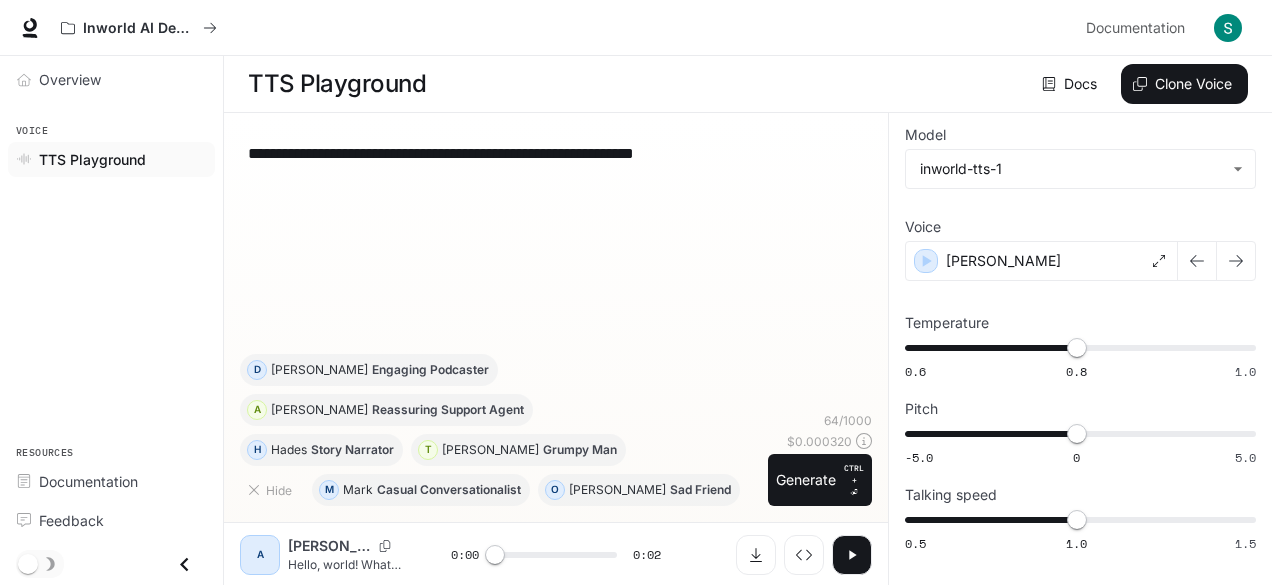 click on "**********" at bounding box center (556, 241) 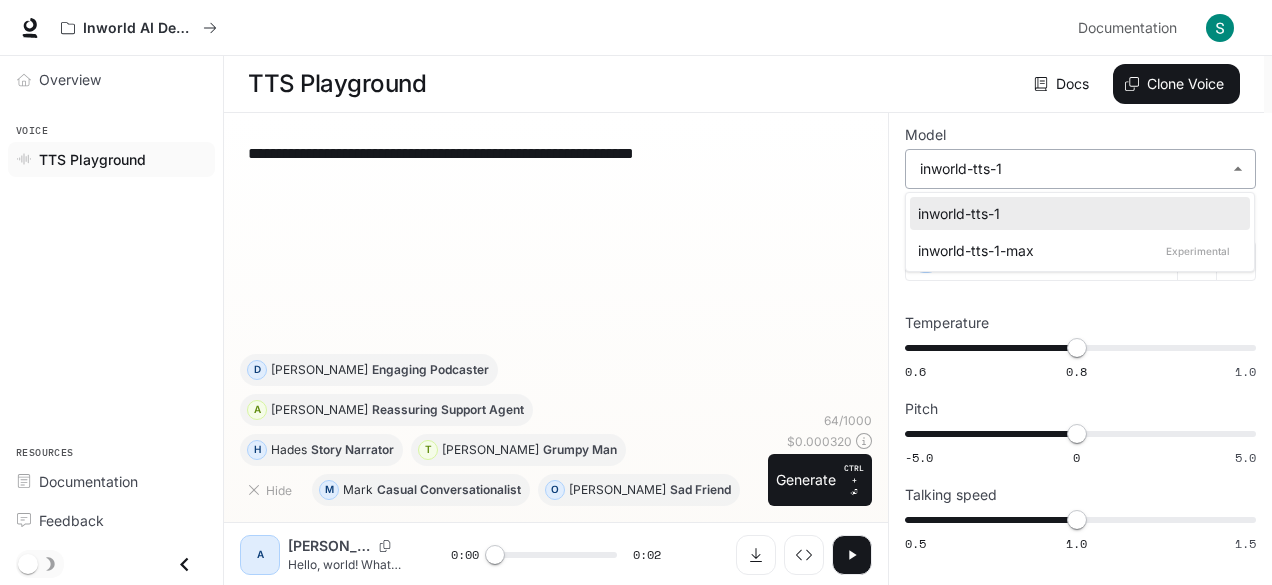 click on "**********" at bounding box center [636, 293] 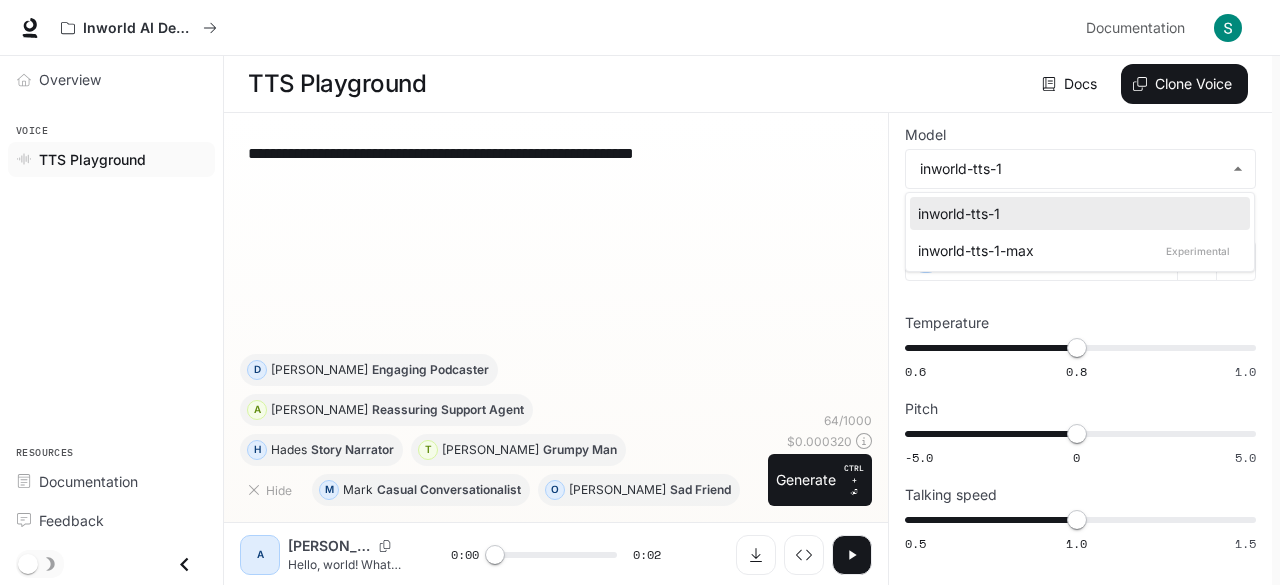 click at bounding box center (640, 292) 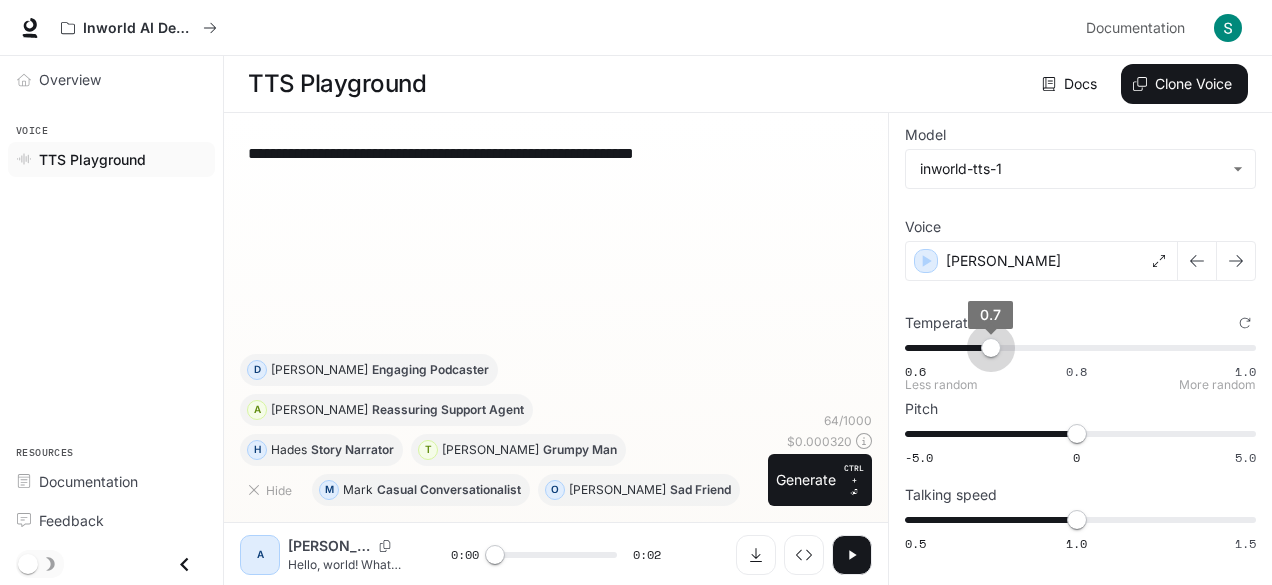 type on "***" 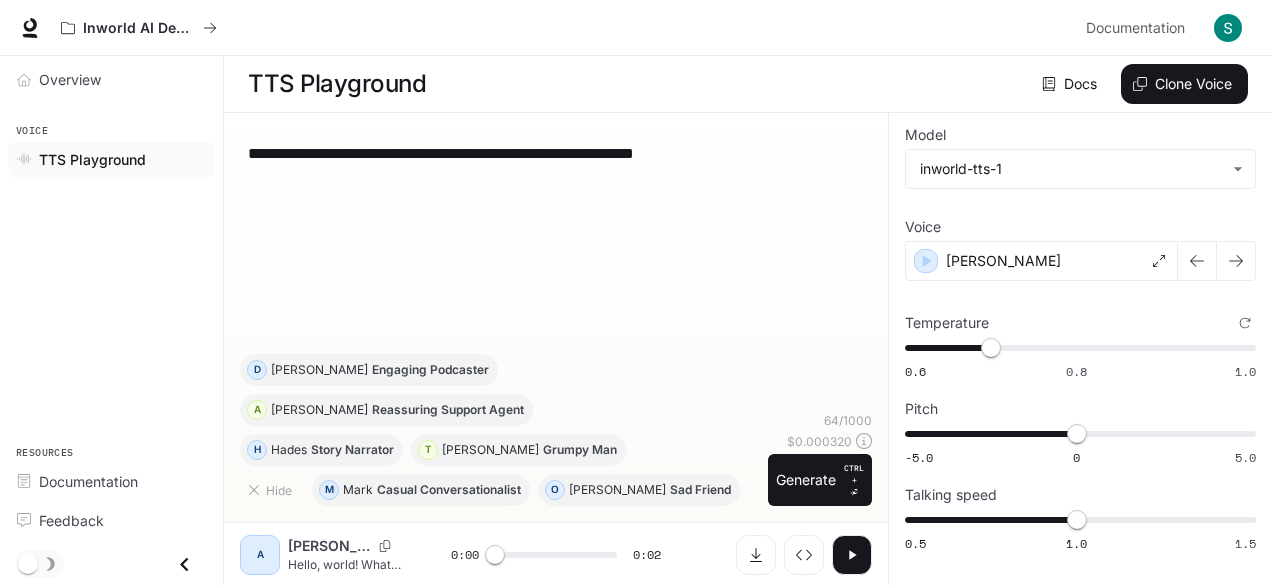 click 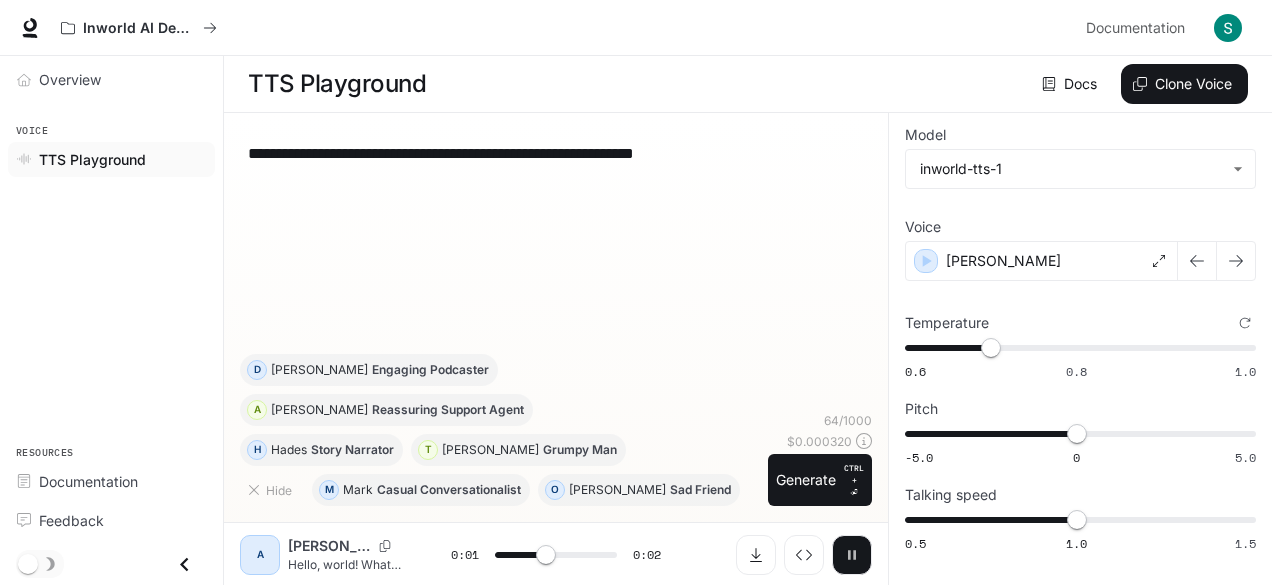 click 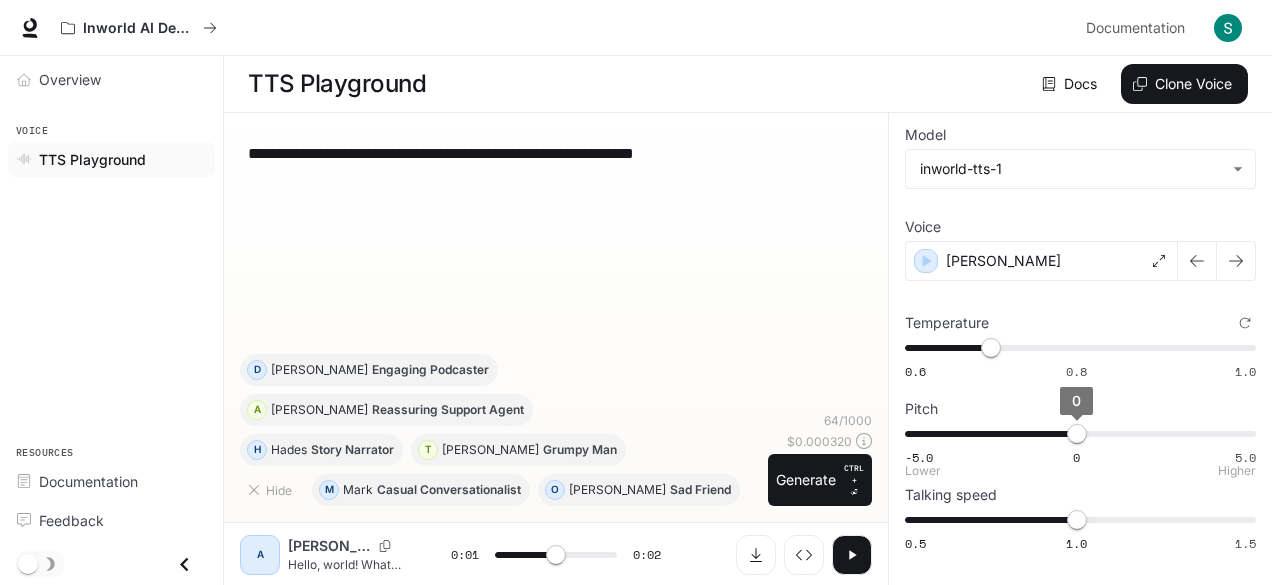type on "***" 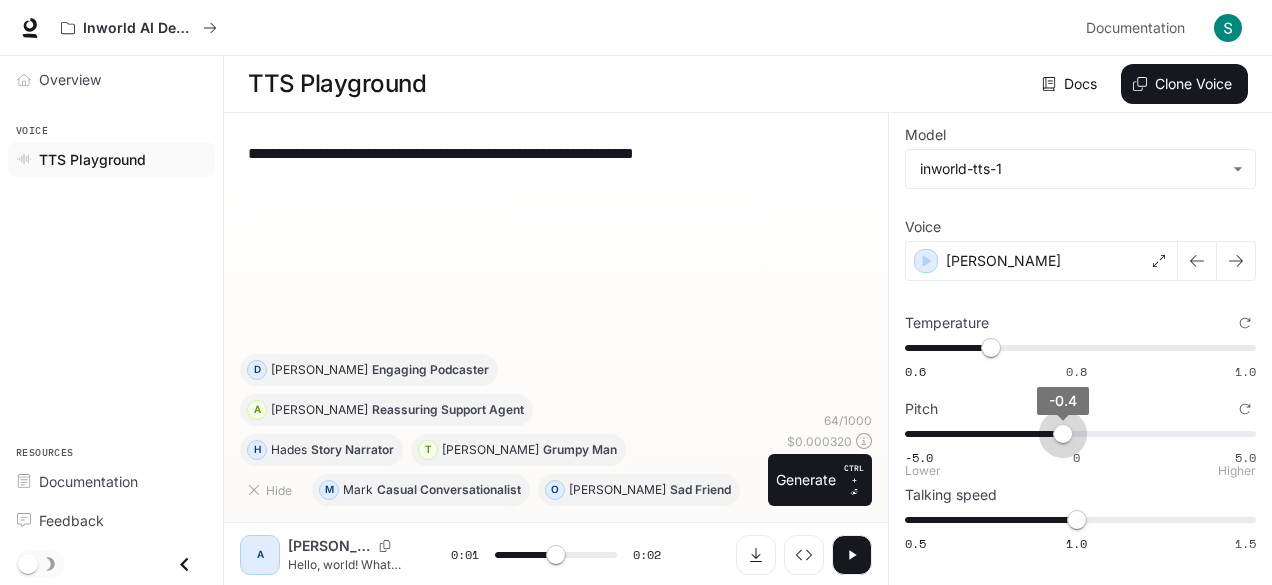 type on "***" 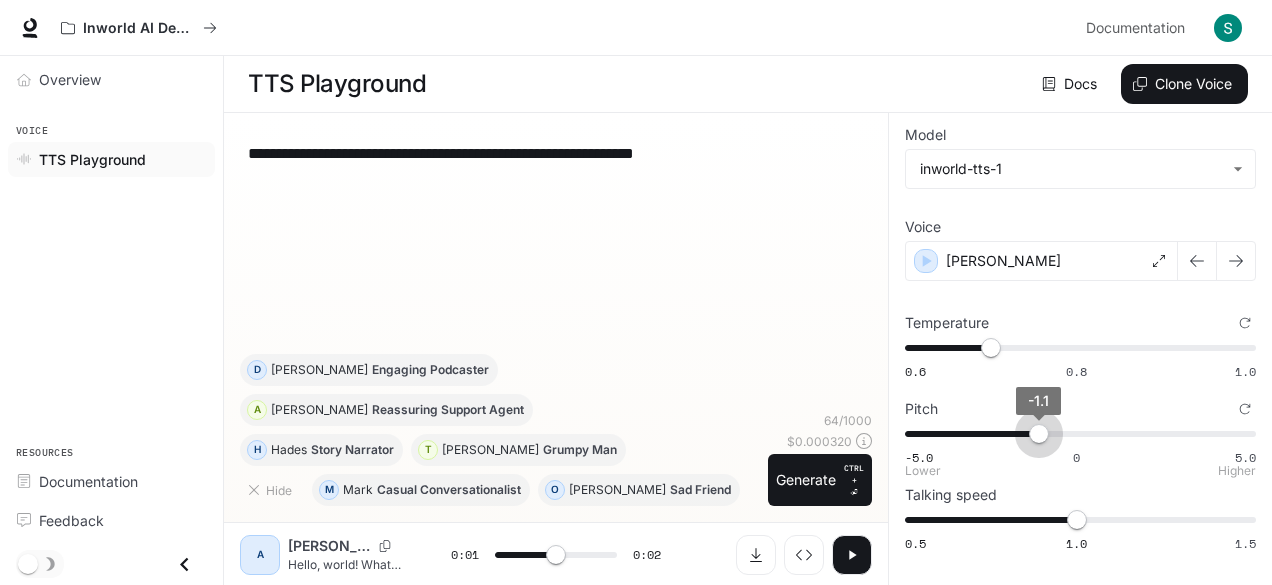 type on "***" 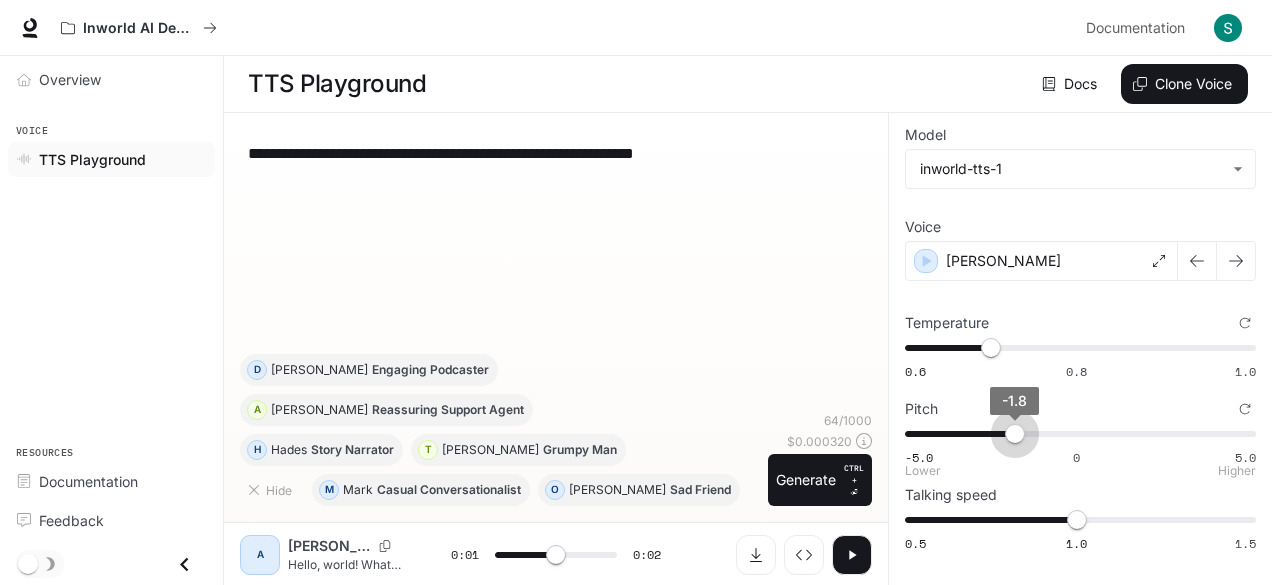 type on "***" 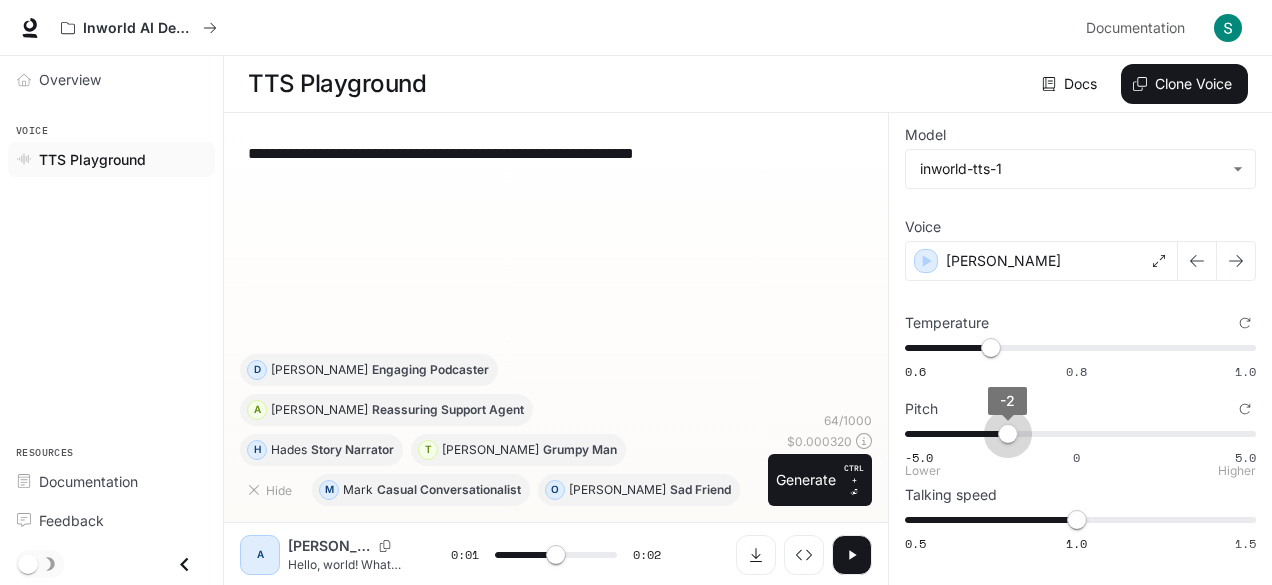 type on "***" 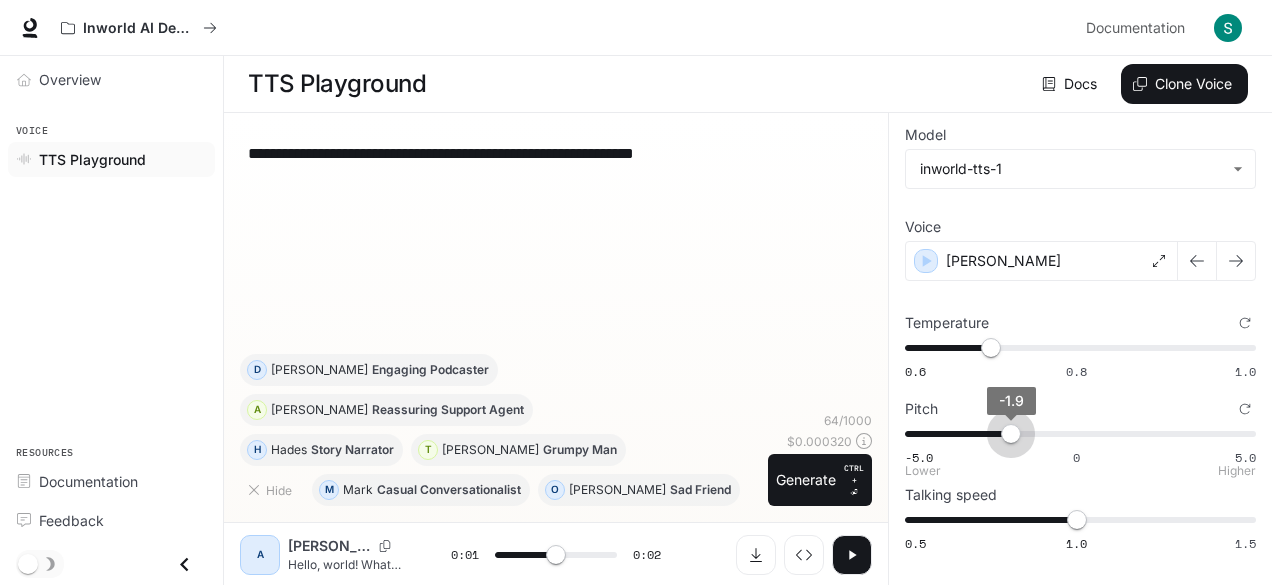 type on "***" 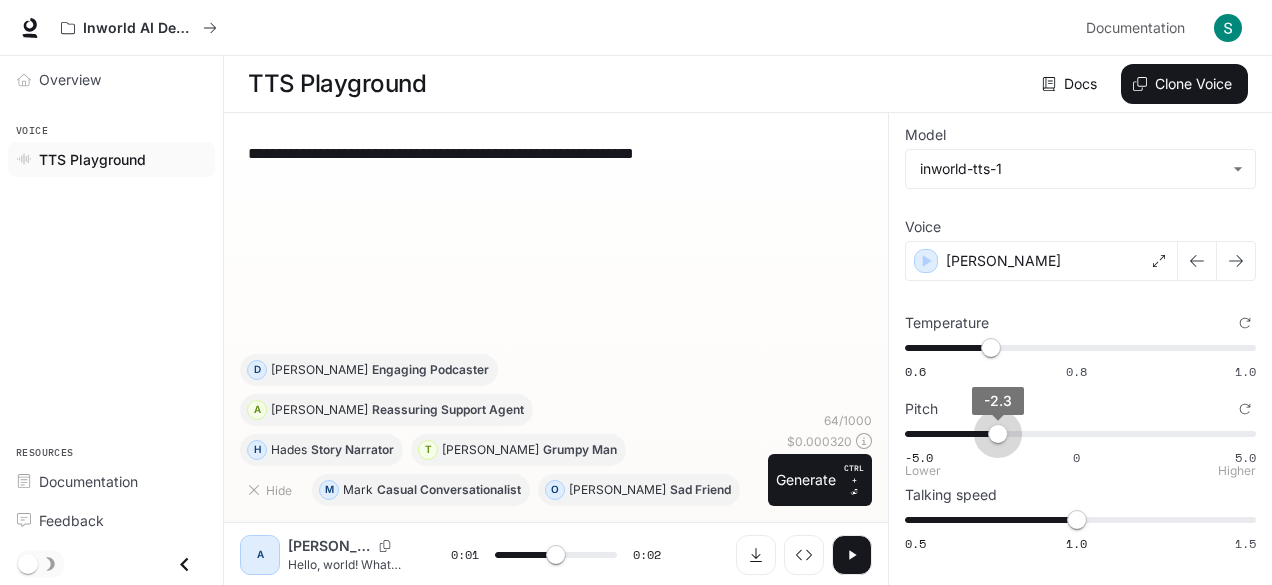 drag, startPoint x: 1070, startPoint y: 436, endPoint x: 996, endPoint y: 431, distance: 74.168724 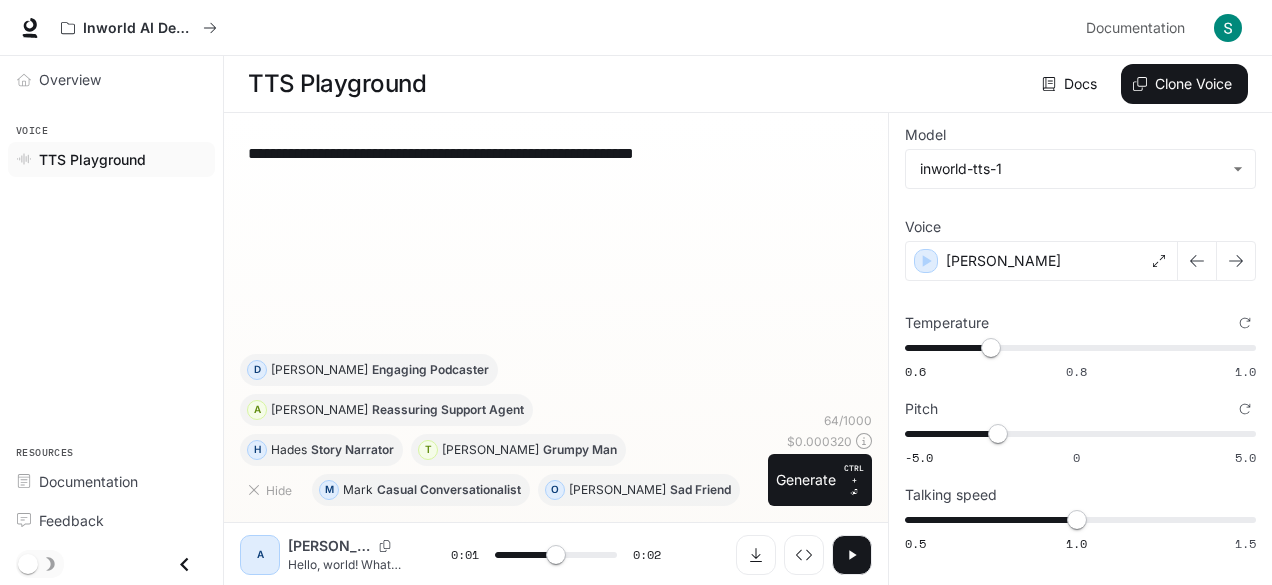 click 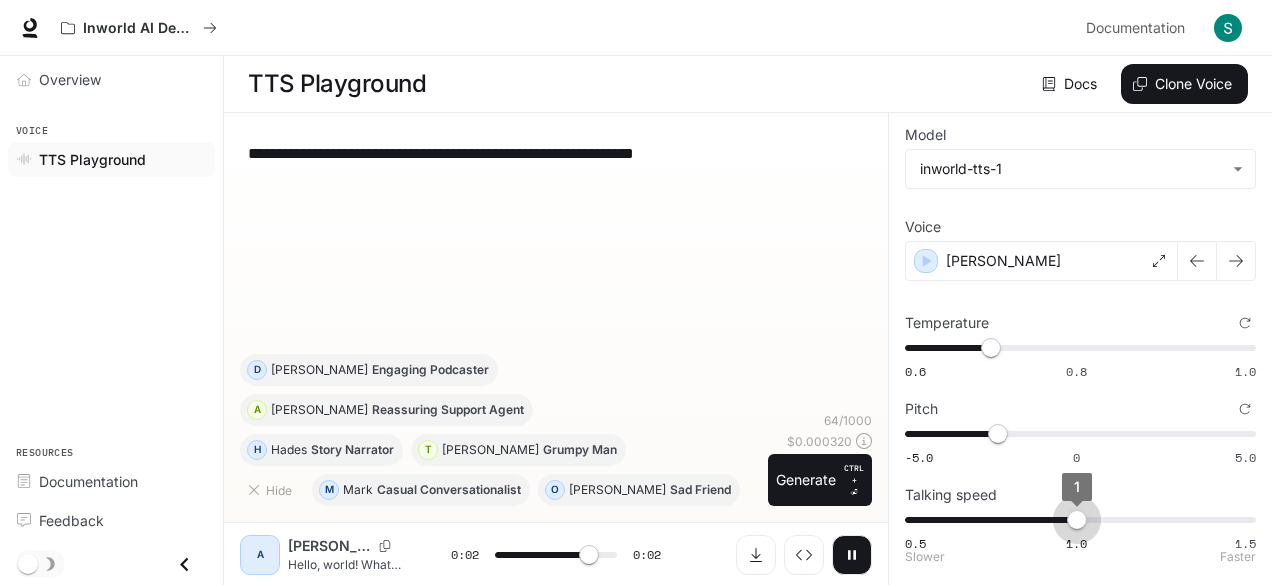 type on "***" 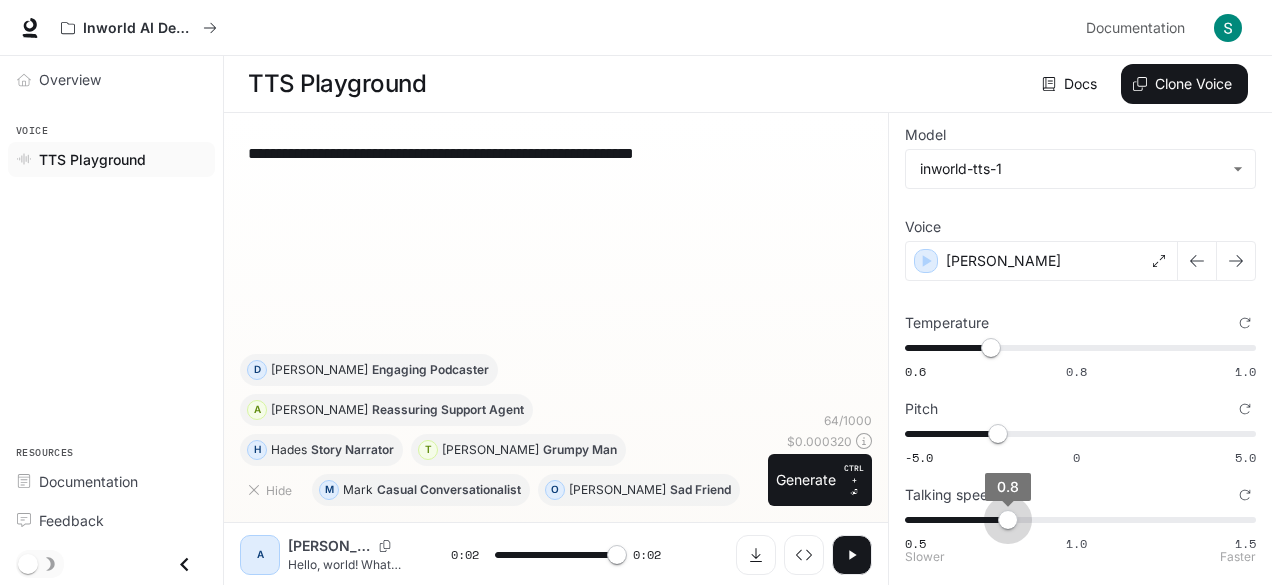type on "***" 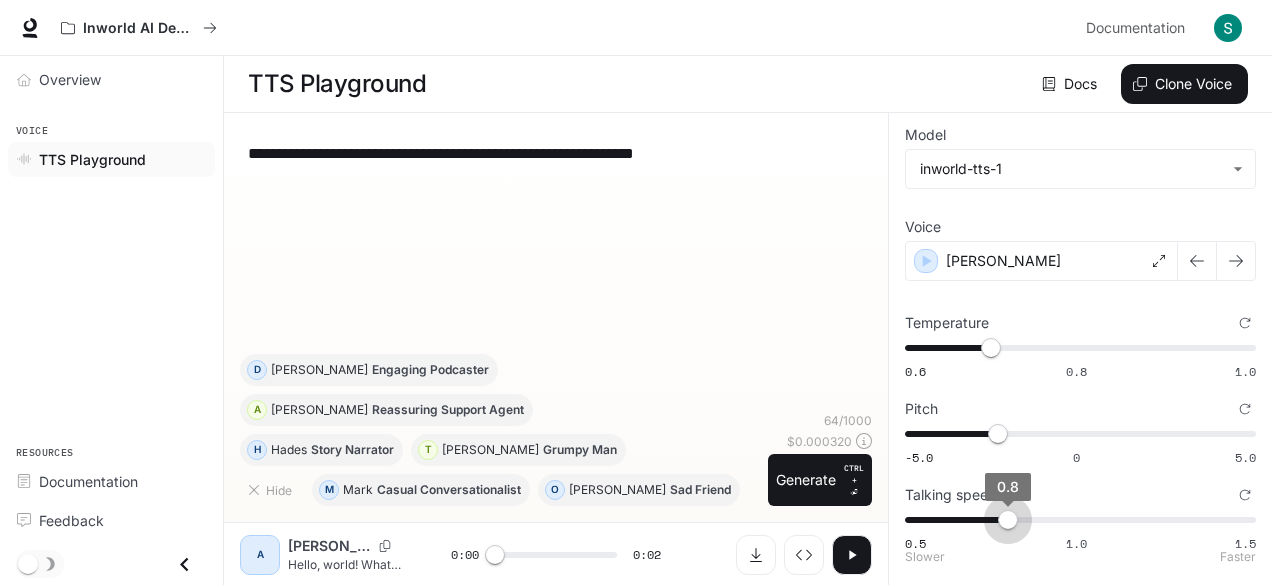 drag, startPoint x: 1070, startPoint y: 521, endPoint x: 1015, endPoint y: 521, distance: 55 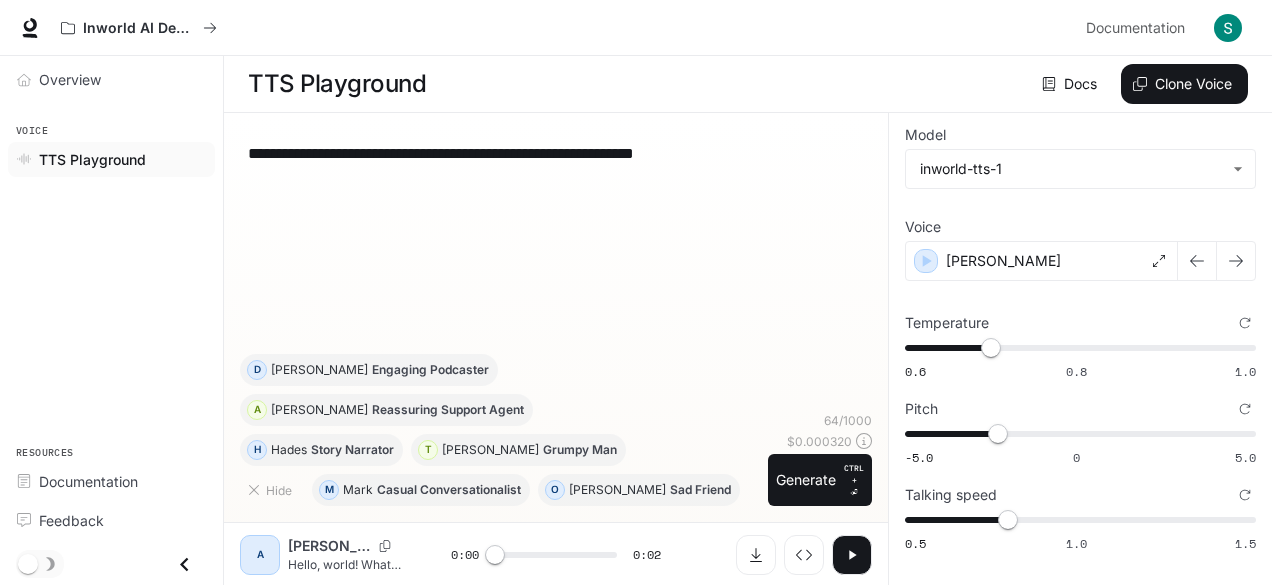 click 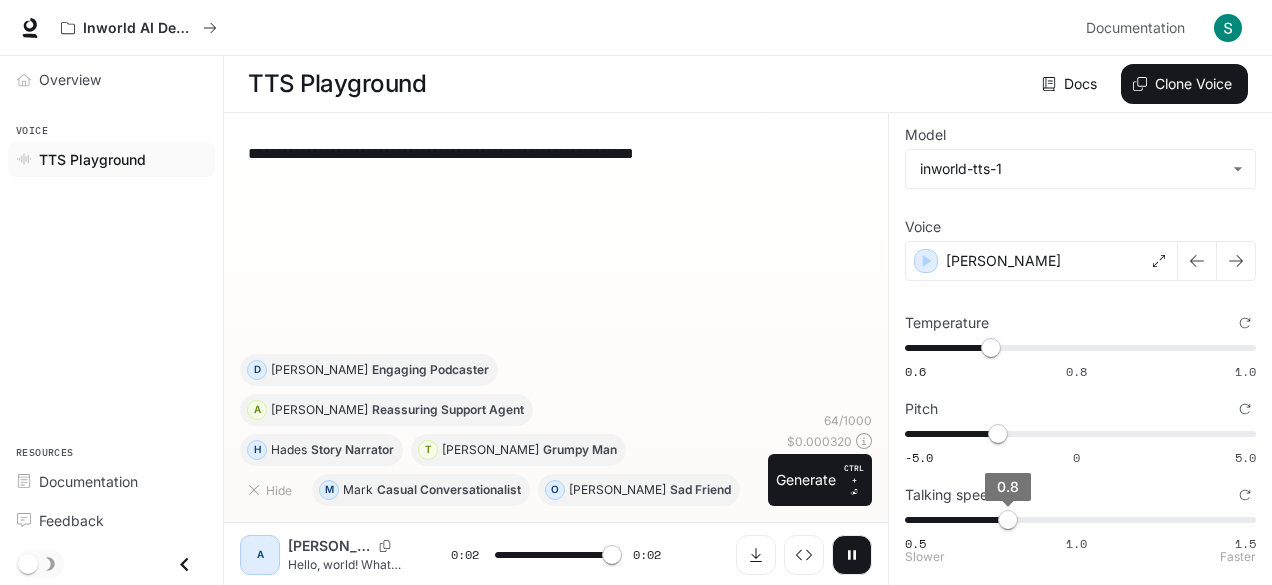 type on "*" 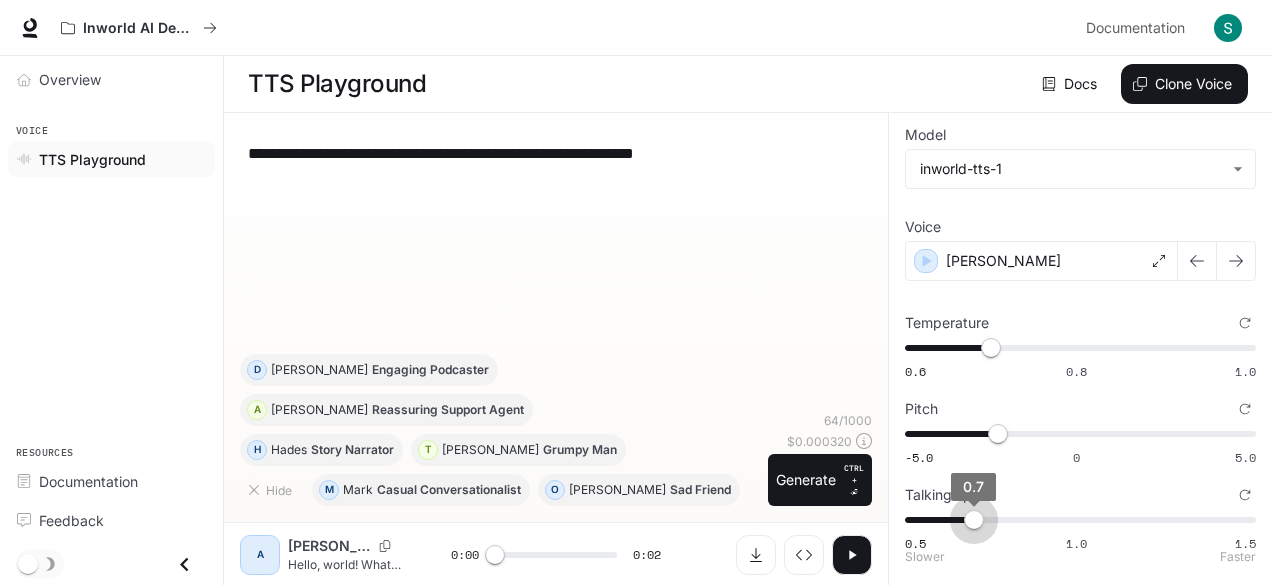 type on "***" 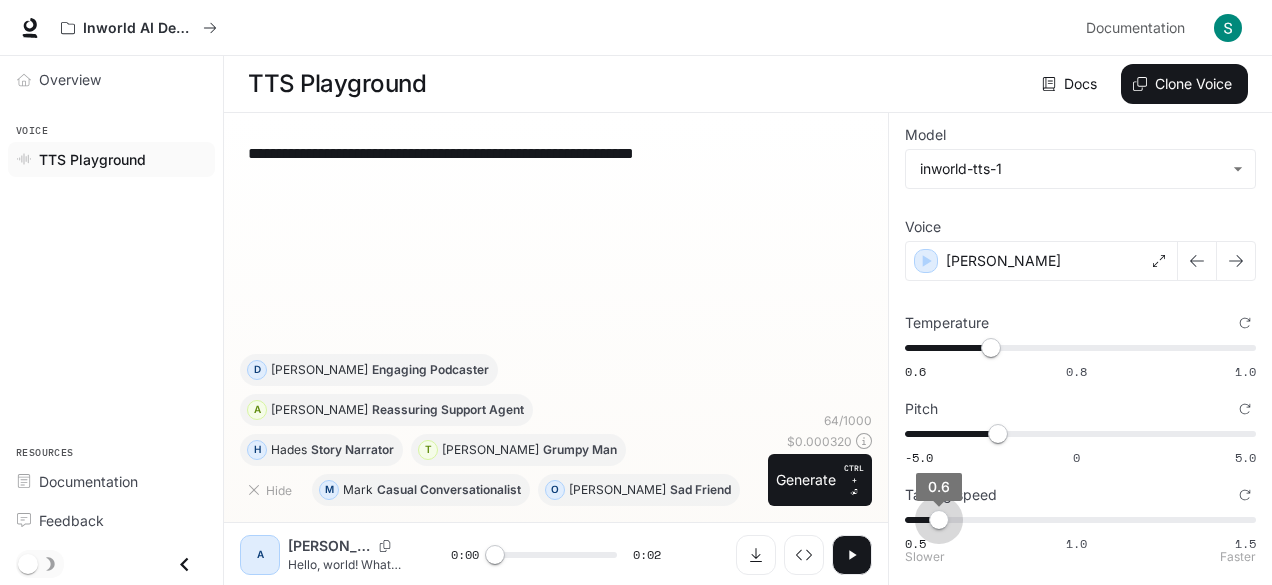drag, startPoint x: 1003, startPoint y: 517, endPoint x: 950, endPoint y: 517, distance: 53 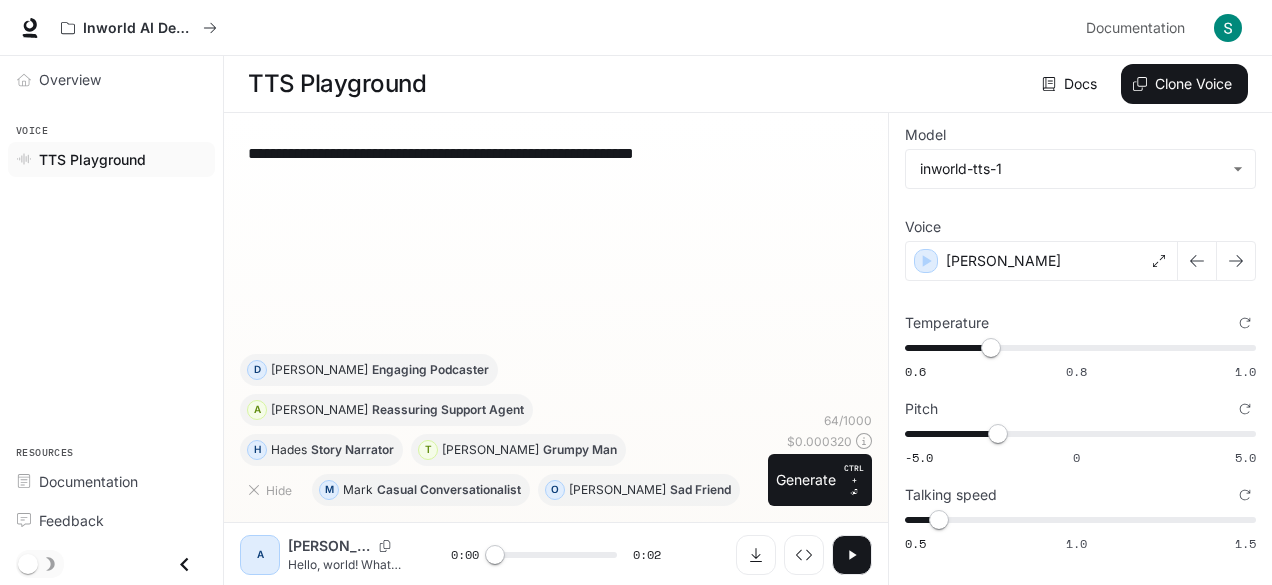 click 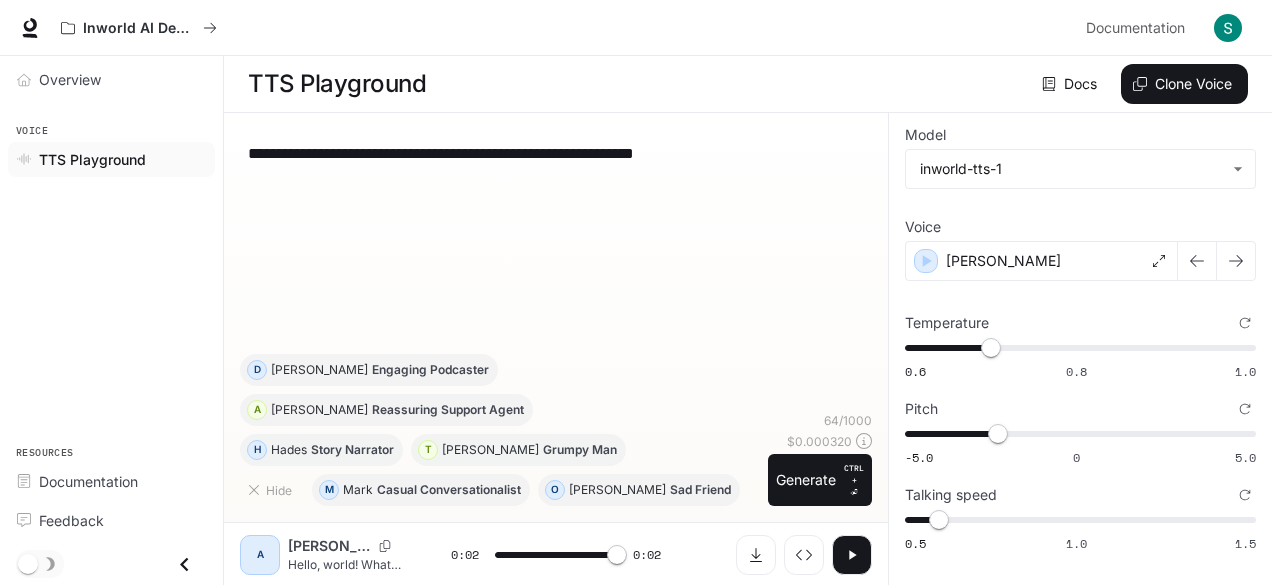 type on "*" 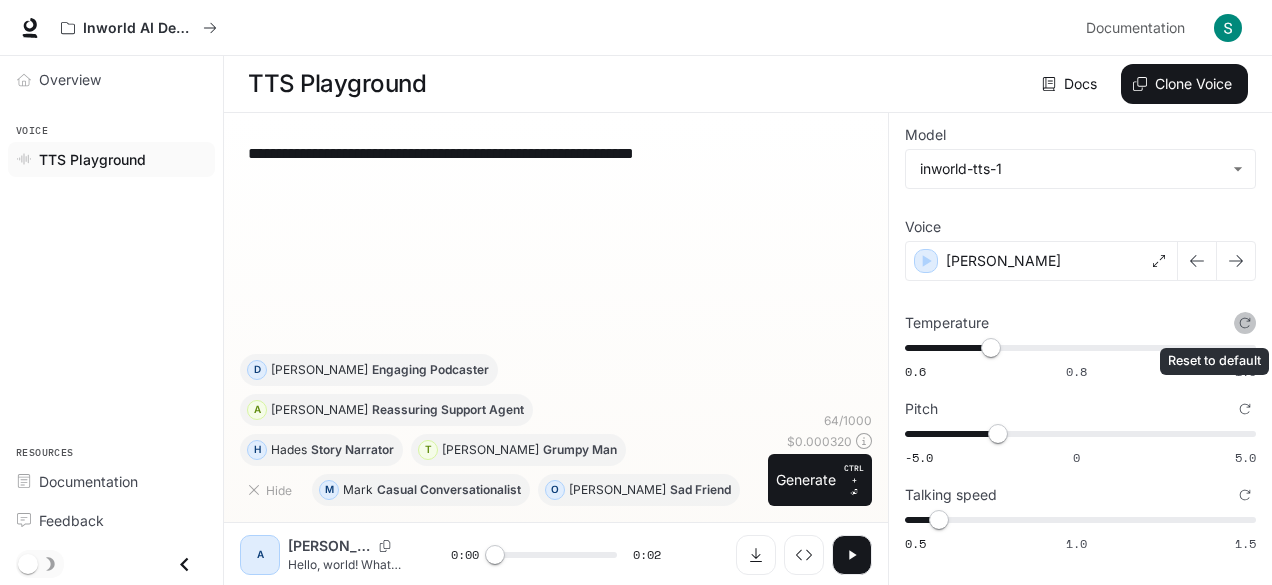 click 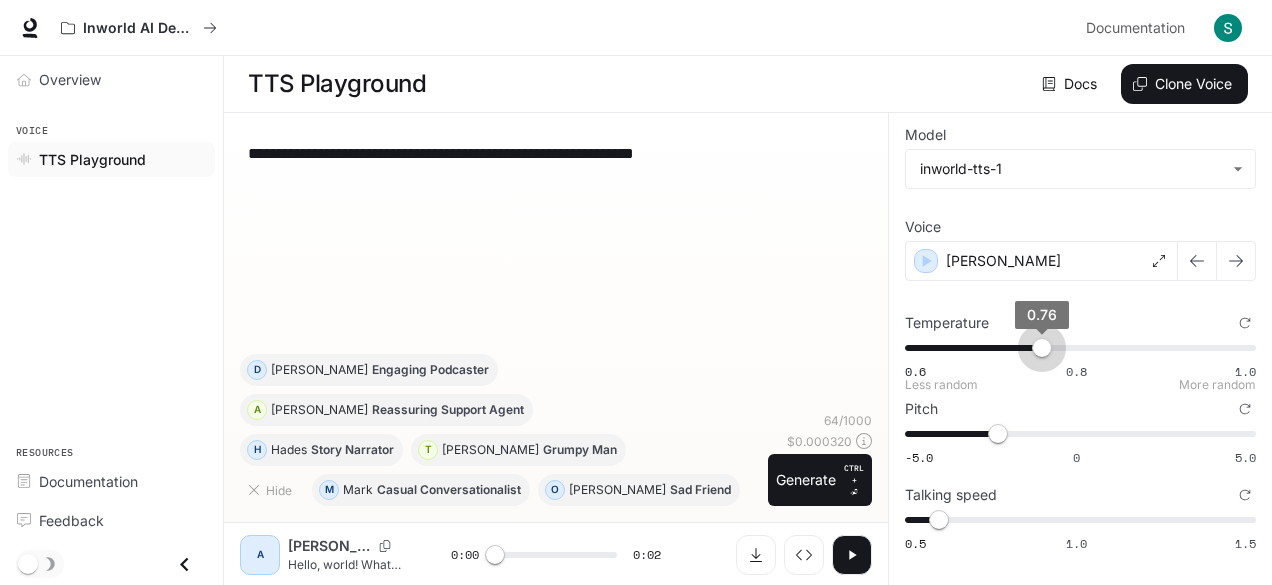 drag, startPoint x: 1072, startPoint y: 347, endPoint x: 1042, endPoint y: 369, distance: 37.202152 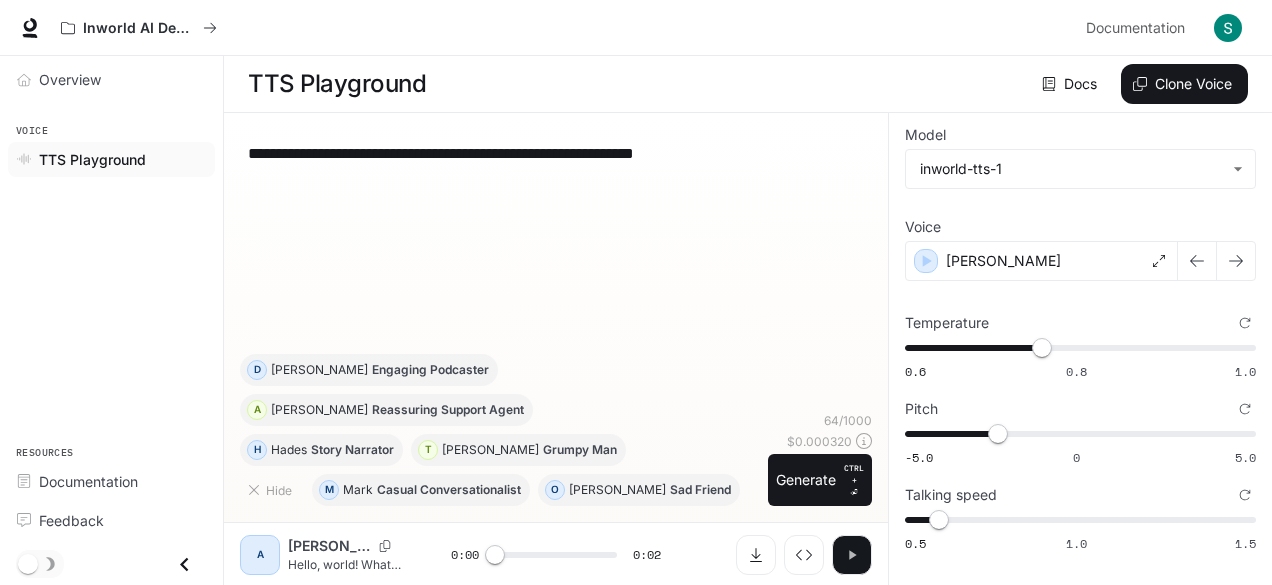 click at bounding box center [852, 555] 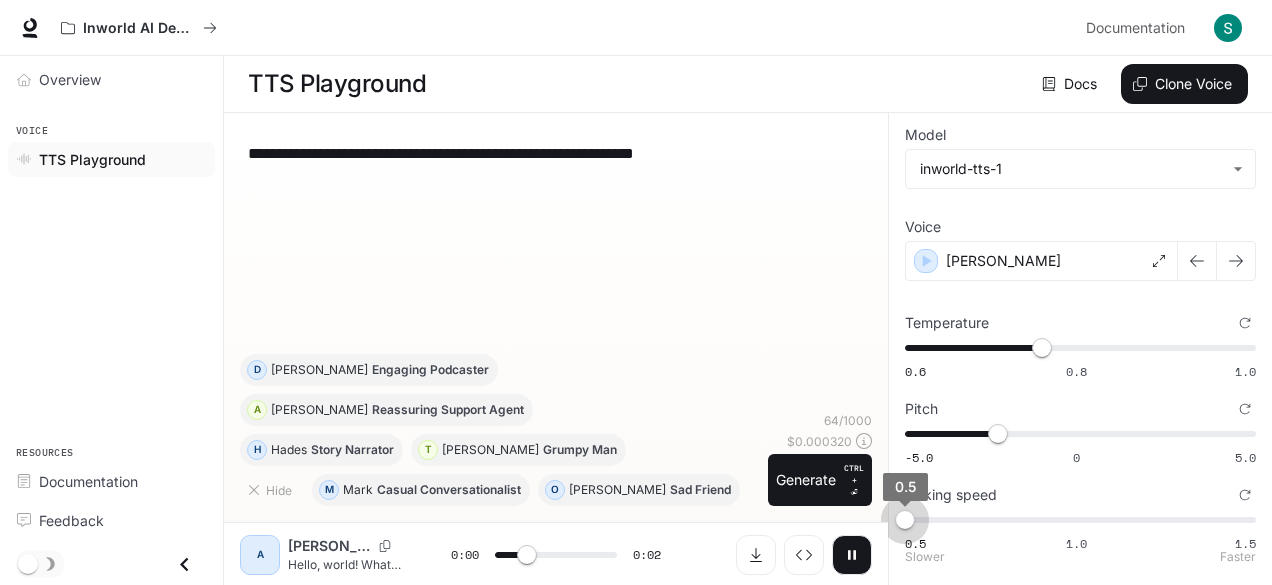 type on "***" 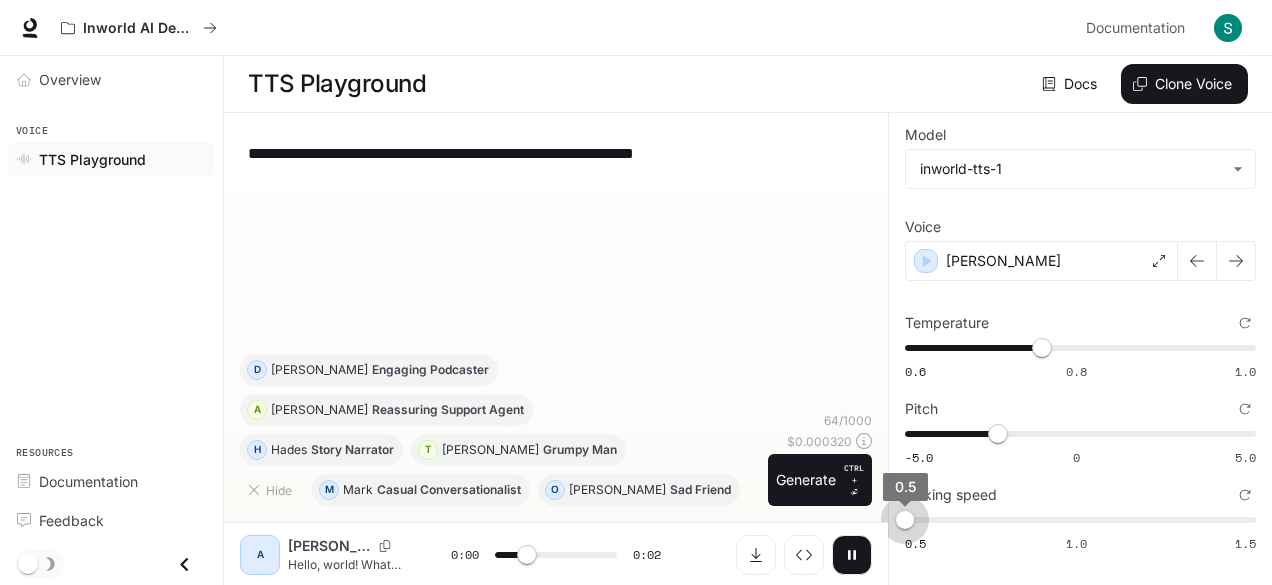drag, startPoint x: 936, startPoint y: 525, endPoint x: 883, endPoint y: 509, distance: 55.362442 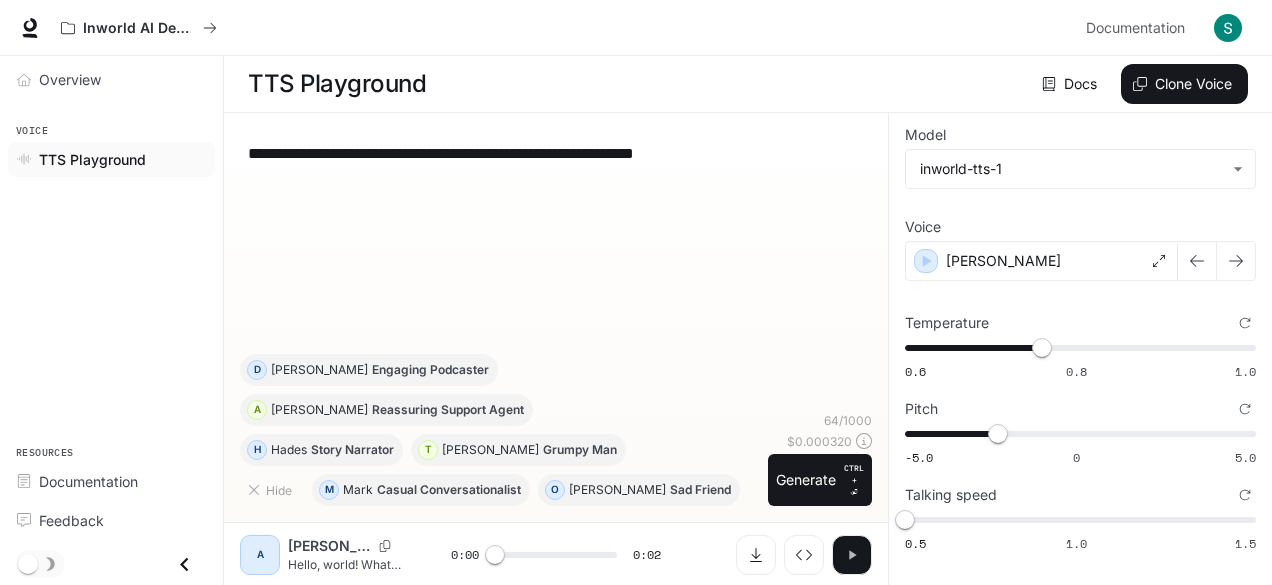 click 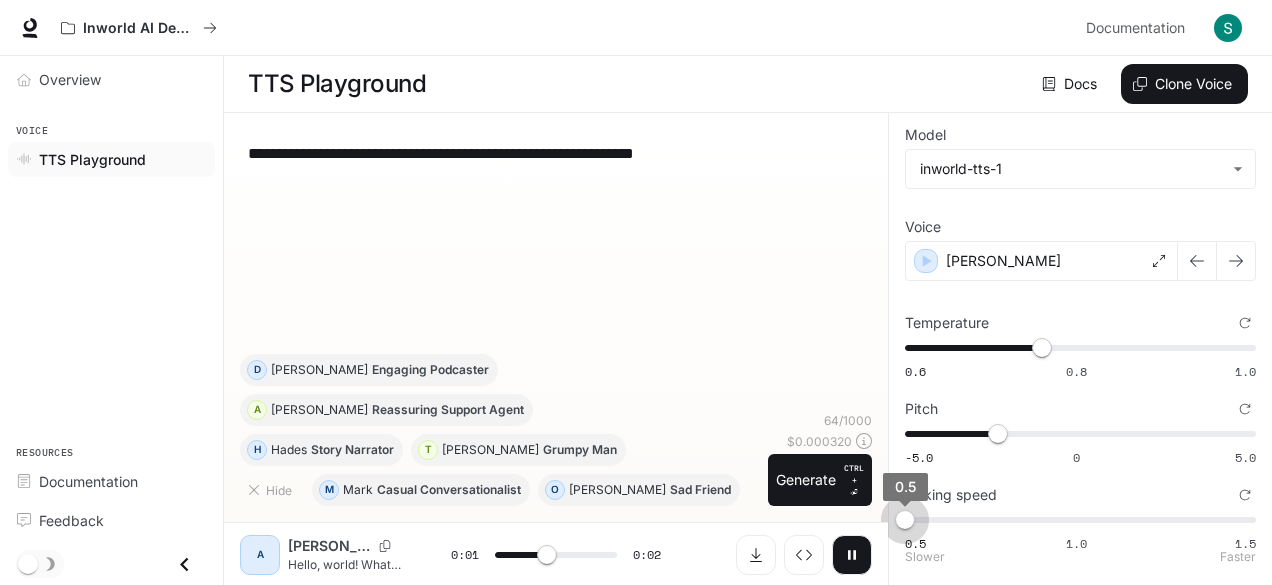 type on "***" 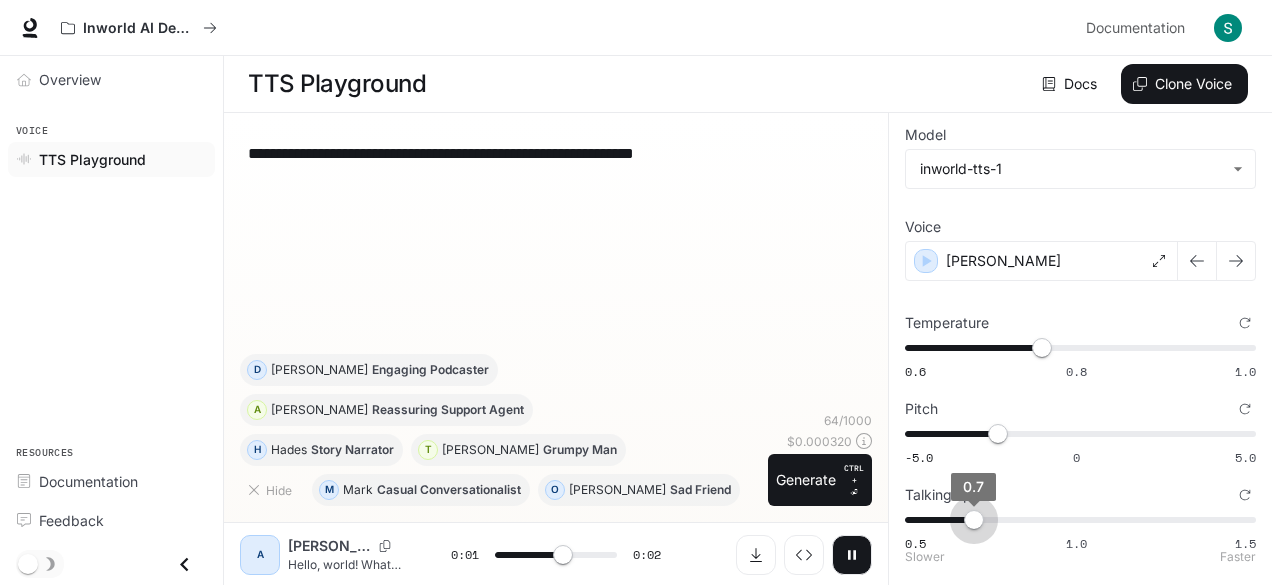 type on "***" 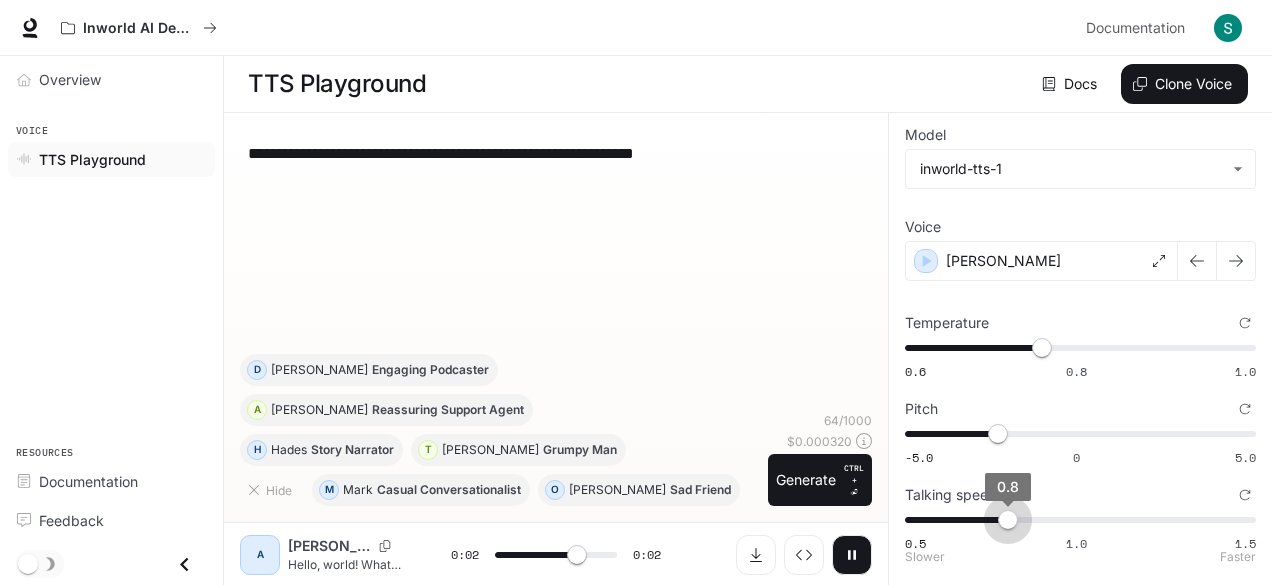 type on "***" 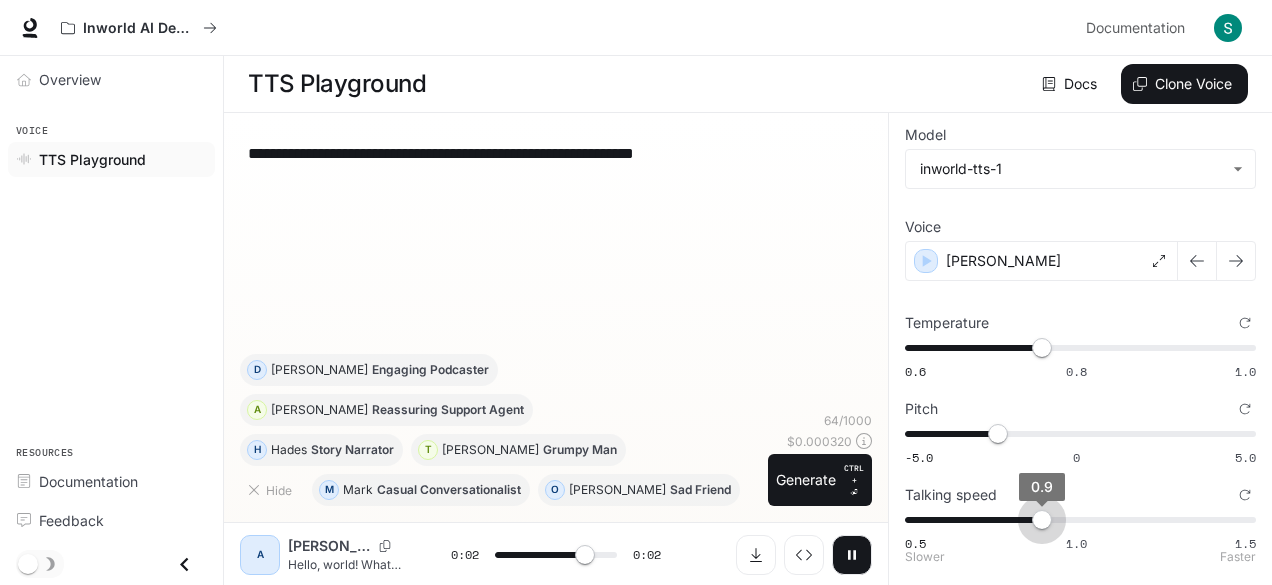 type on "***" 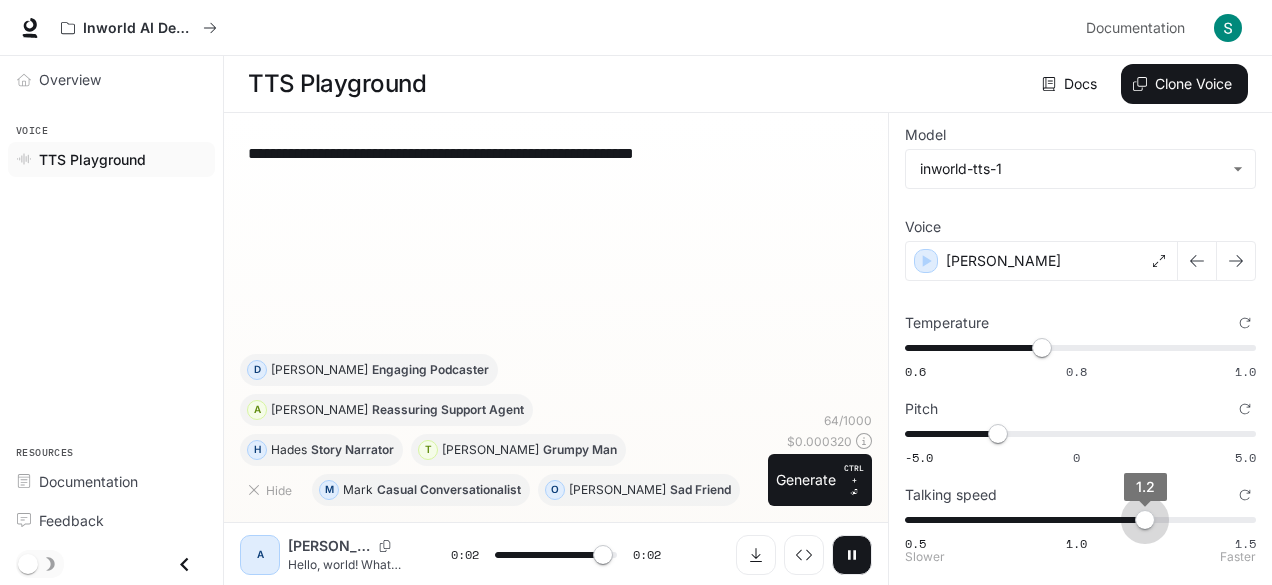 type on "***" 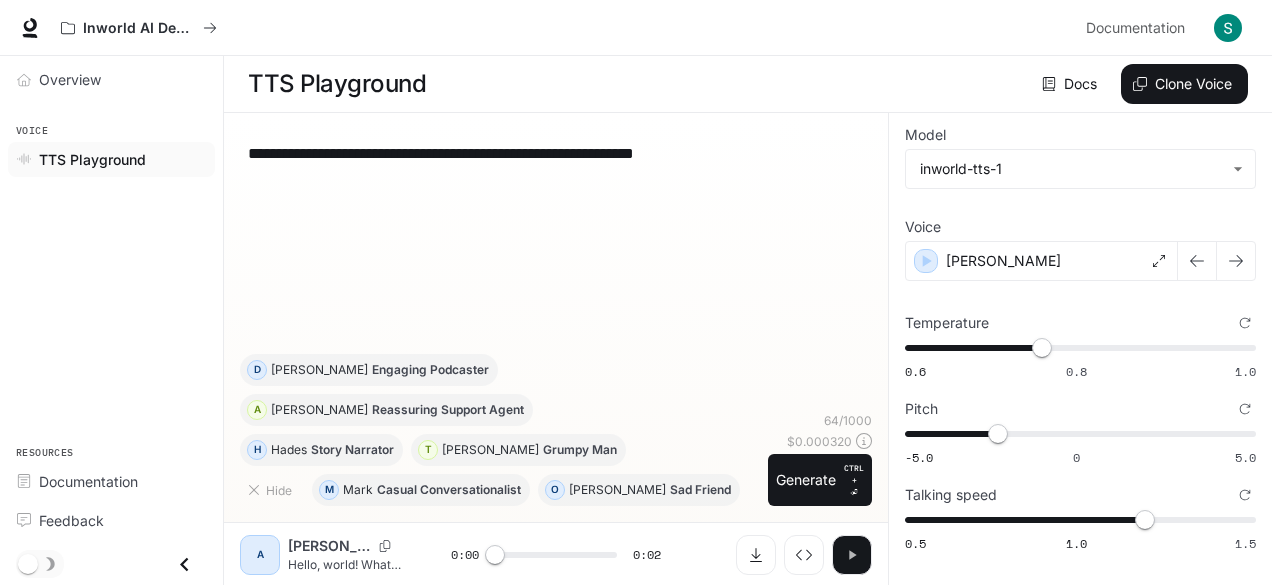 click 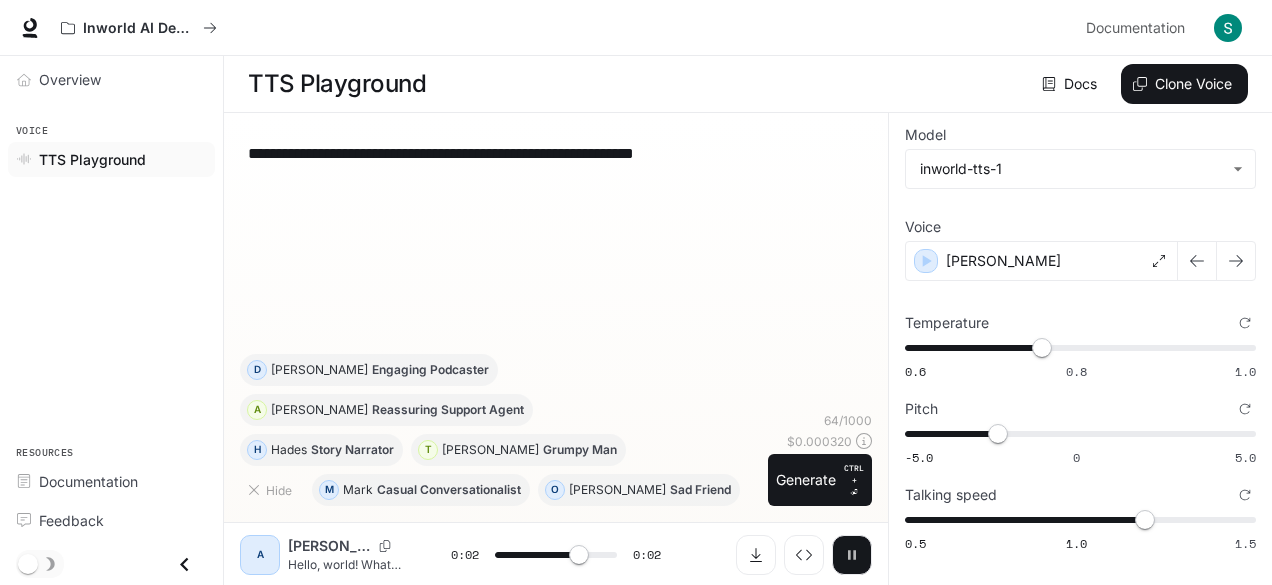 click 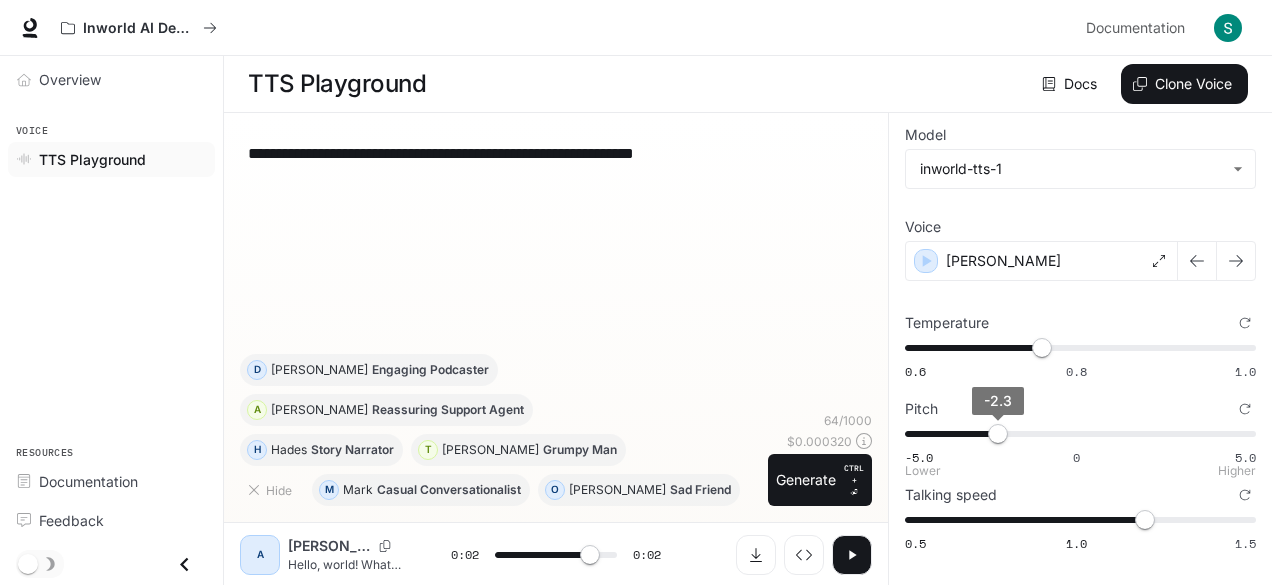 type on "***" 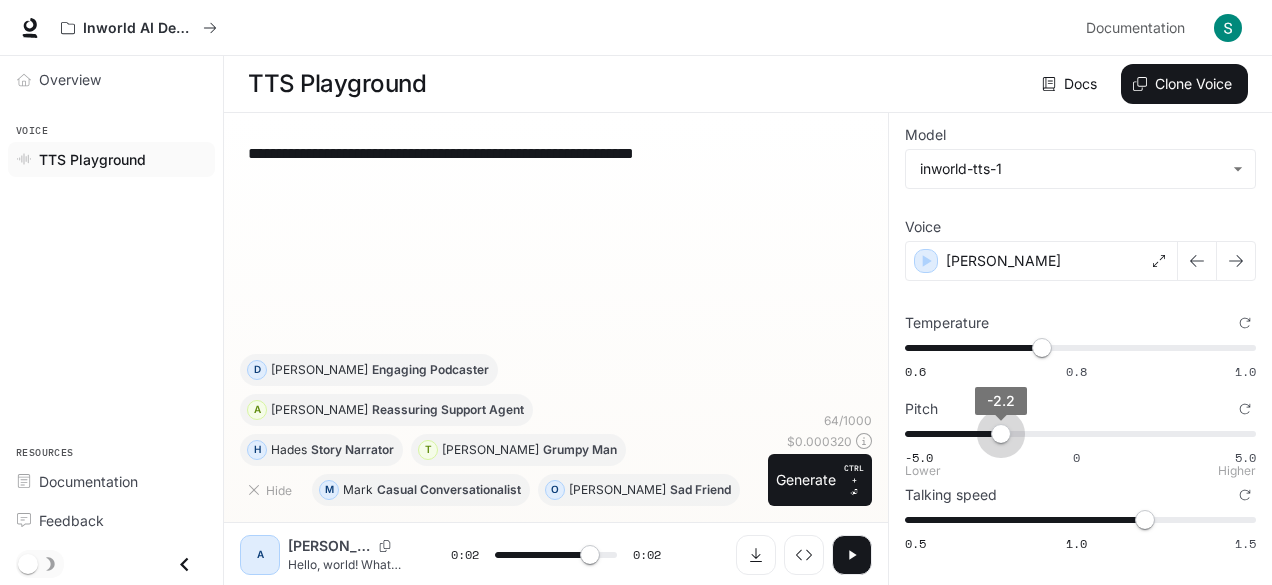 type on "***" 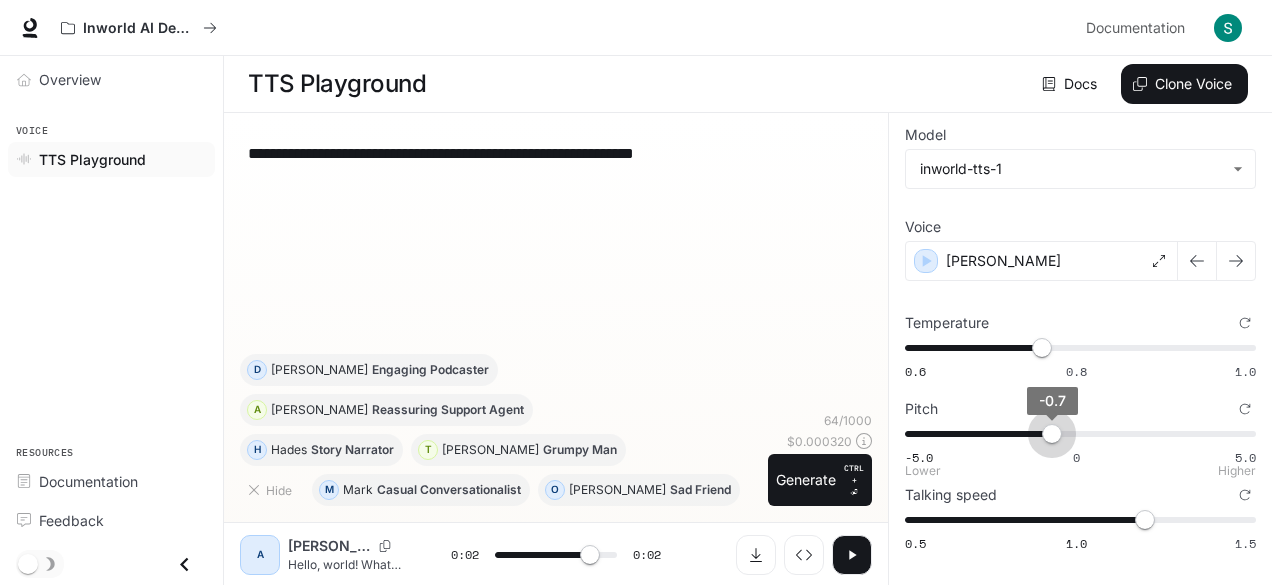 type on "***" 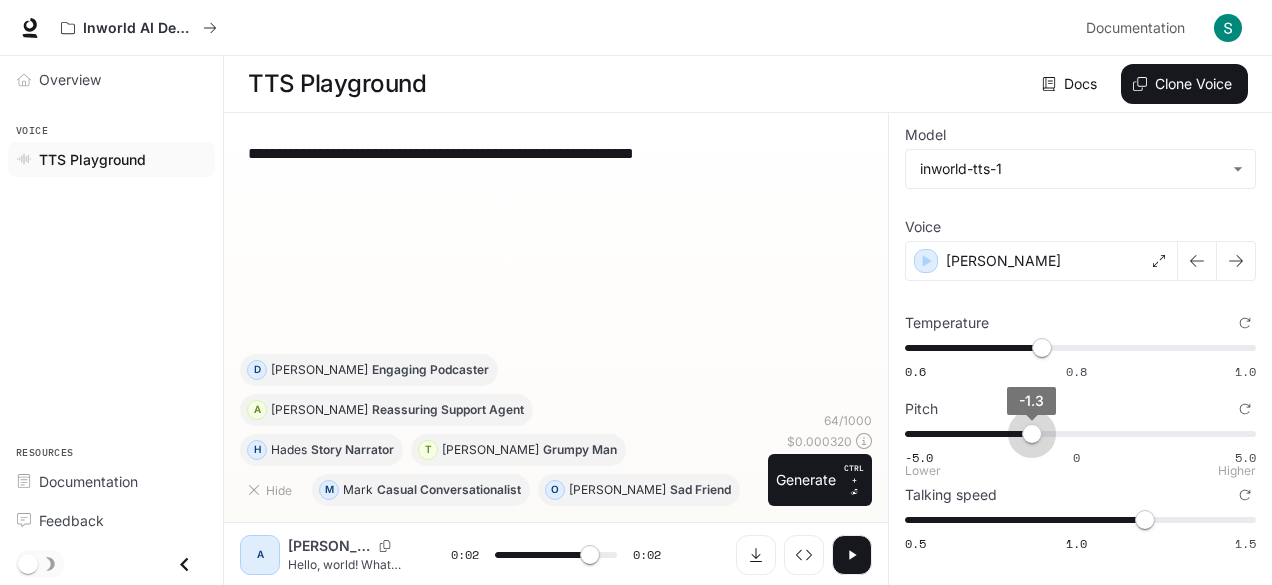 type on "***" 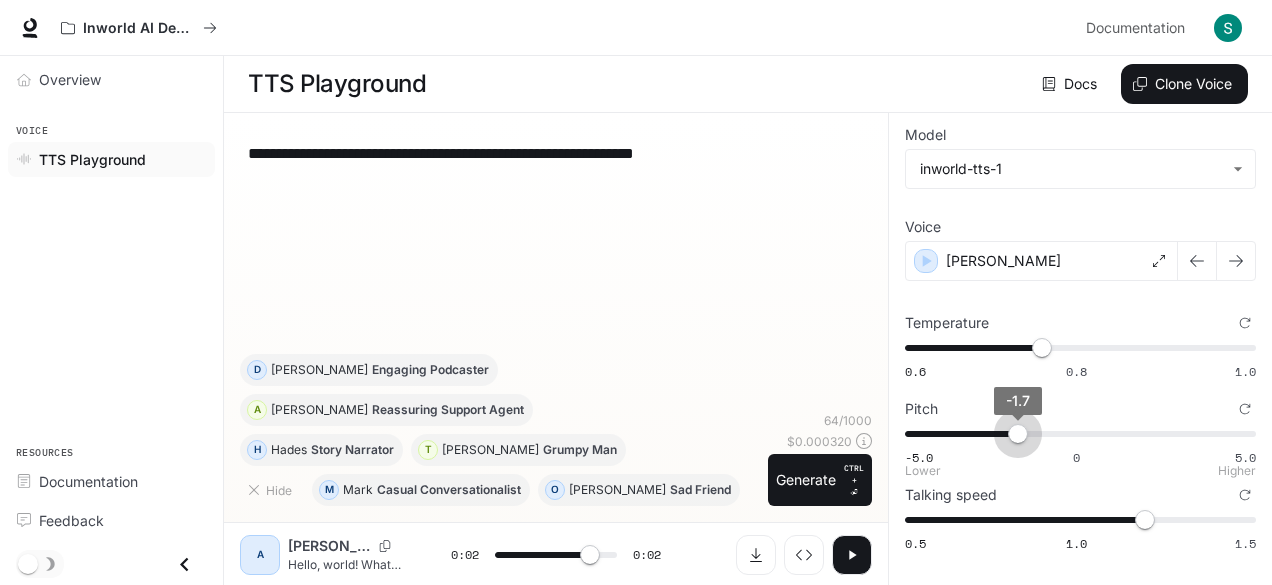 type on "***" 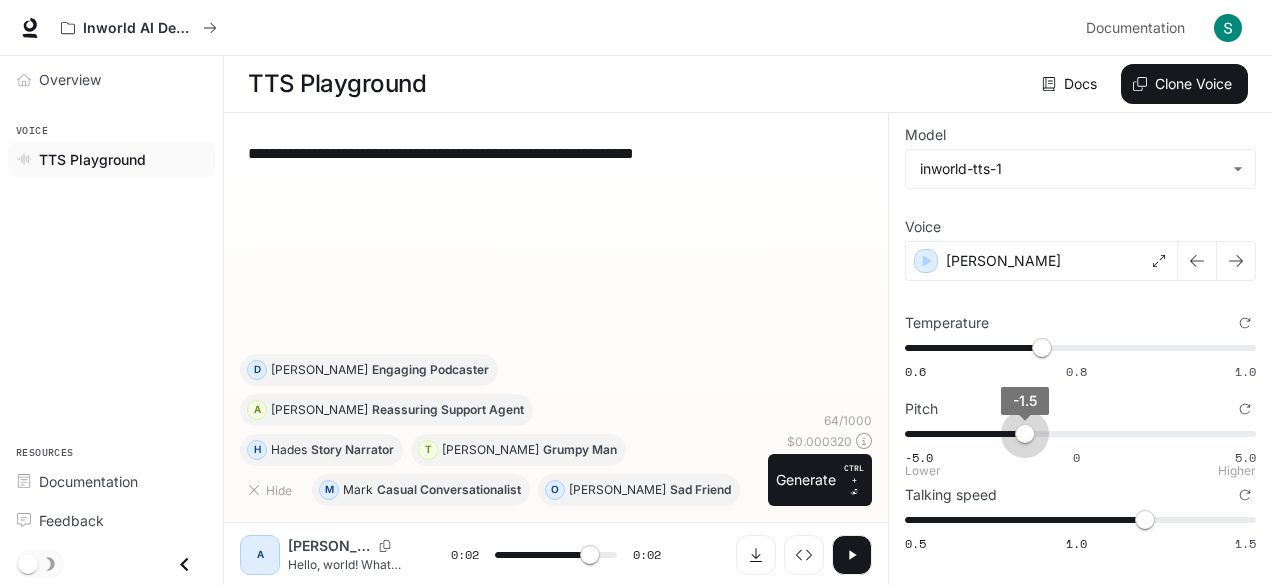 type on "***" 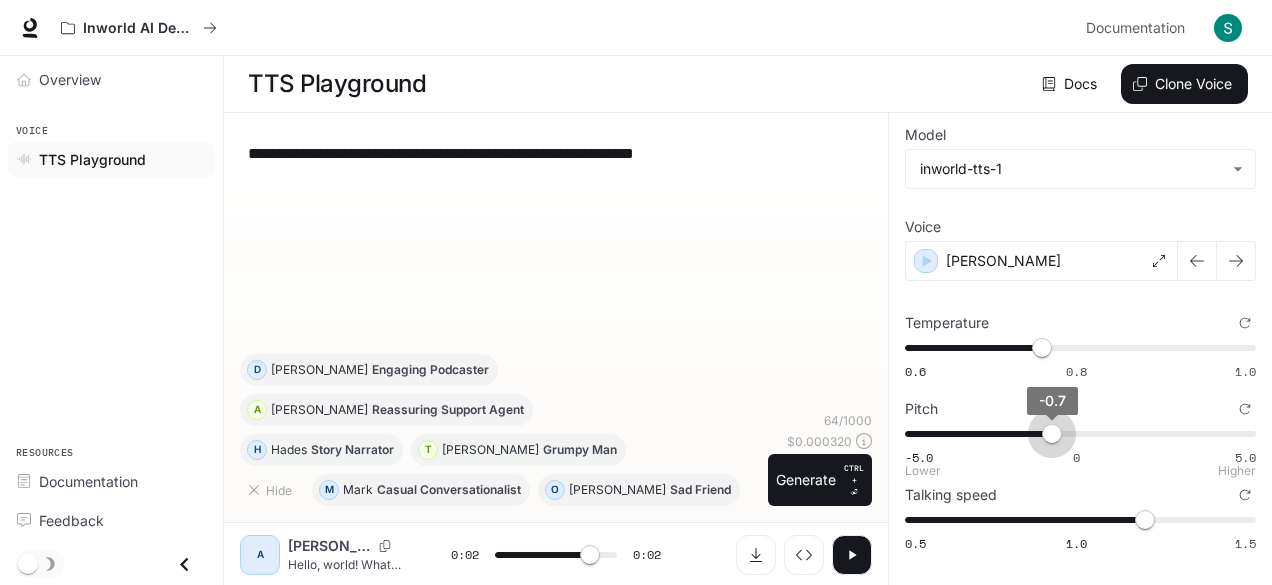 type on "***" 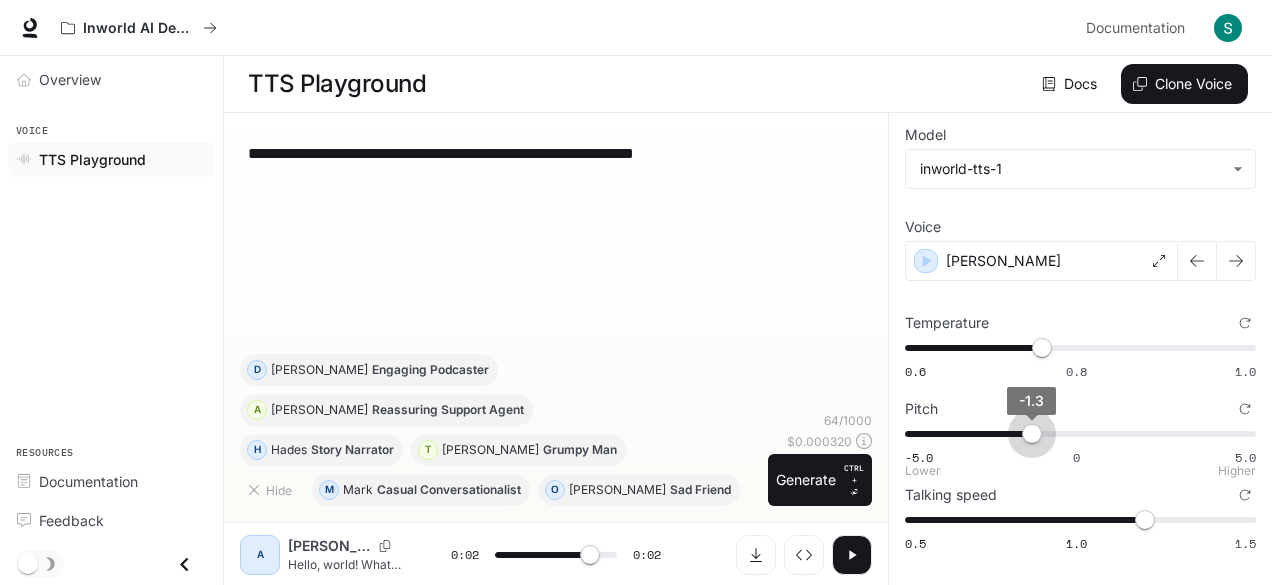 type on "***" 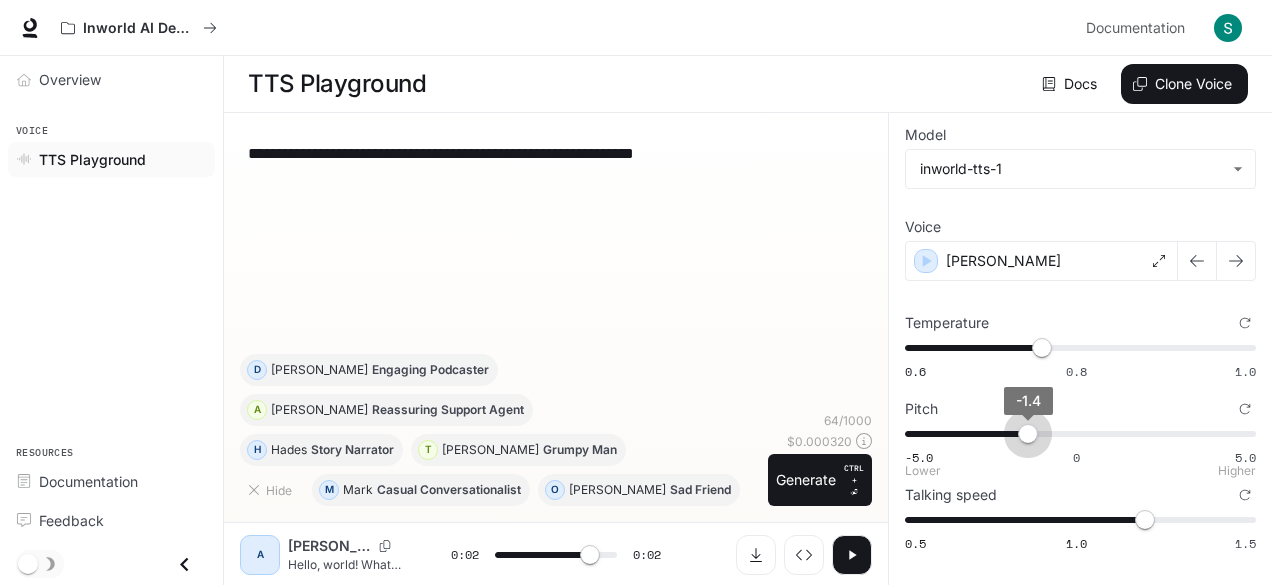 type on "***" 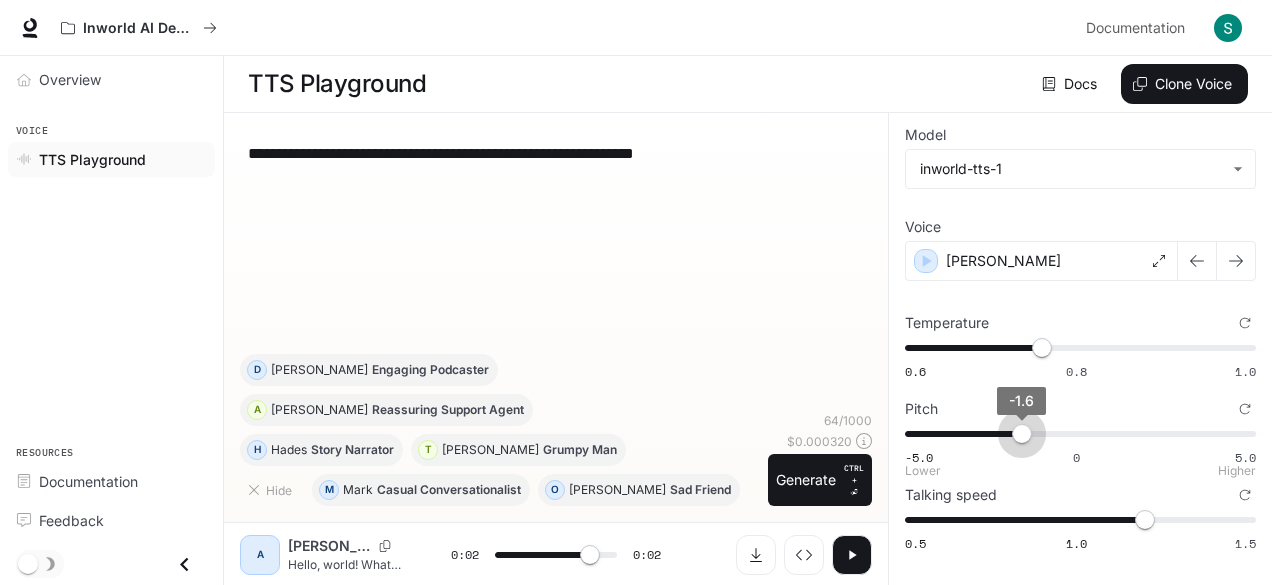 type on "***" 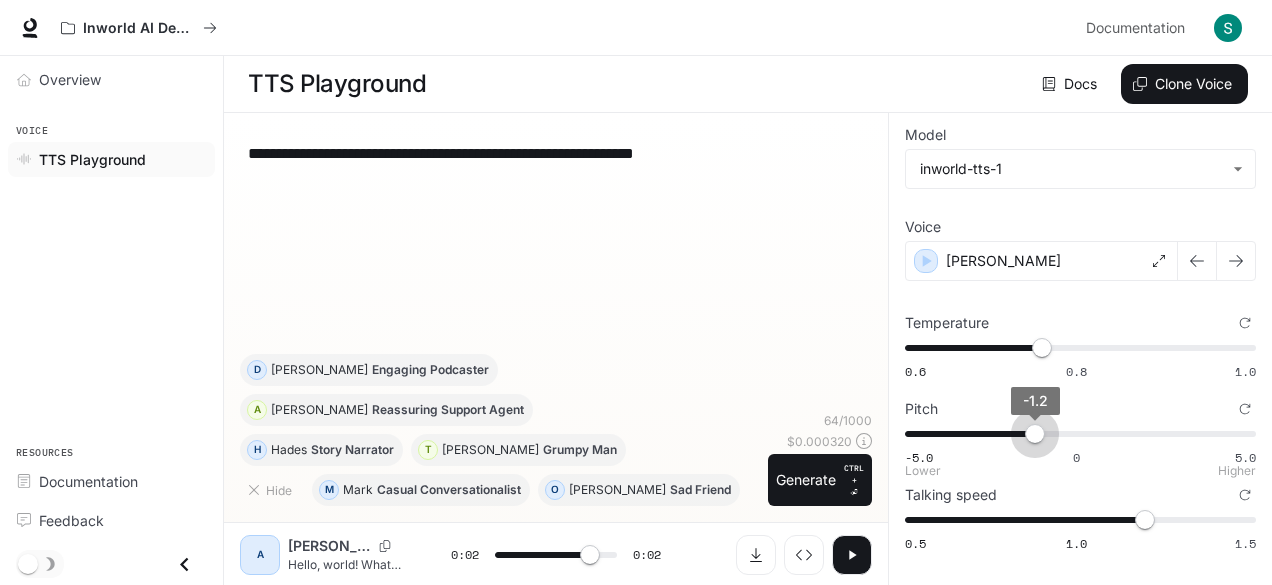 type on "***" 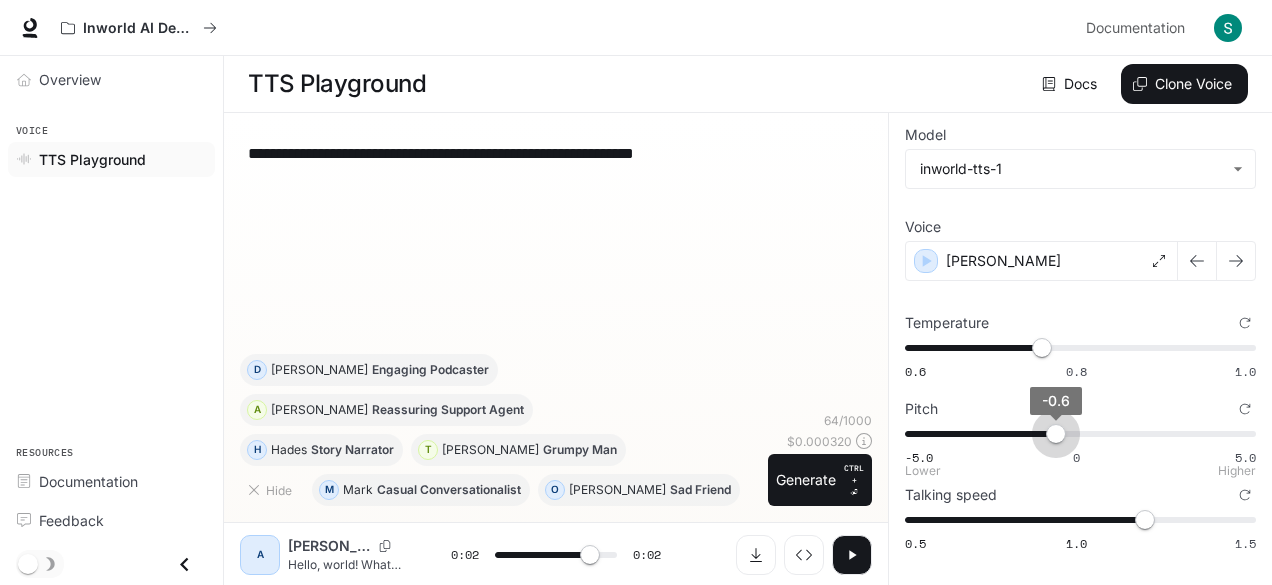 type on "***" 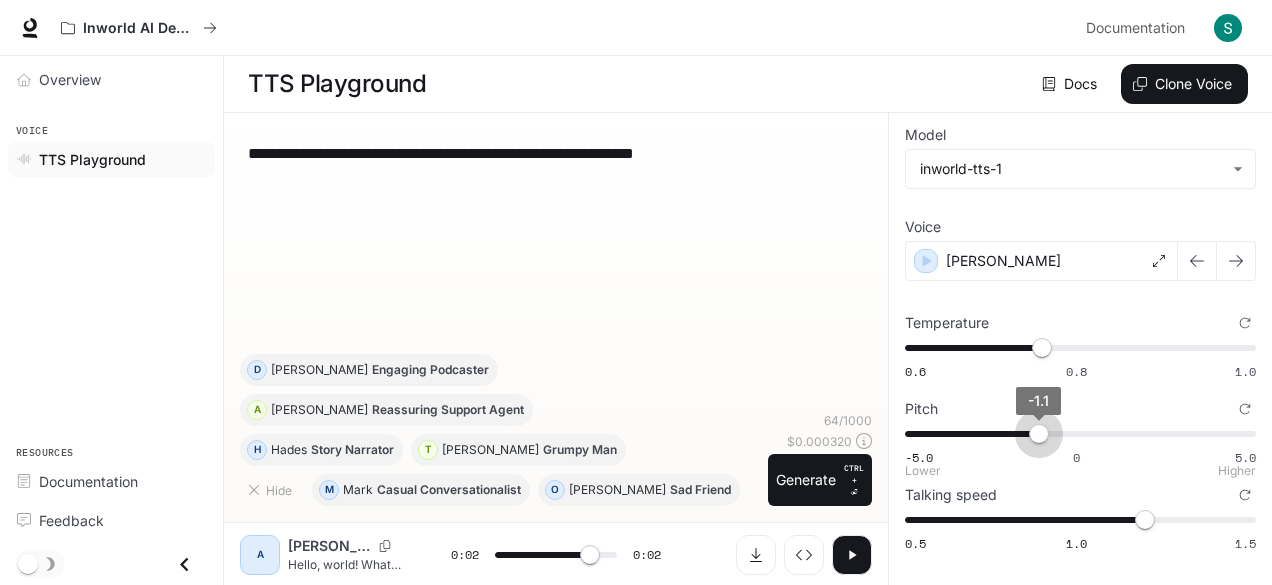 type on "***" 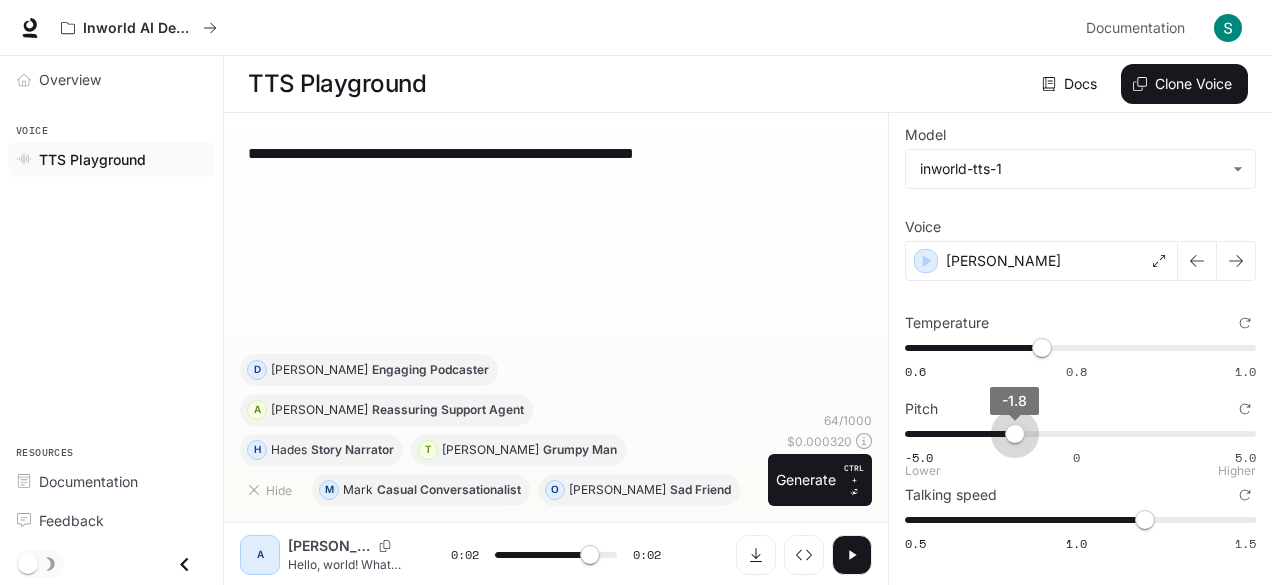 type on "***" 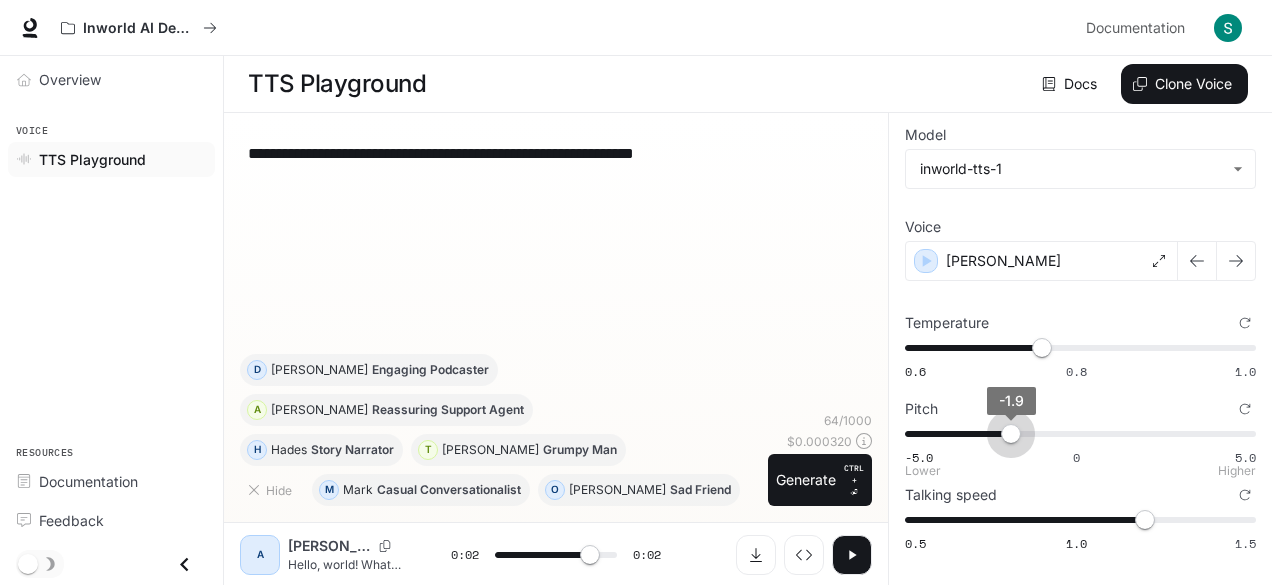 type on "***" 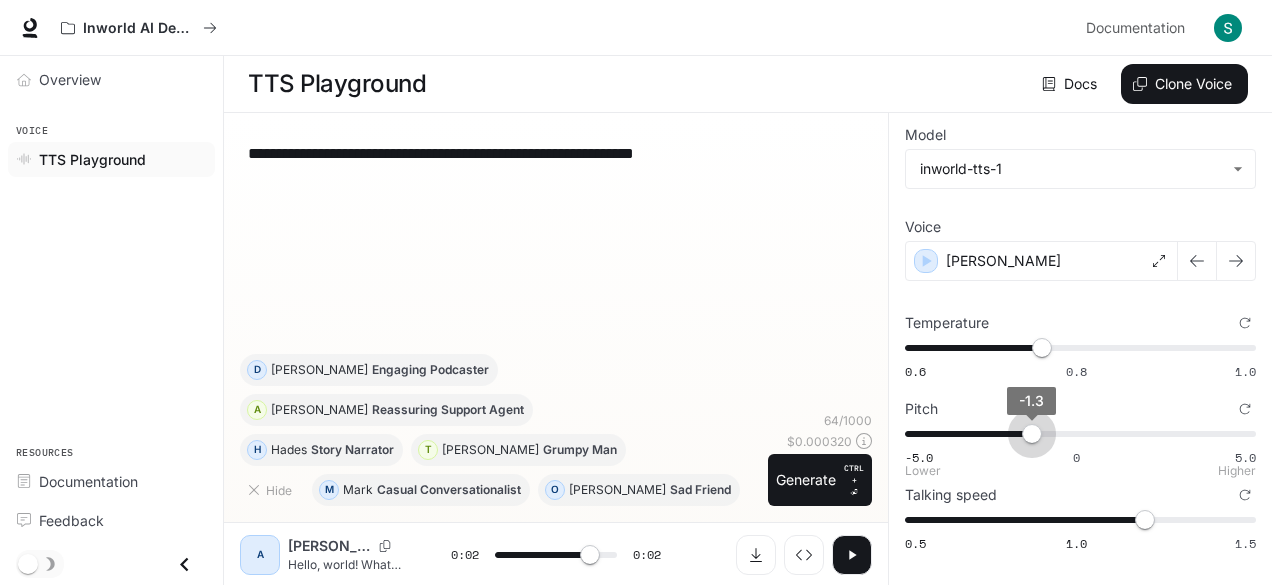 type on "***" 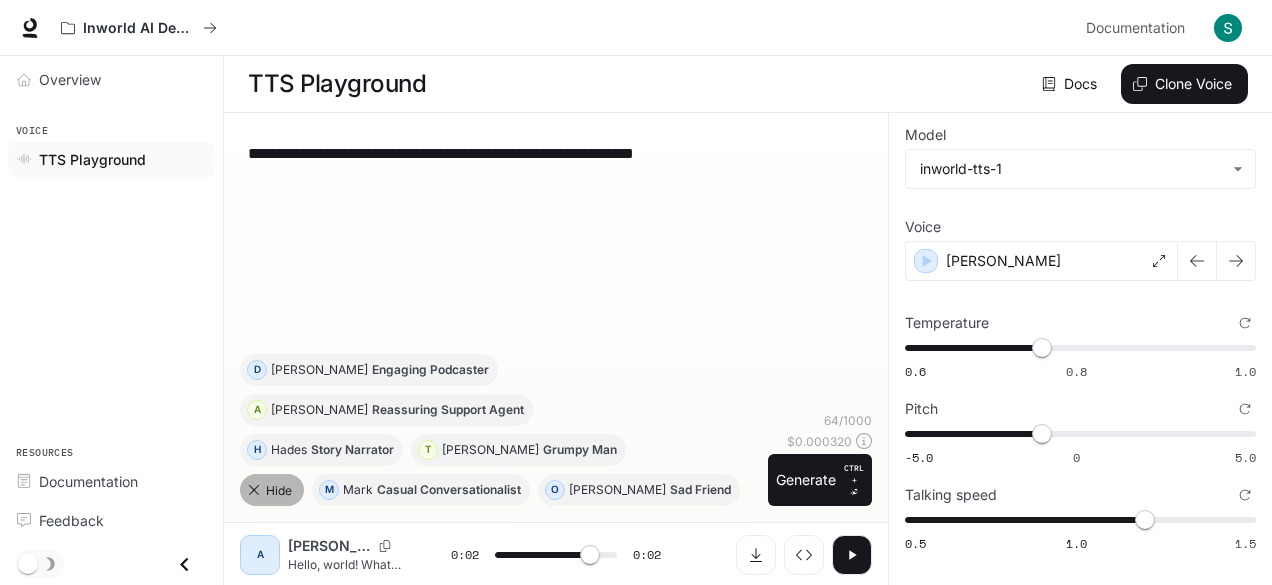 click on "Hide" at bounding box center (272, 490) 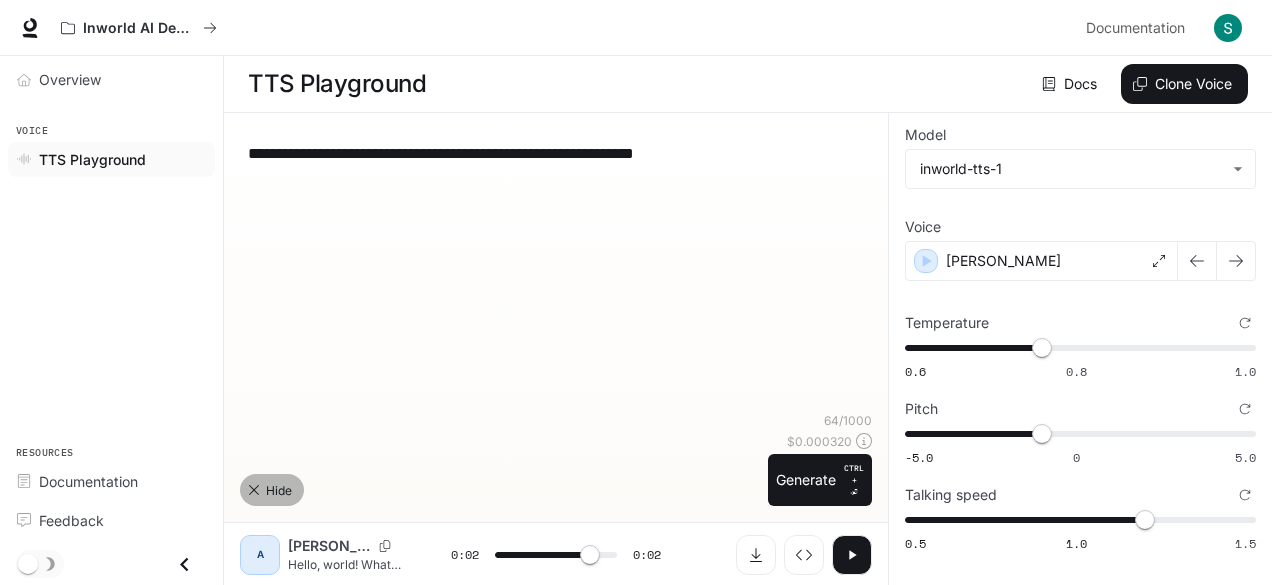 type on "***" 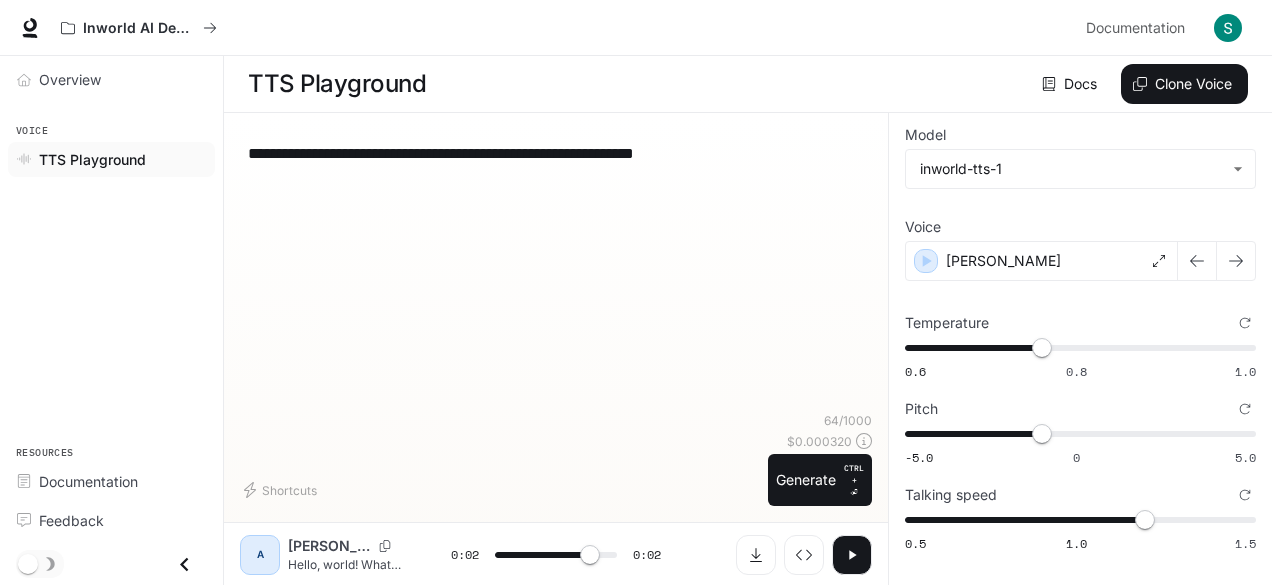 click on "**********" at bounding box center (556, 153) 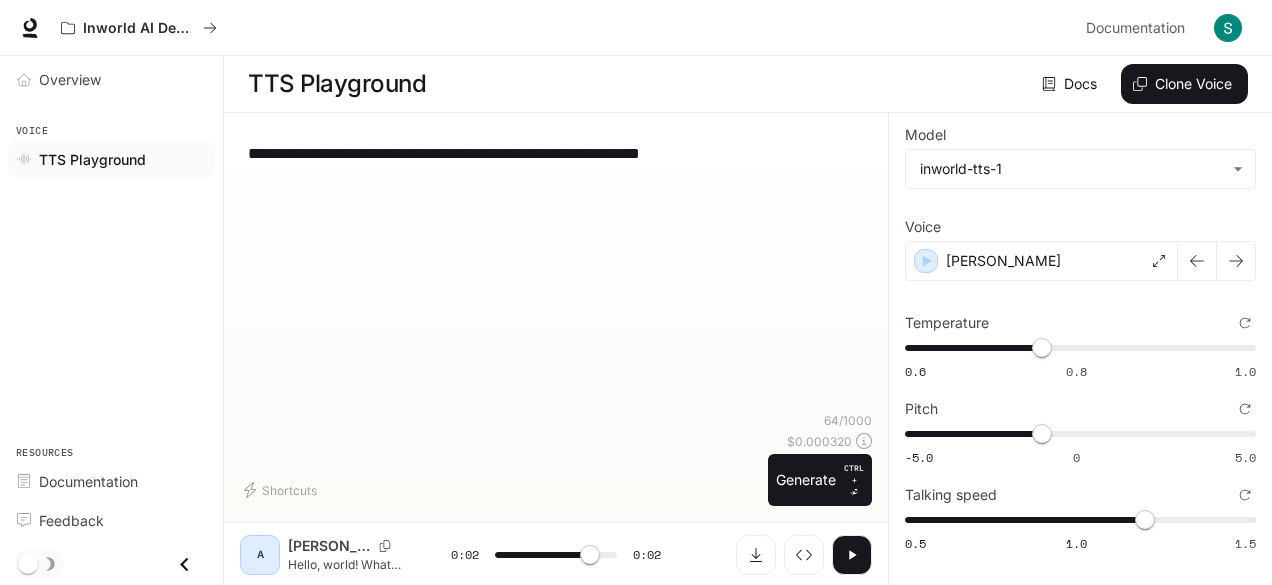 type on "***" 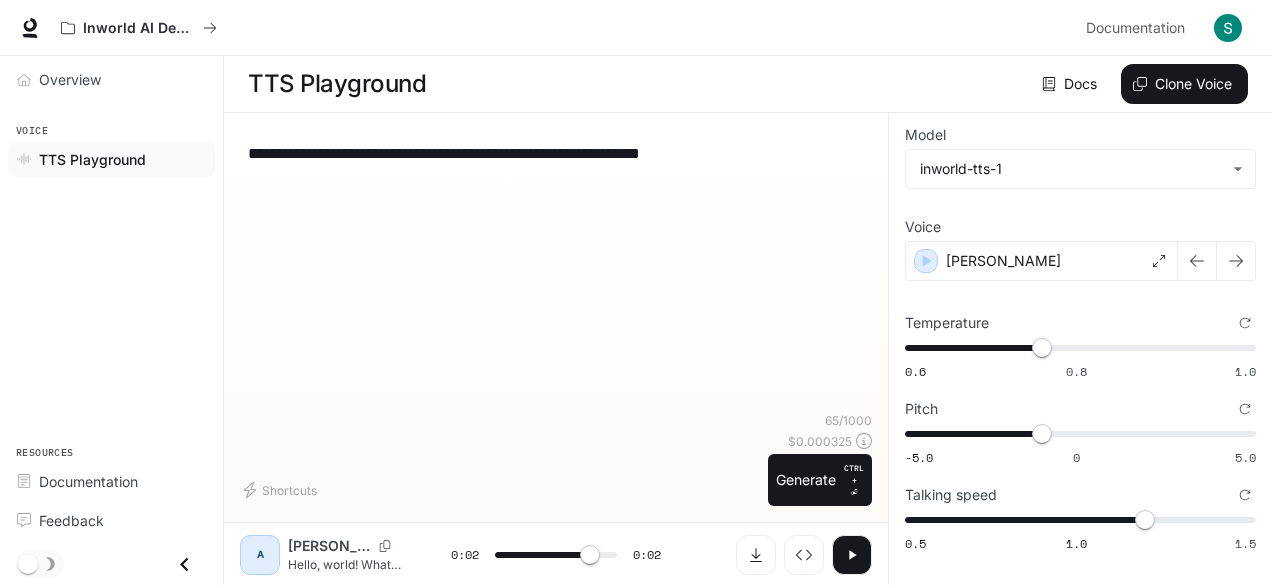 type on "**********" 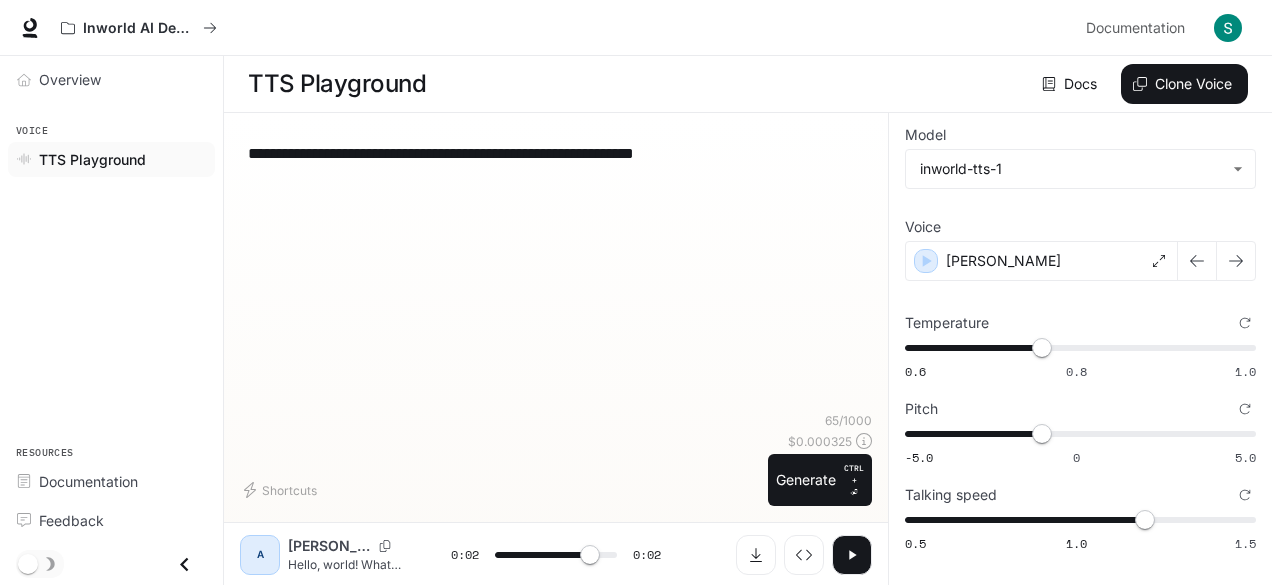 type on "***" 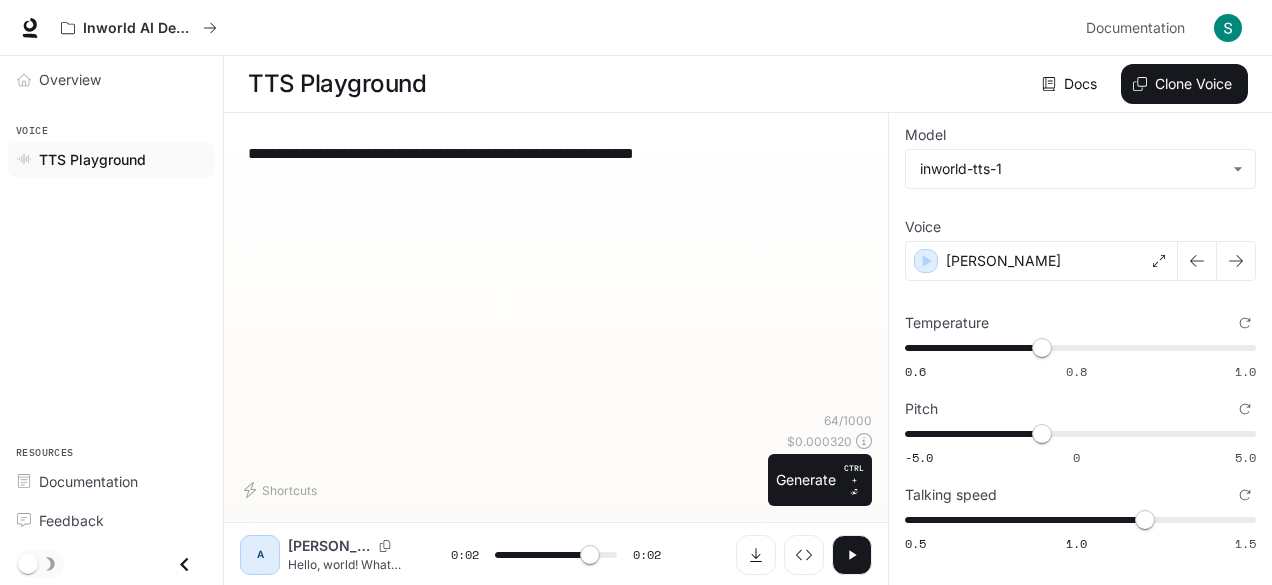 drag, startPoint x: 783, startPoint y: 153, endPoint x: 99, endPoint y: 214, distance: 686.71466 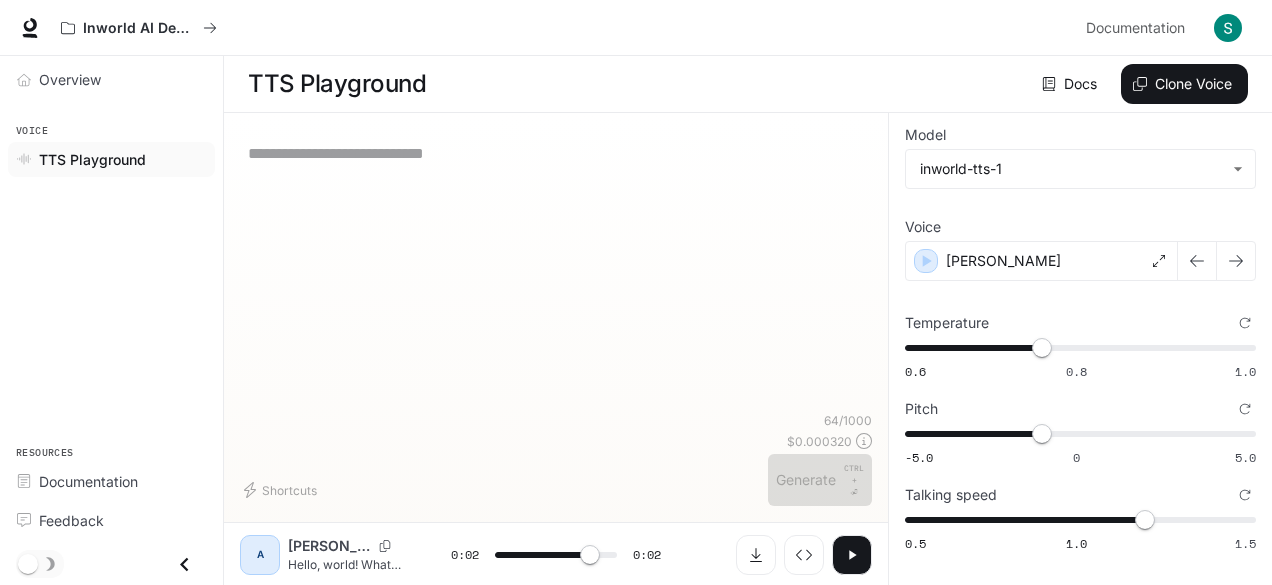 type on "***" 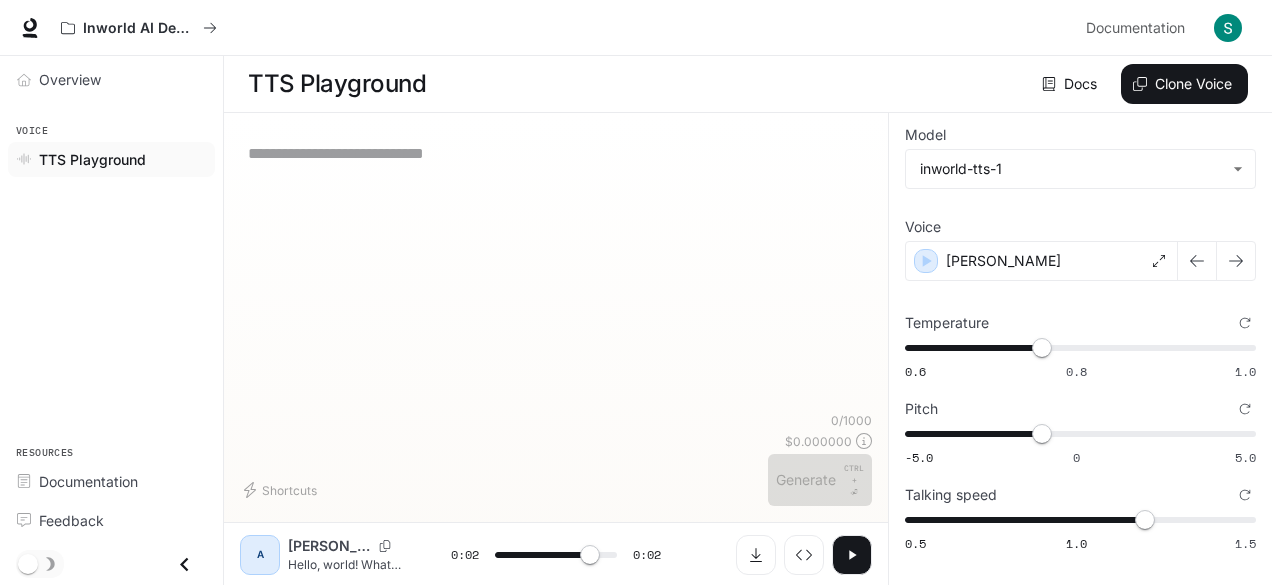 type on "*" 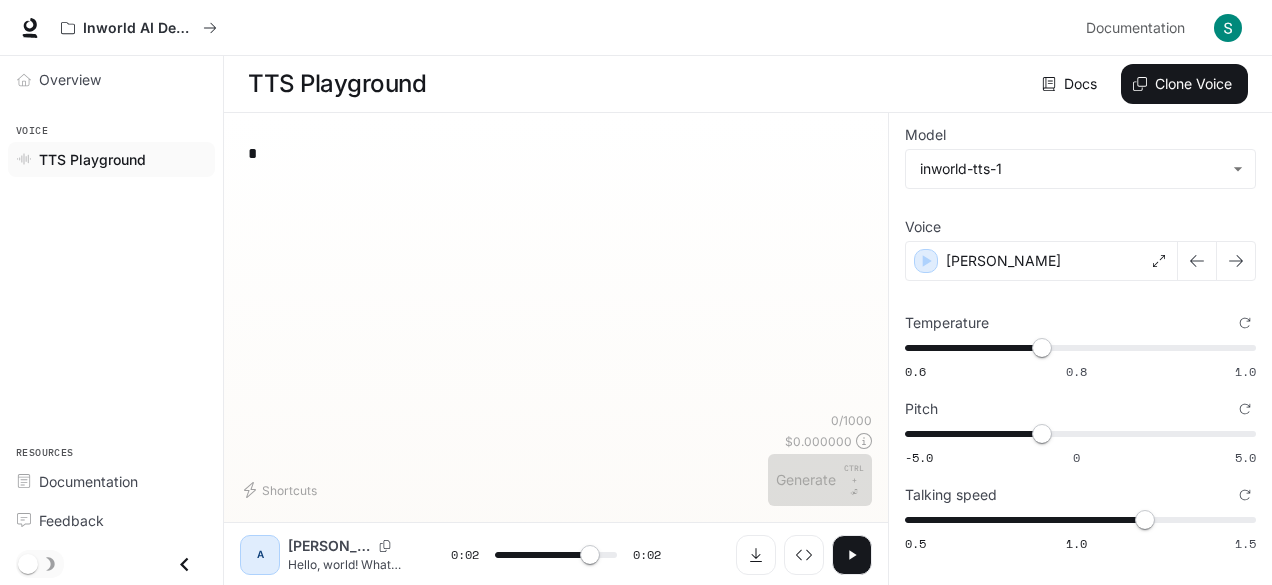 type on "***" 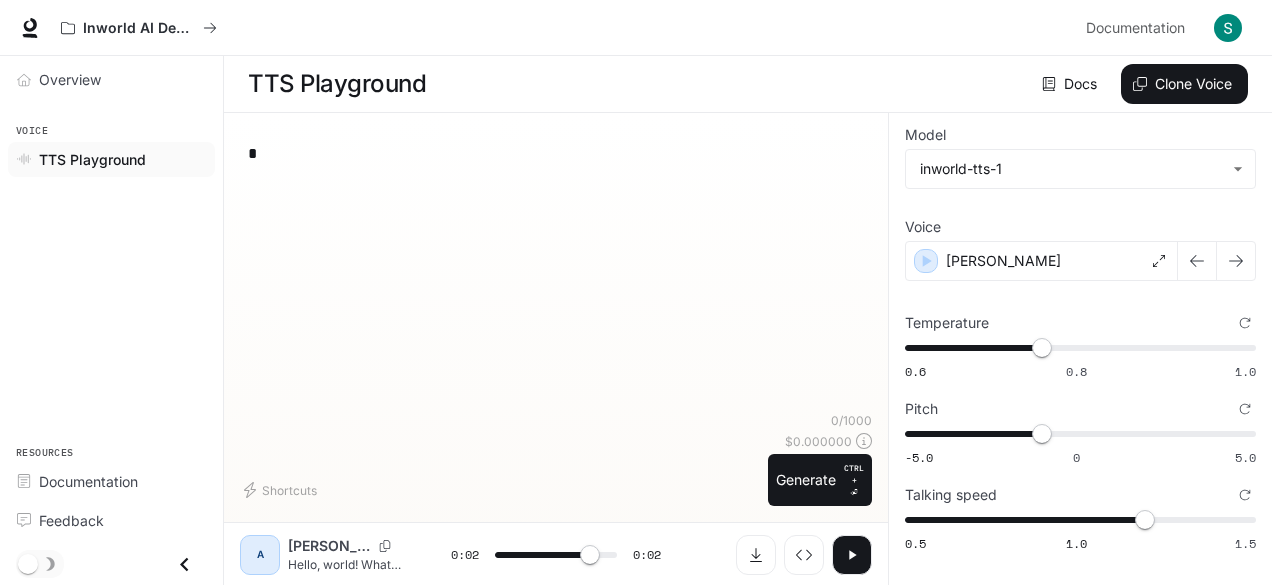 type on "**" 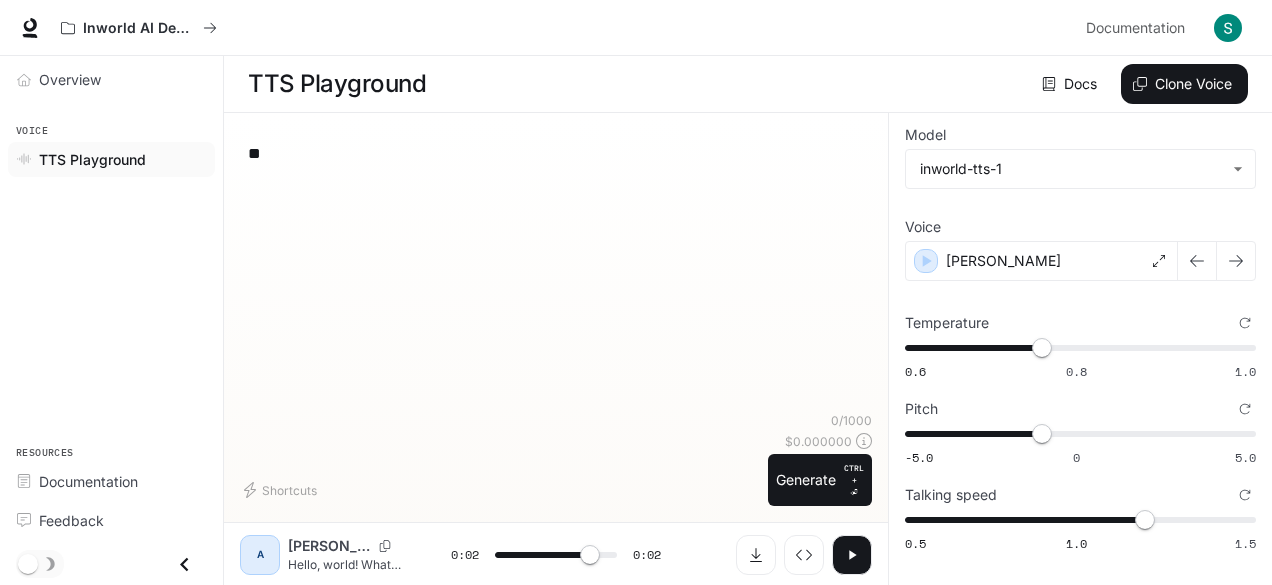 type on "***" 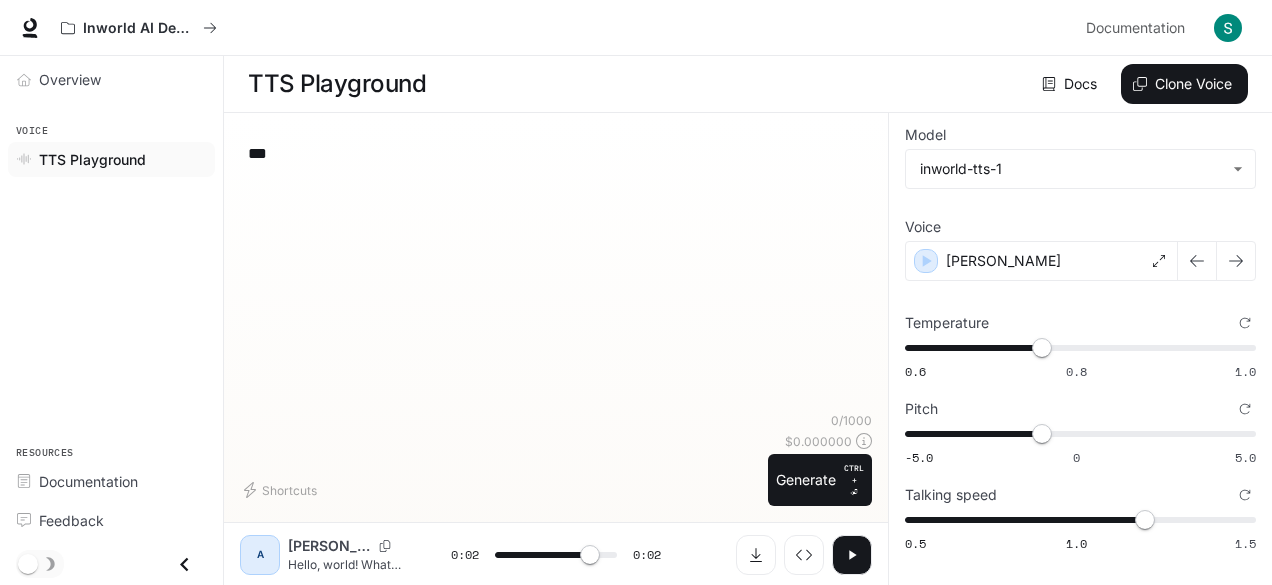 type on "****" 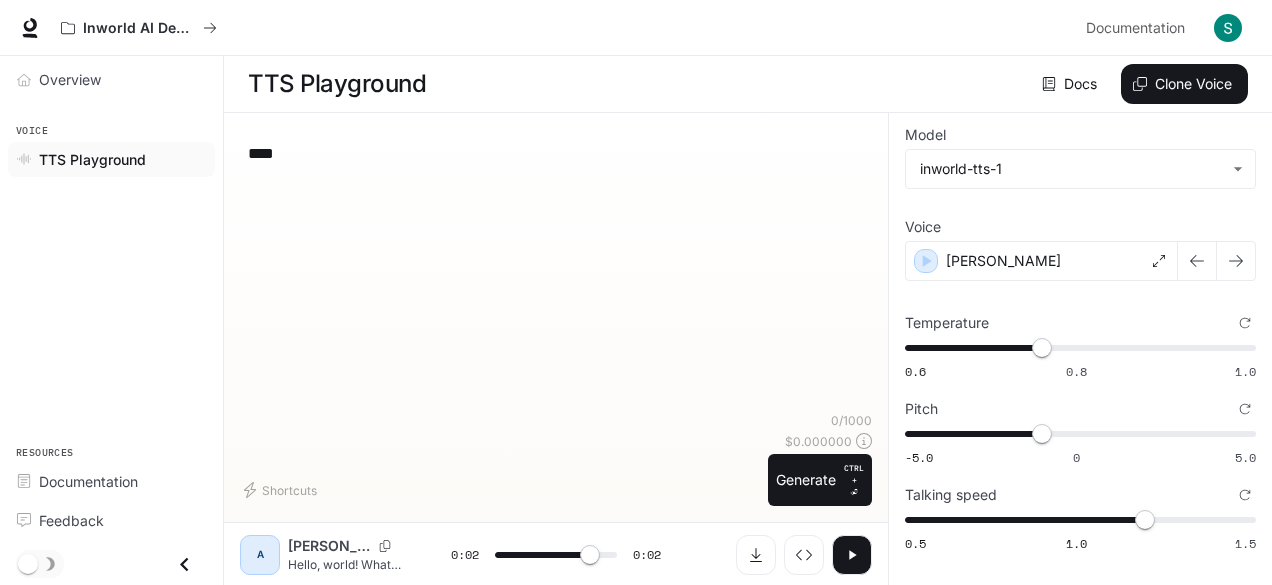 type on "****" 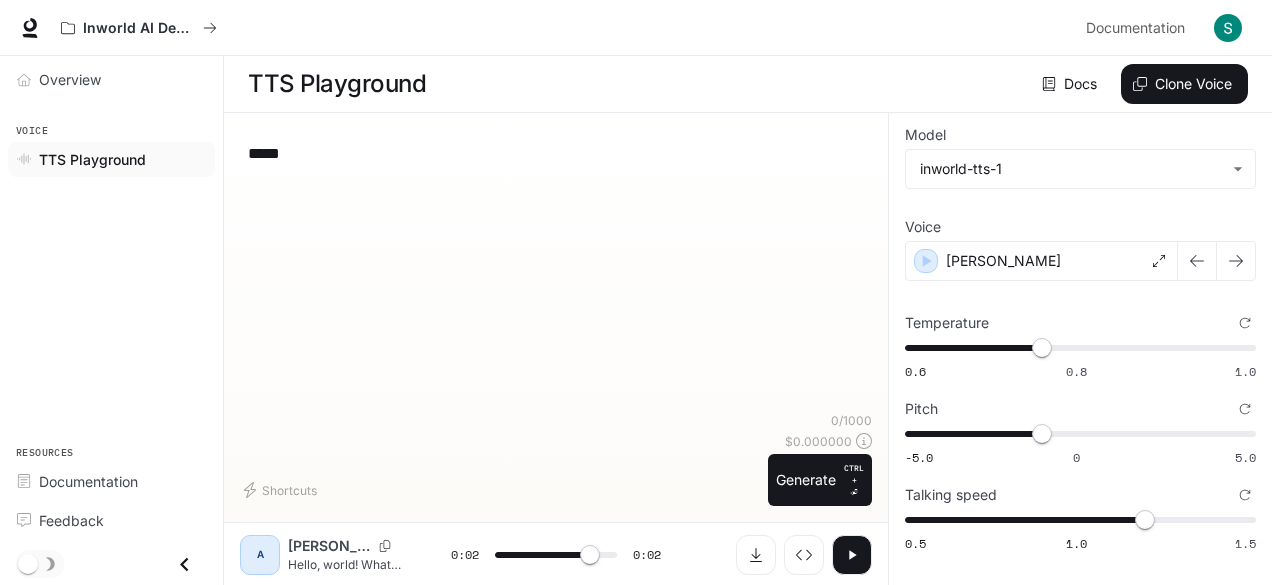 type on "******" 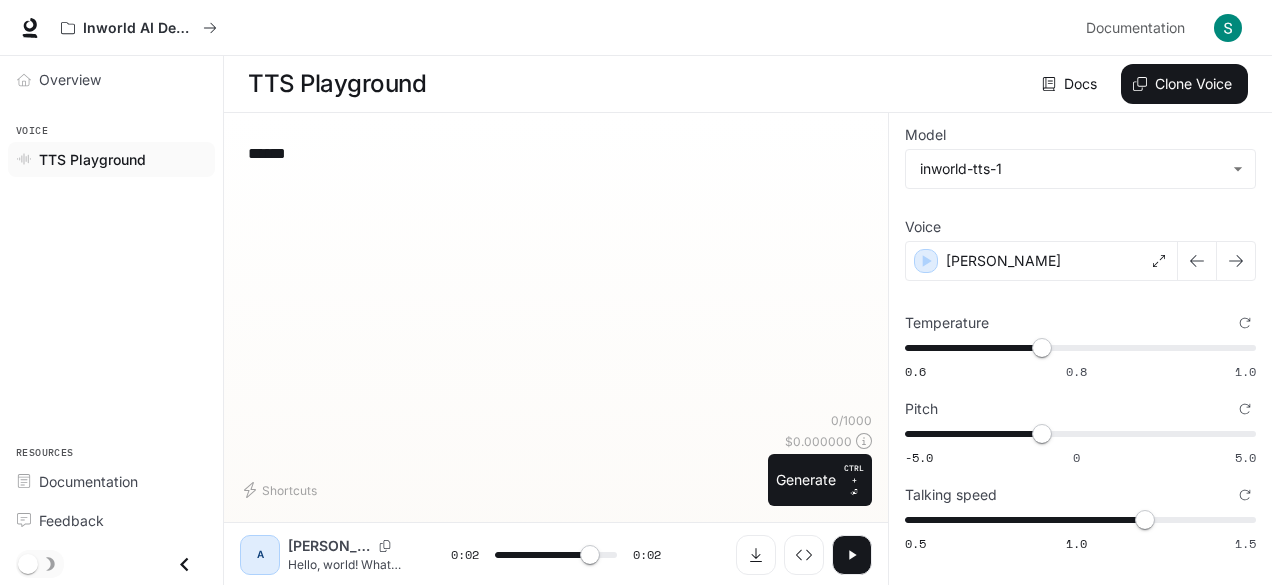 type on "***" 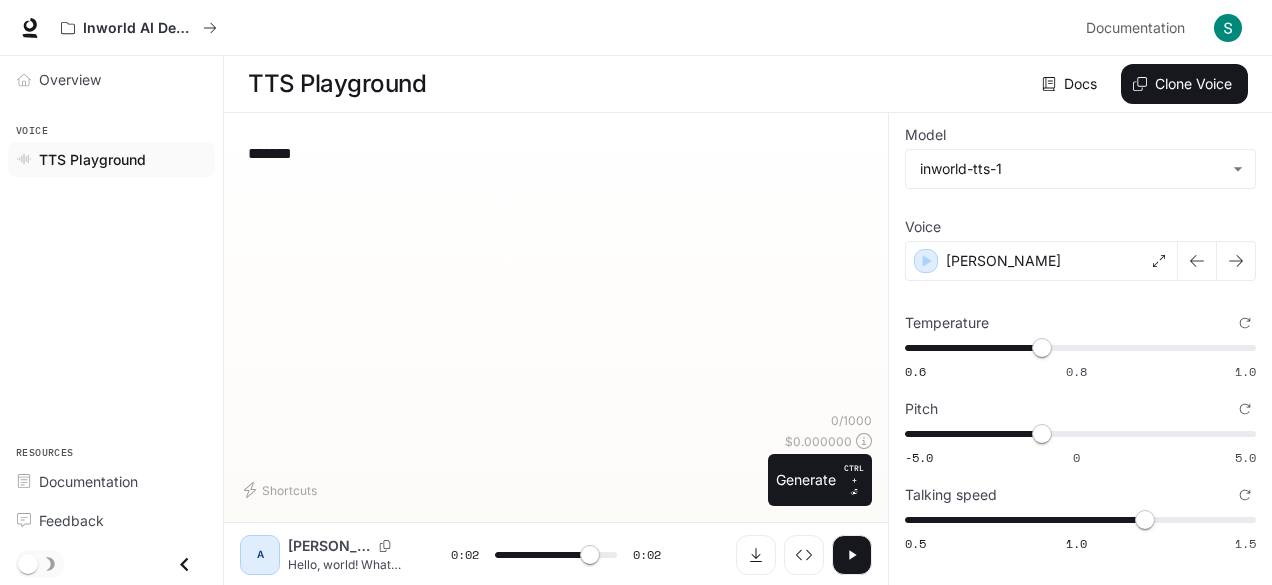 type on "********" 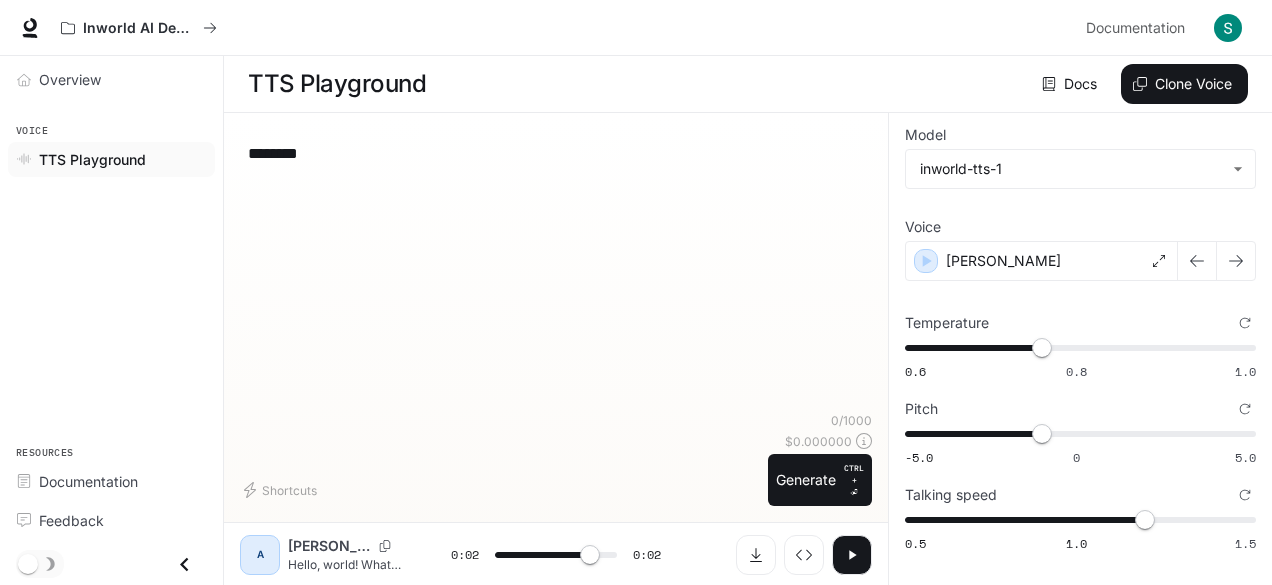 type on "********" 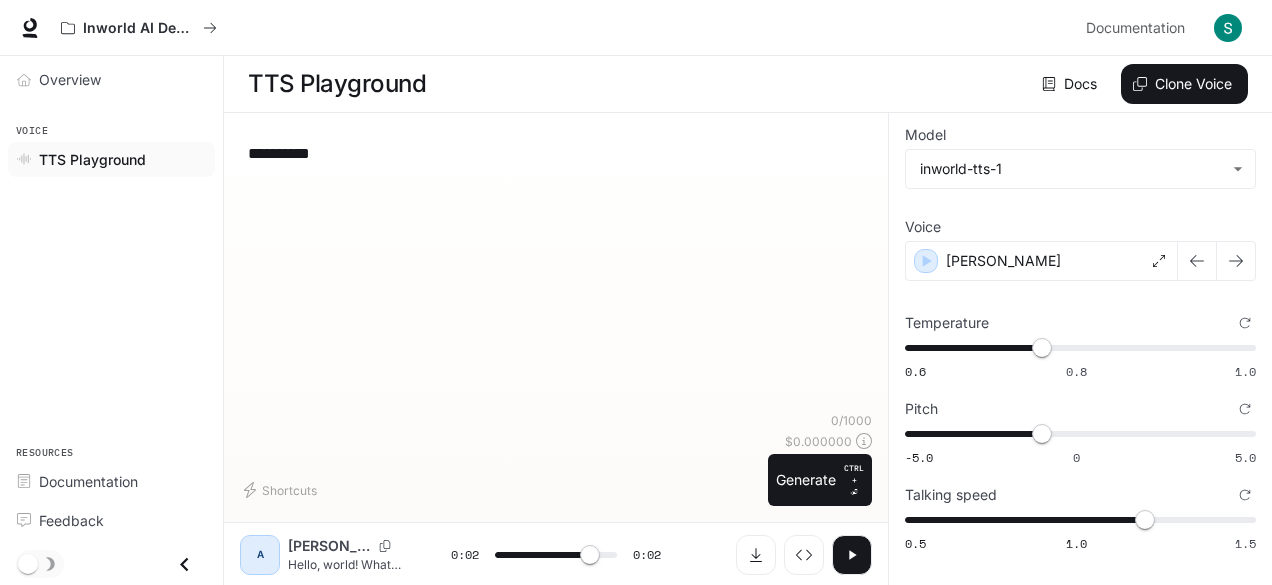 type on "**********" 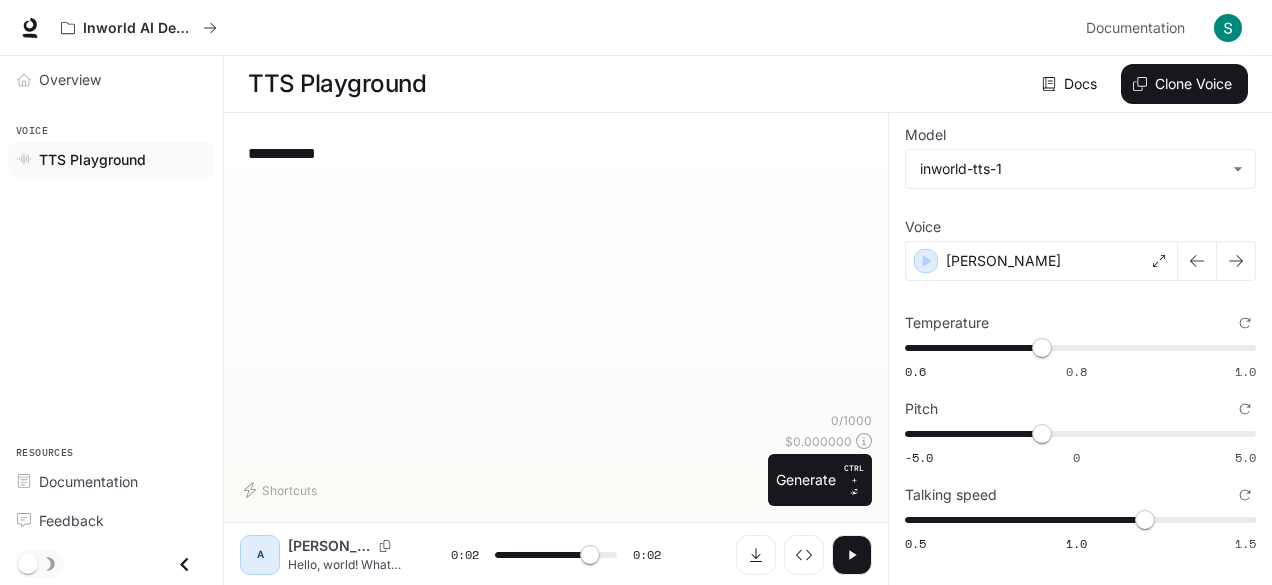 type on "***" 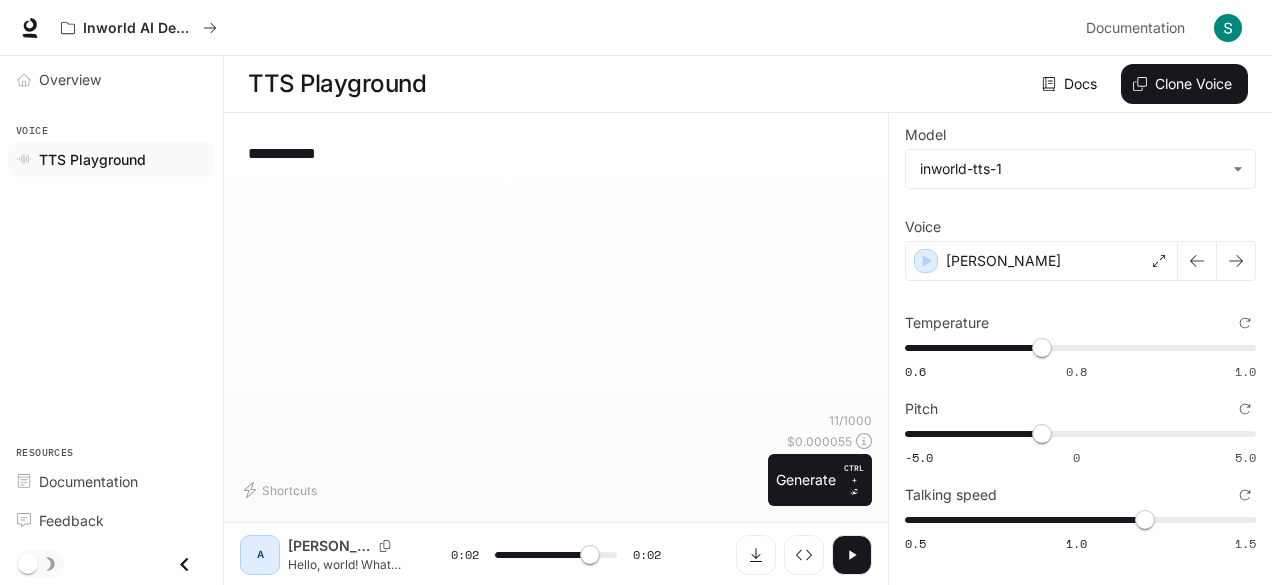 type on "**********" 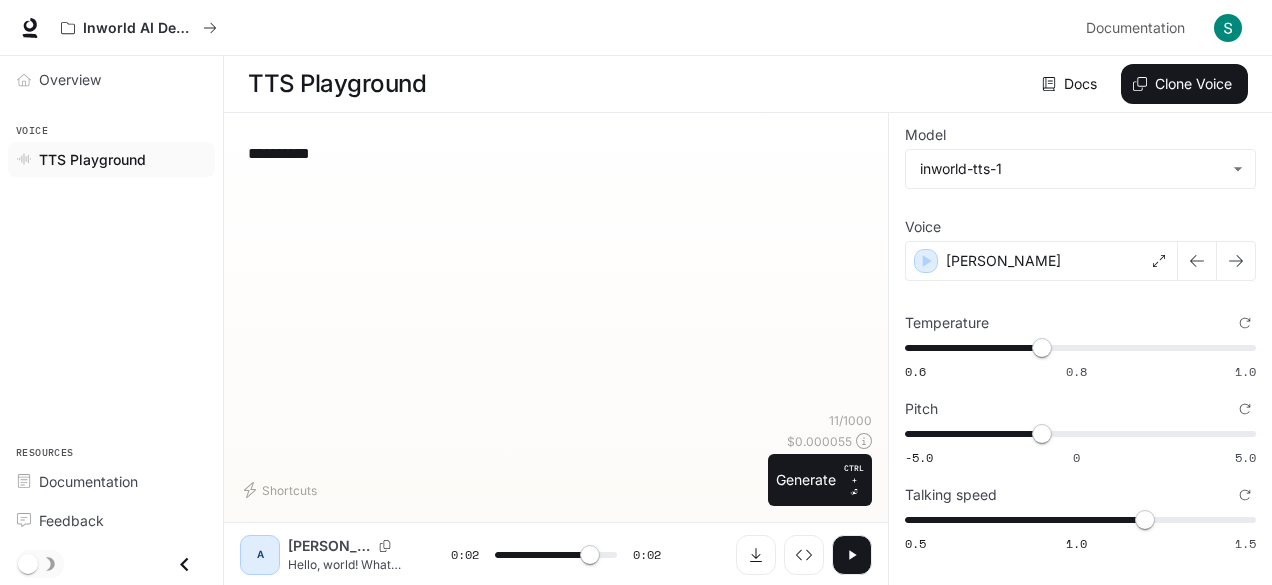 type on "***" 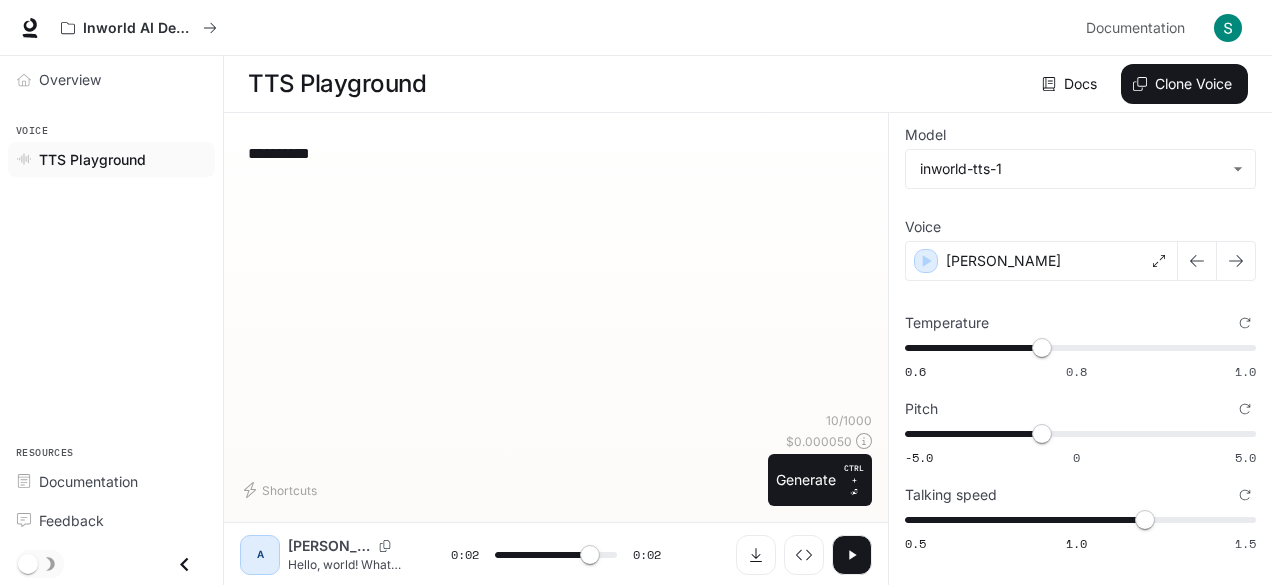 type on "**********" 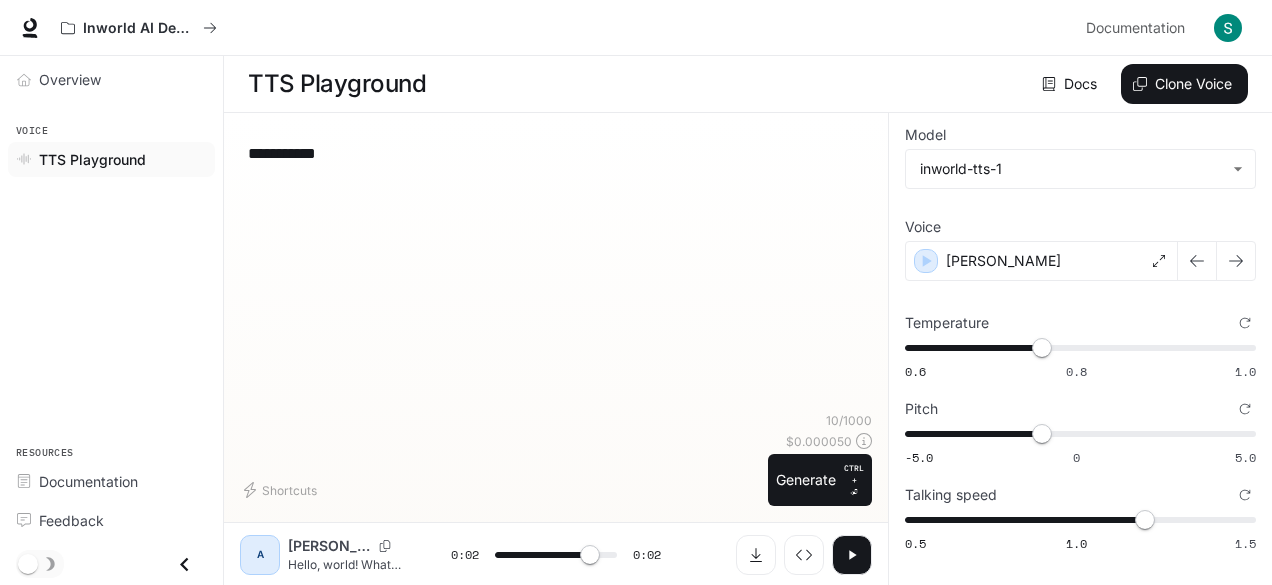 type on "**********" 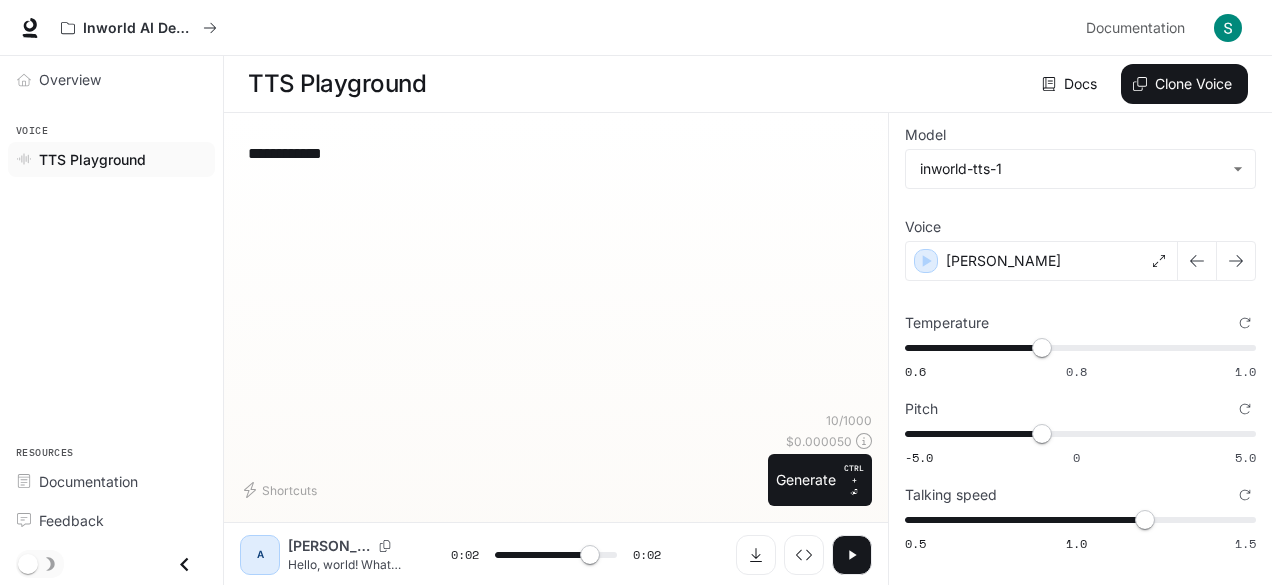 type on "***" 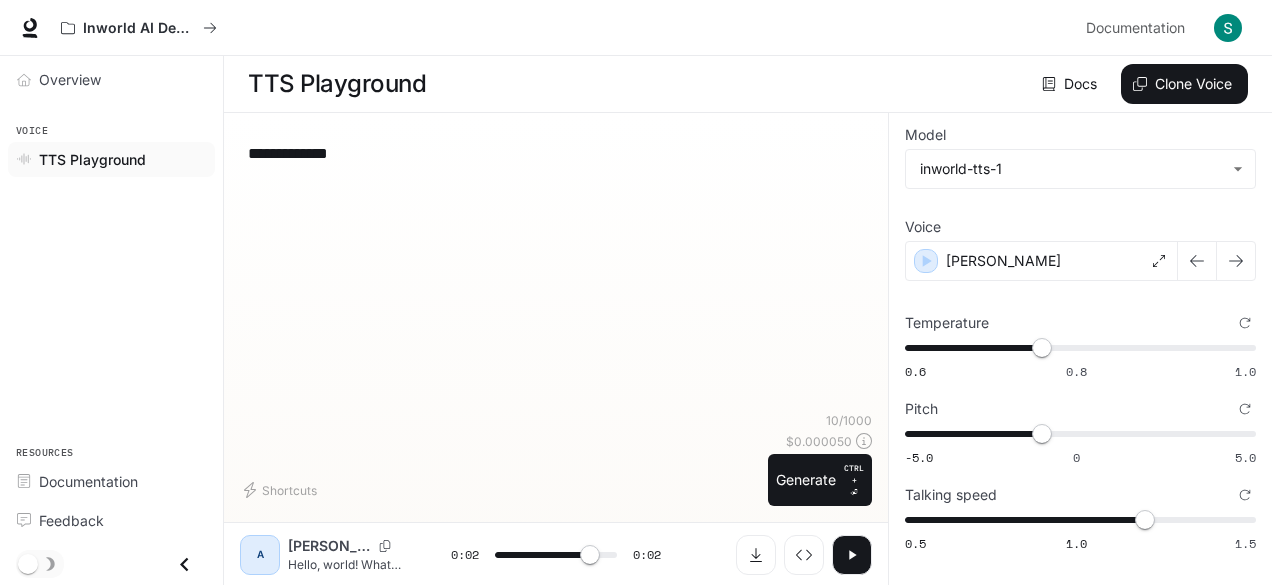 type on "***" 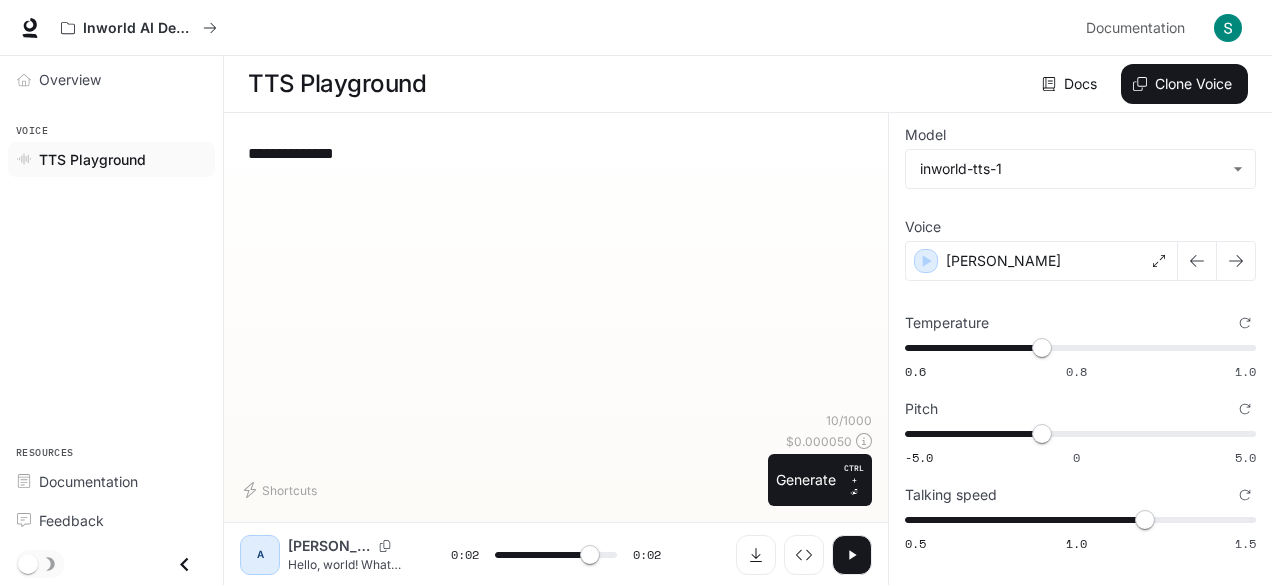 type on "***" 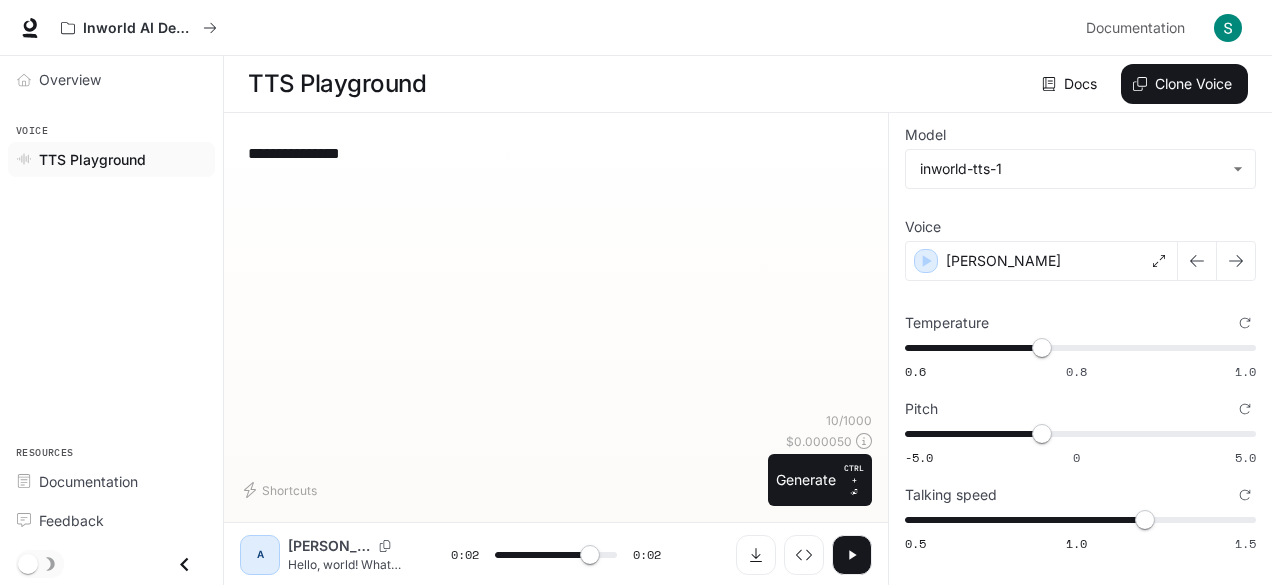 type on "***" 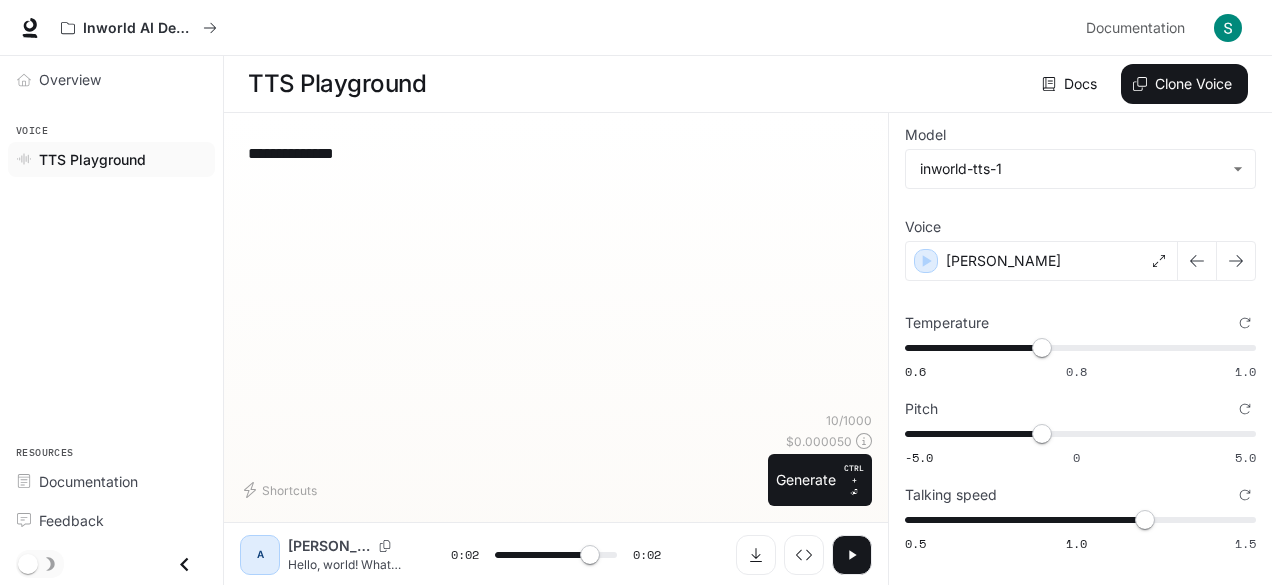 type on "***" 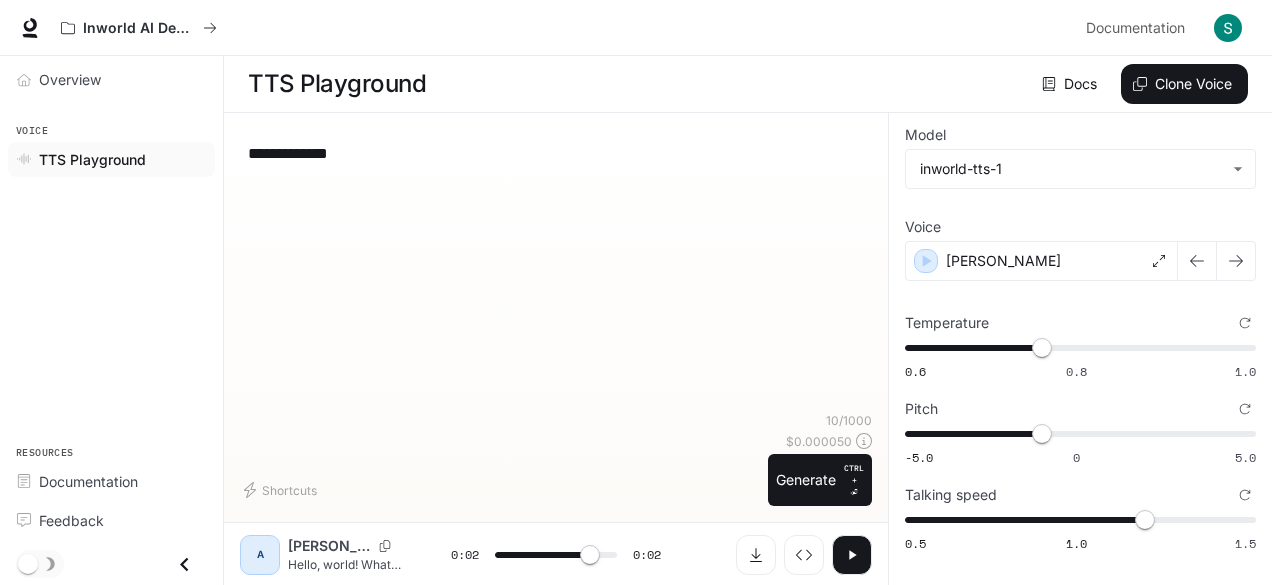 type on "***" 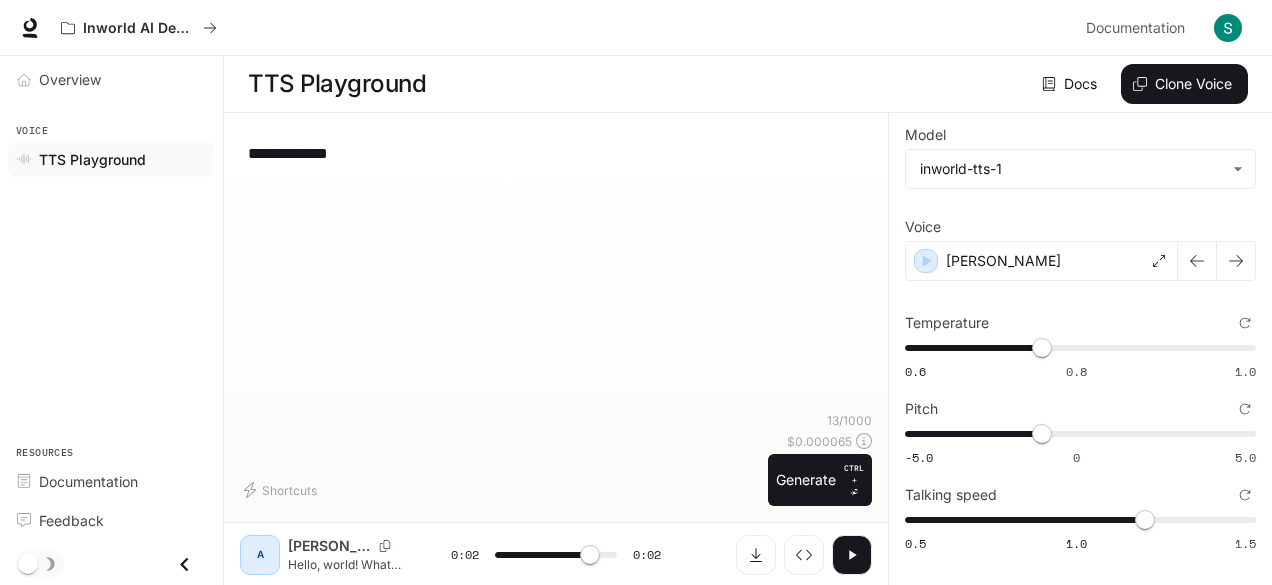 type on "**********" 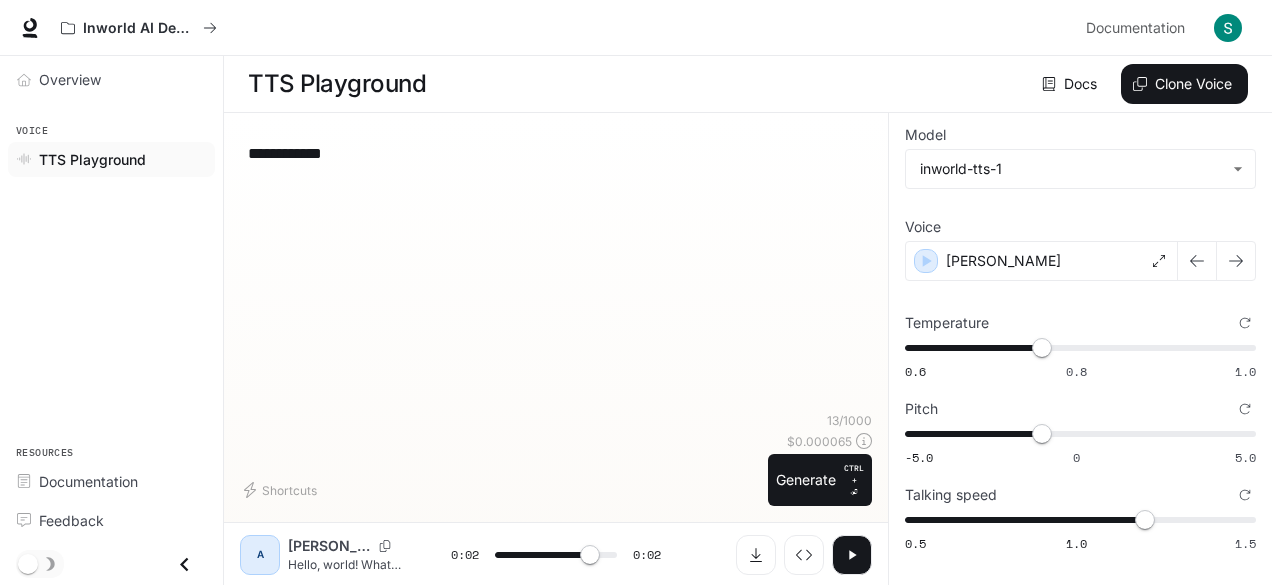 type on "***" 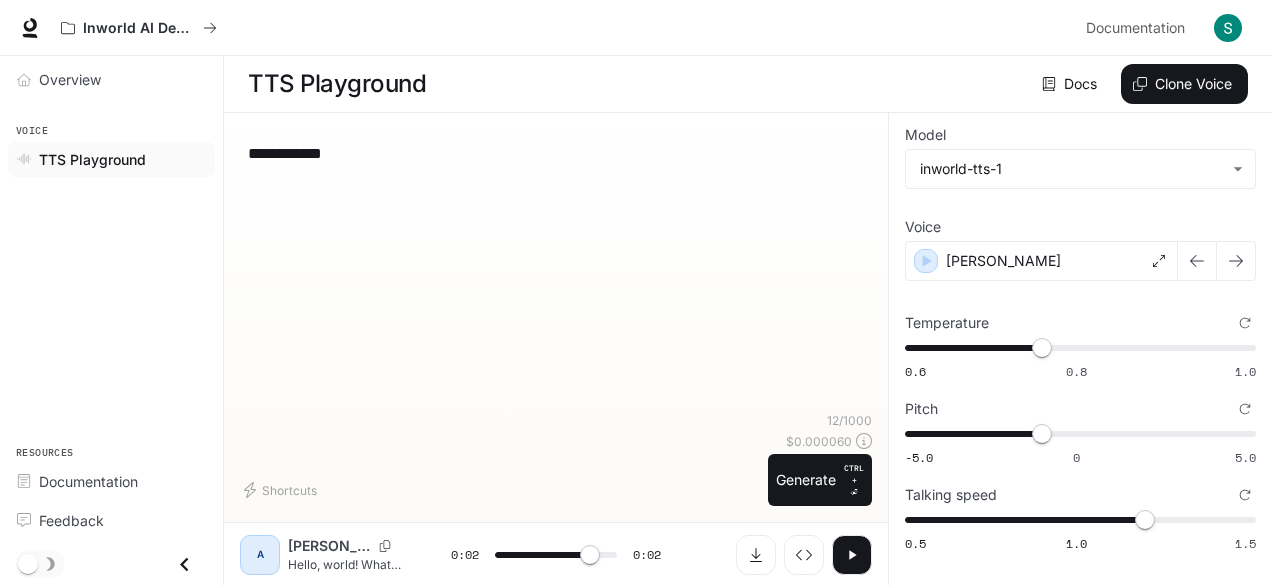 type on "**********" 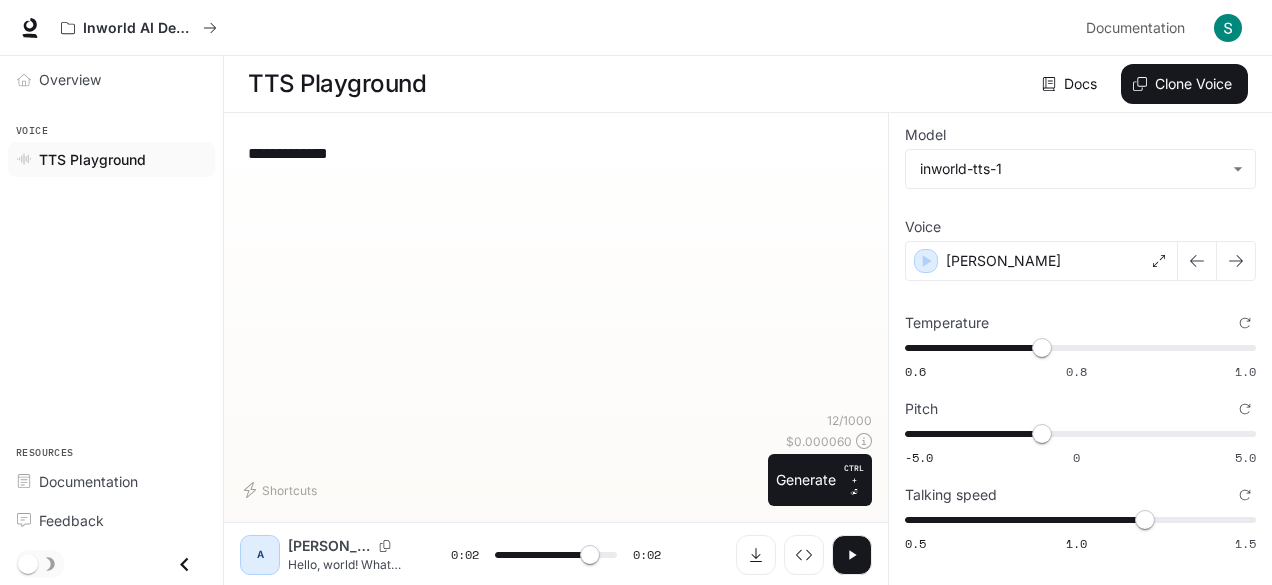 type on "**********" 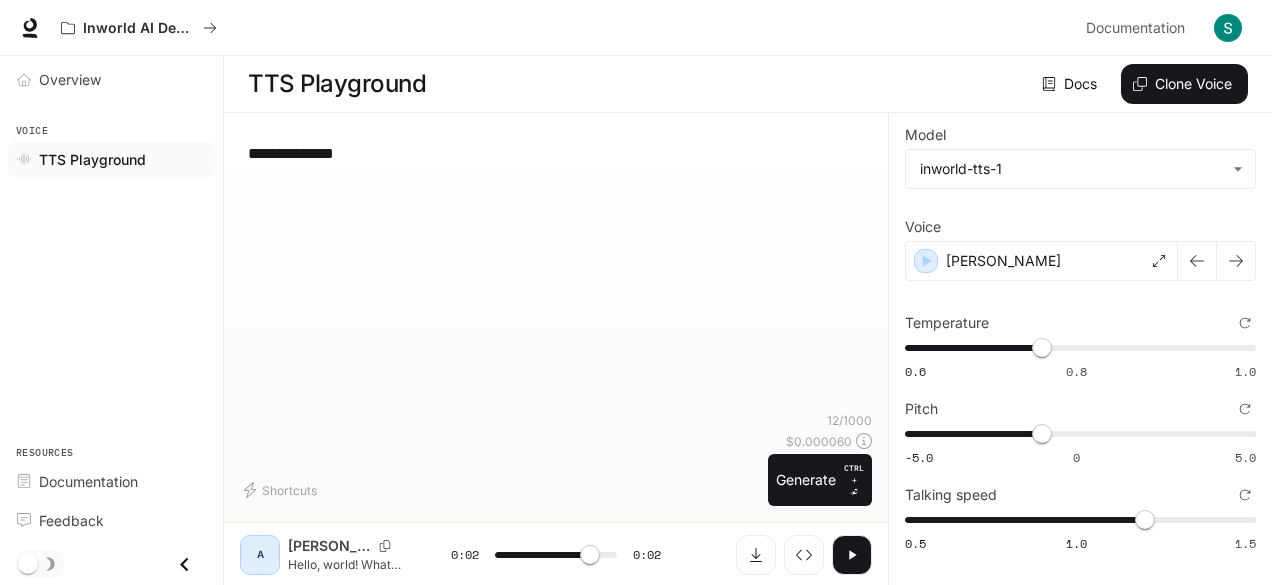 type on "***" 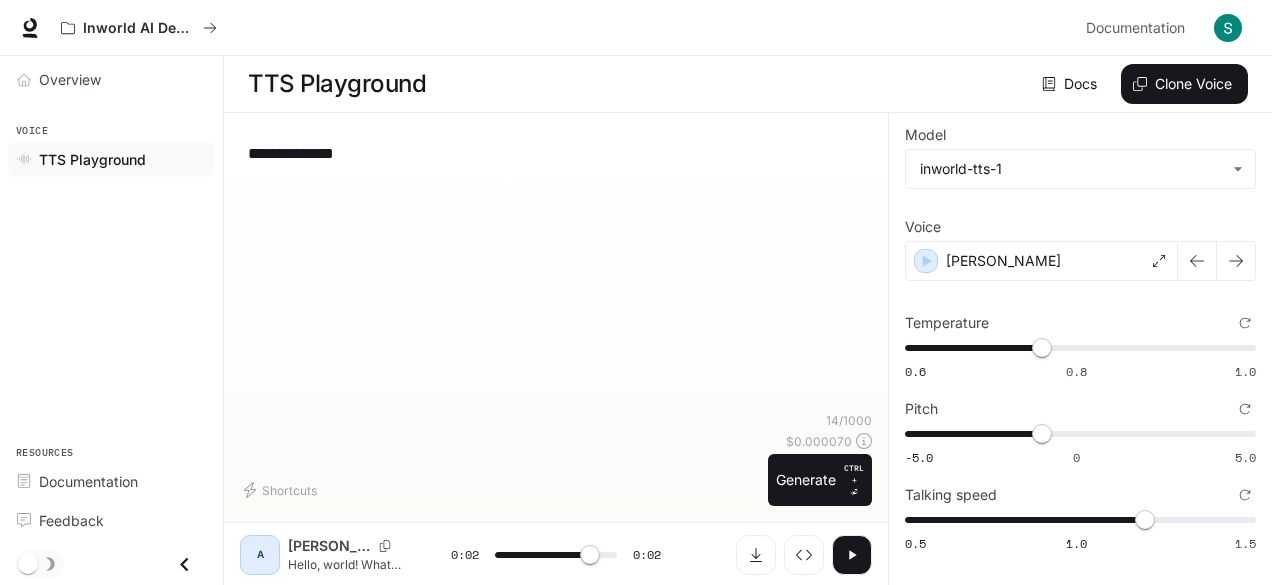 type on "**********" 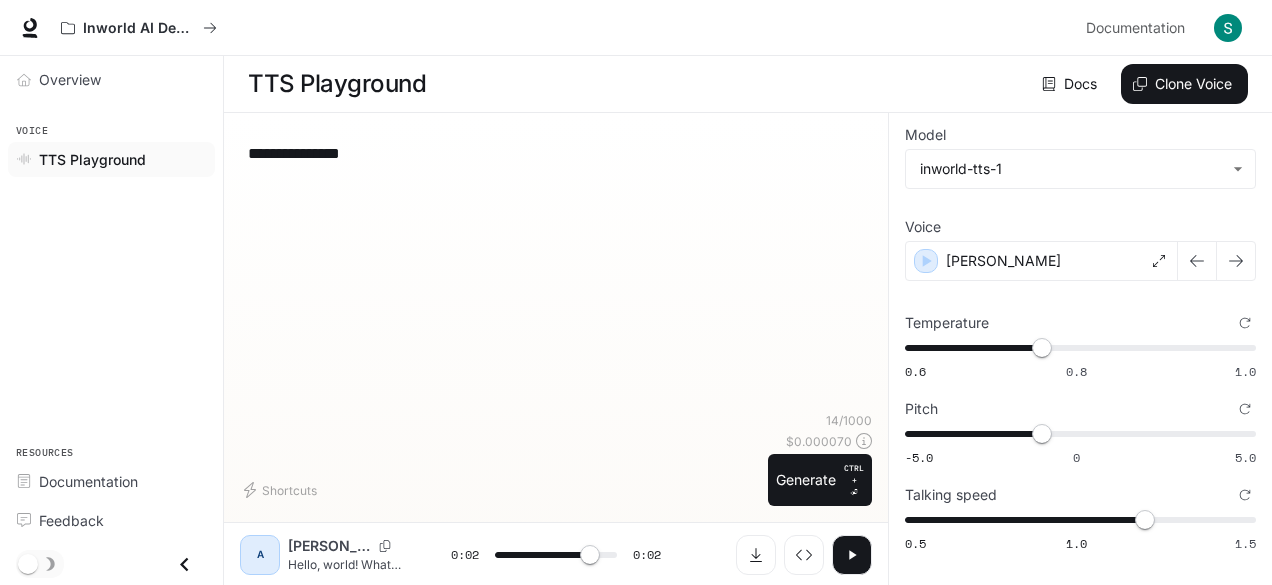 type on "***" 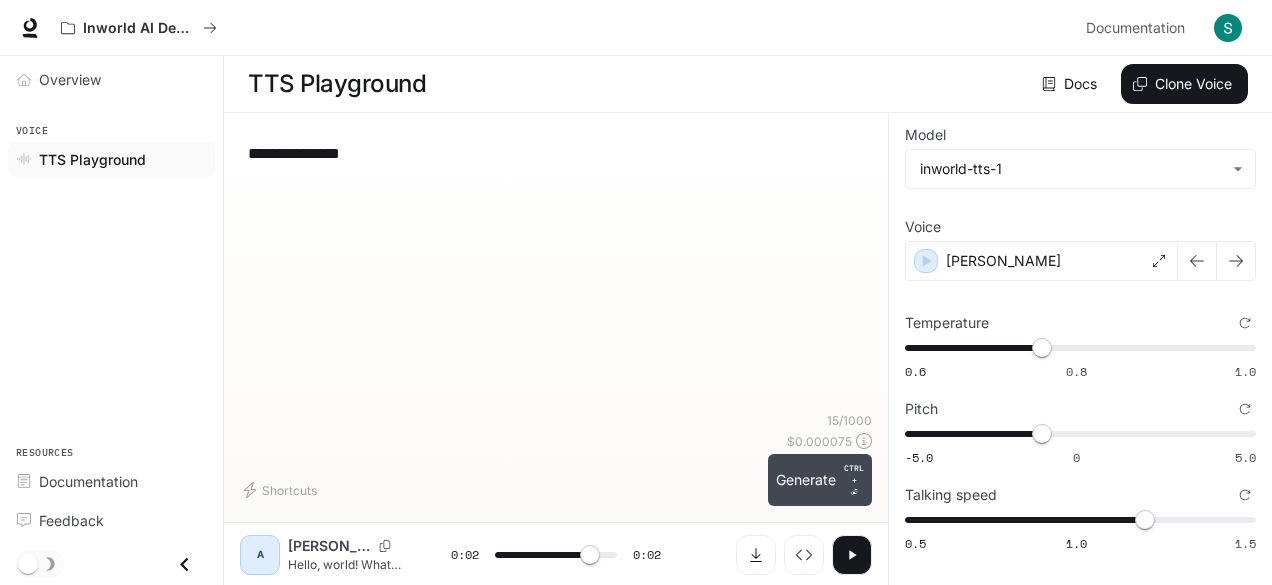 type on "**********" 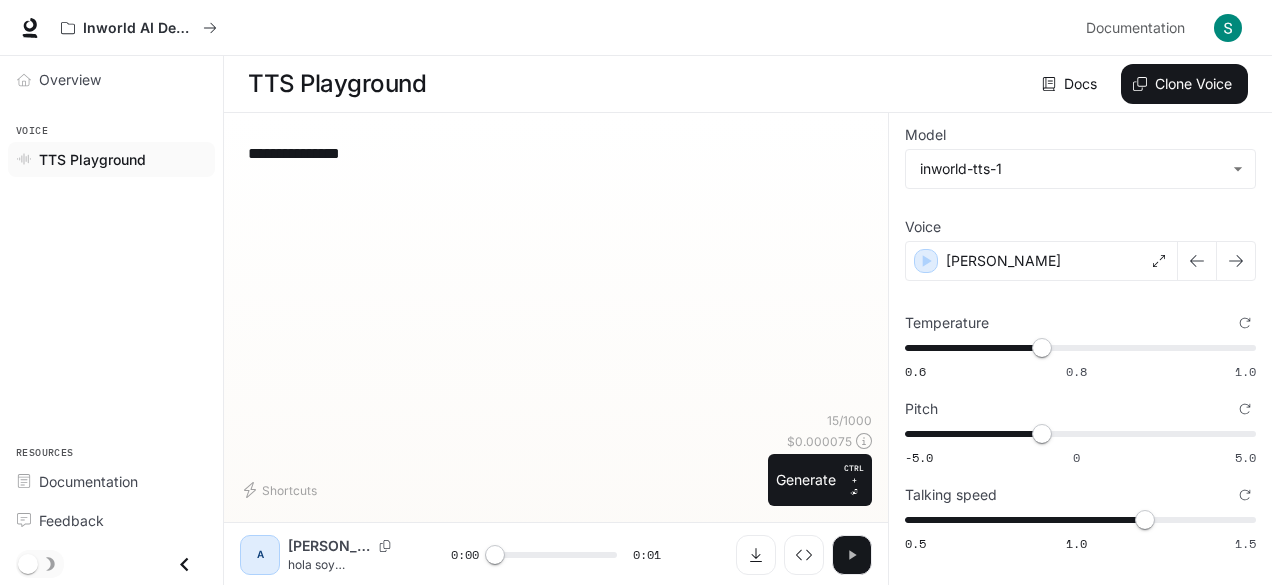 click 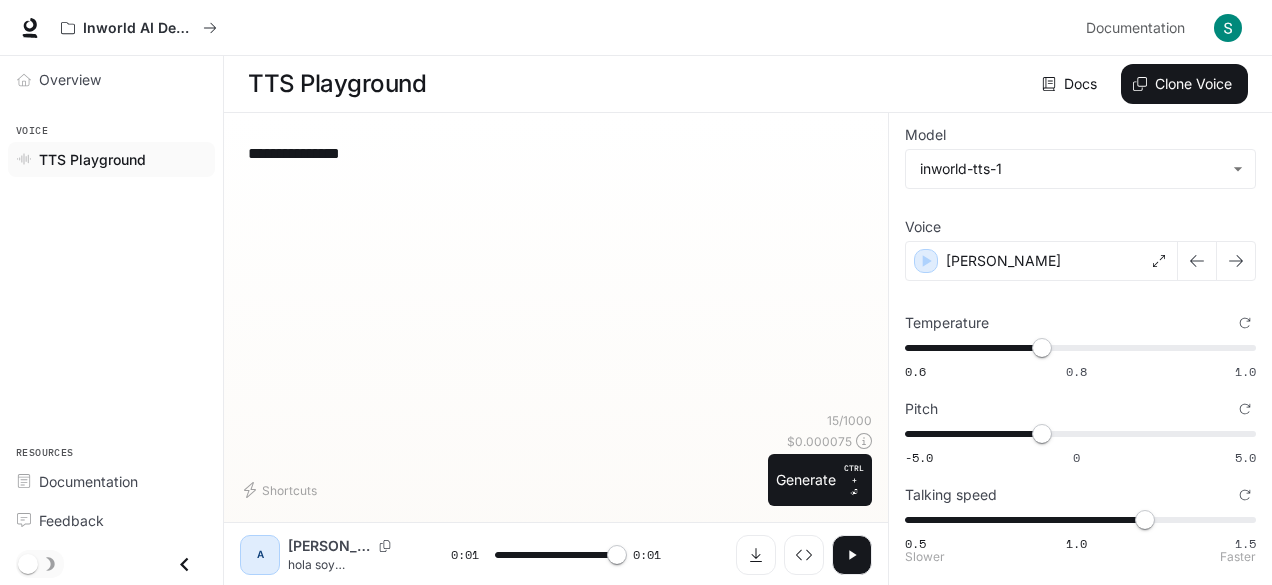 type on "*" 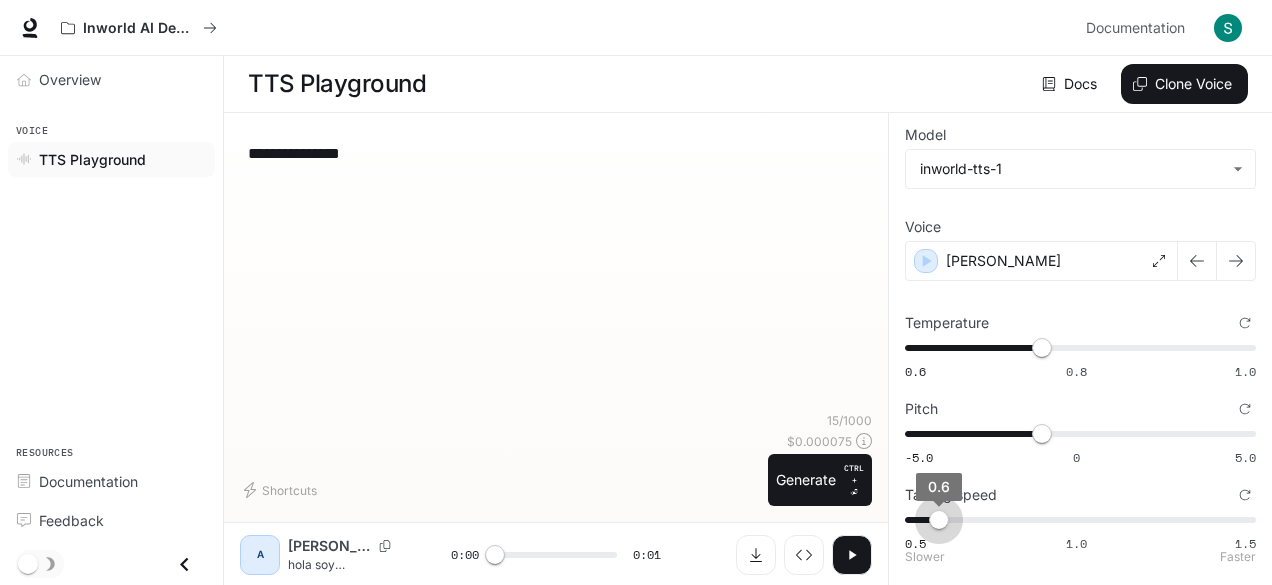 type on "***" 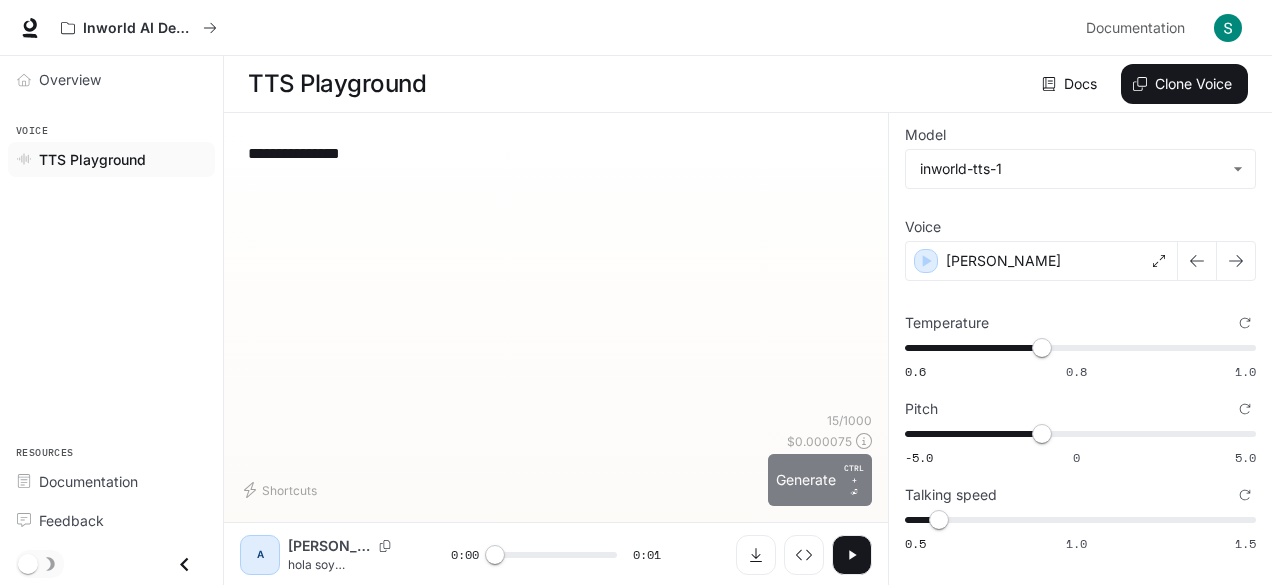 click on "Generate CTRL +  ⏎" at bounding box center [820, 480] 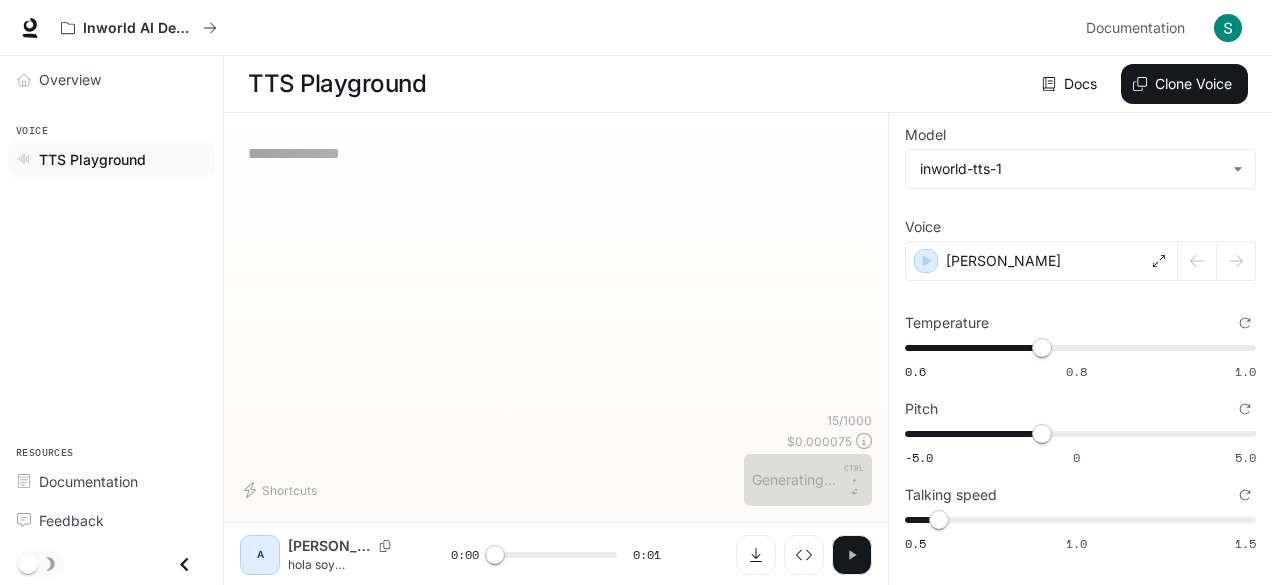 click at bounding box center (852, 555) 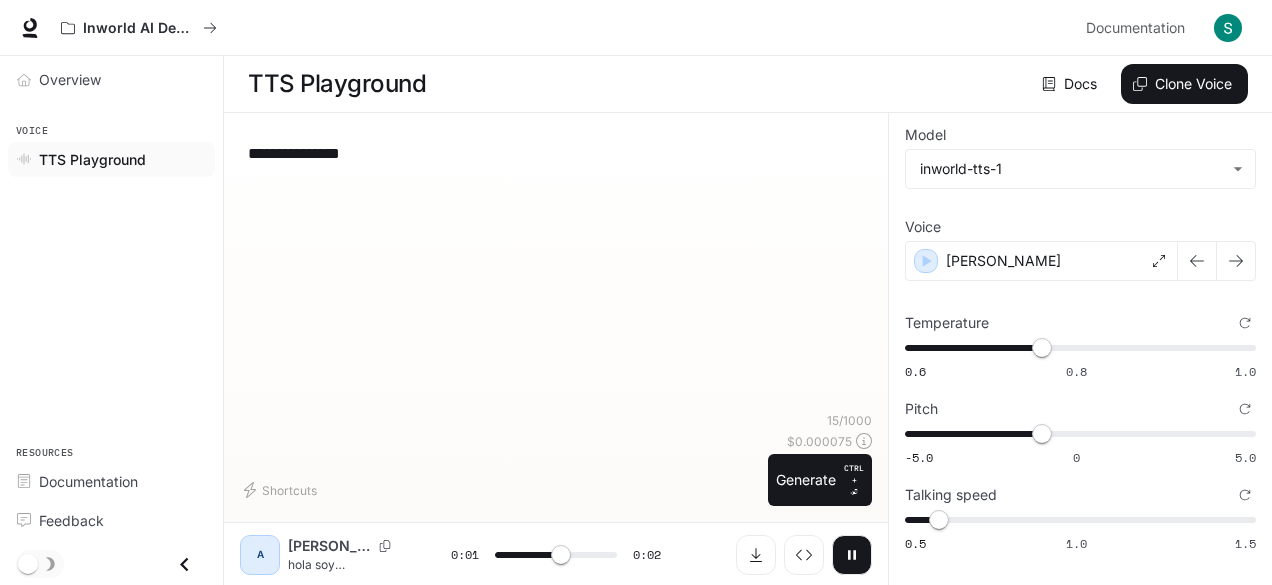 click 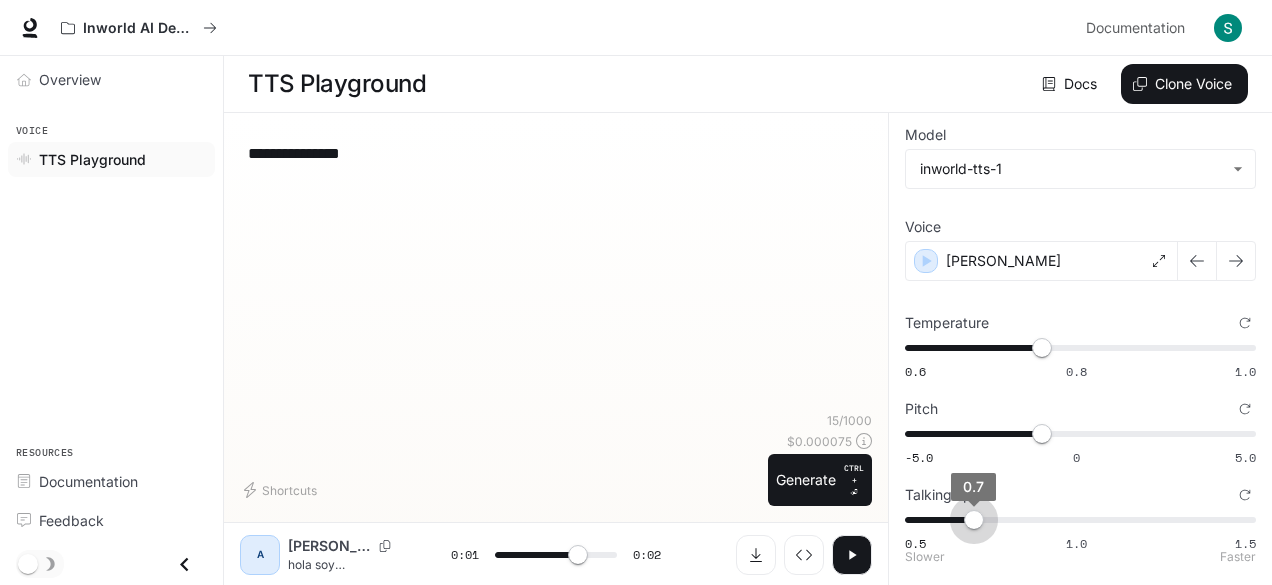 type on "***" 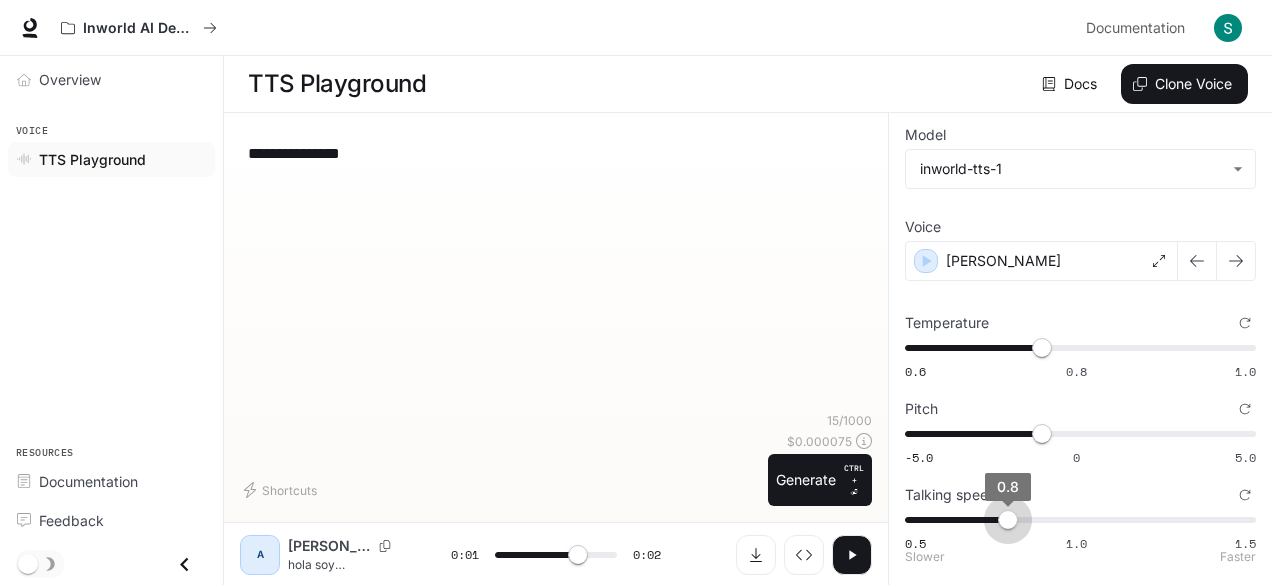 type on "***" 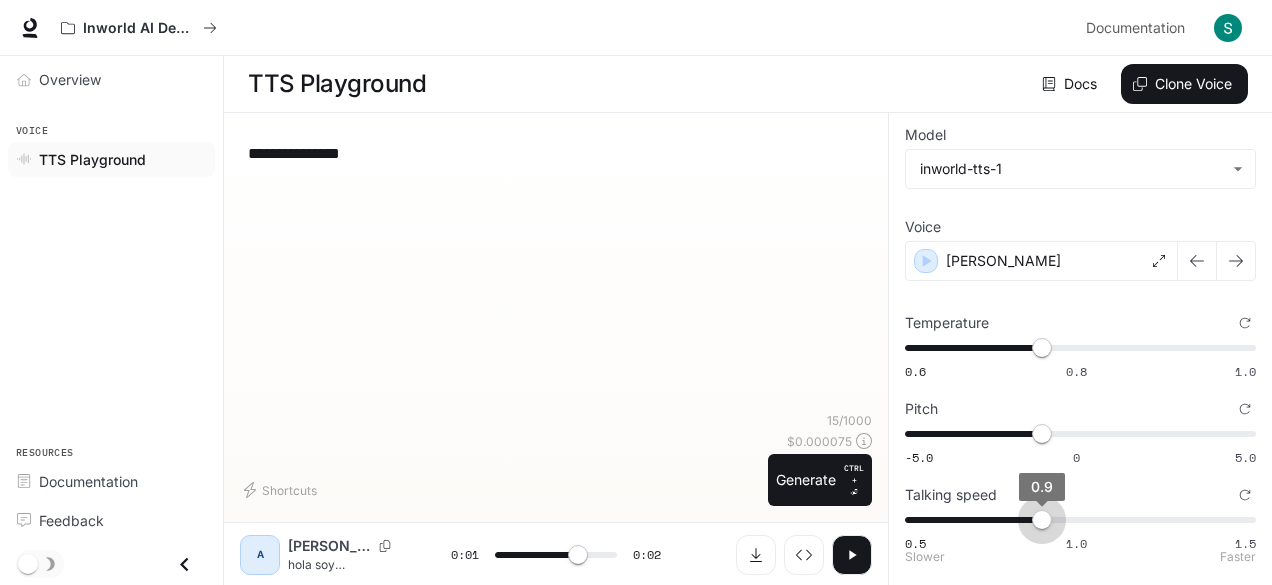 type on "***" 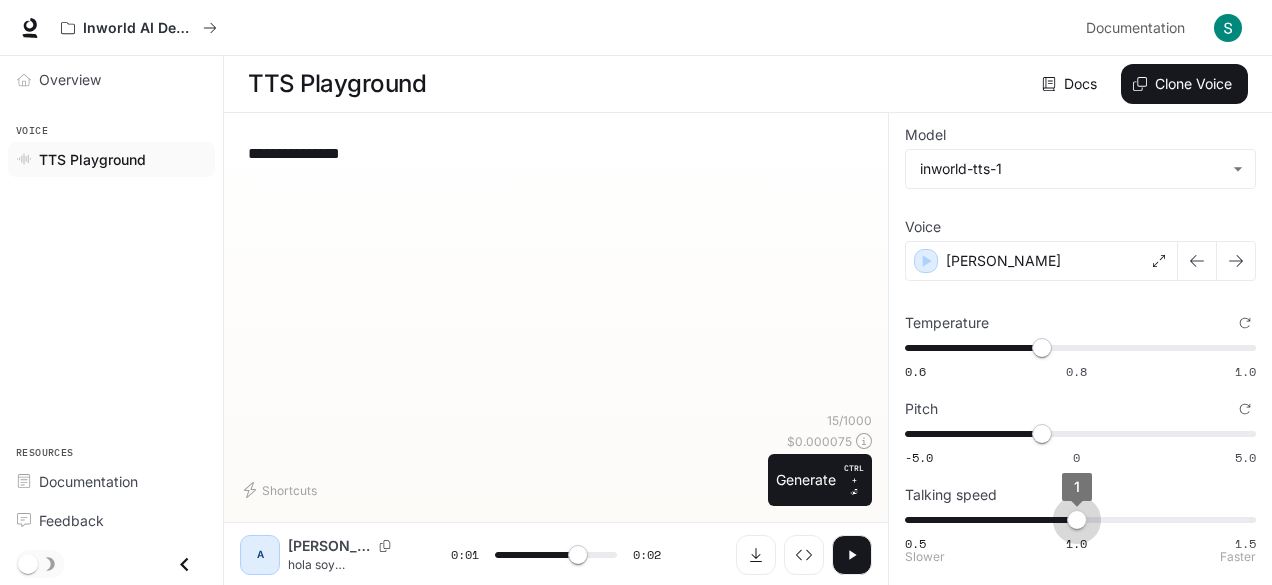 drag, startPoint x: 946, startPoint y: 509, endPoint x: 1088, endPoint y: 547, distance: 146.9966 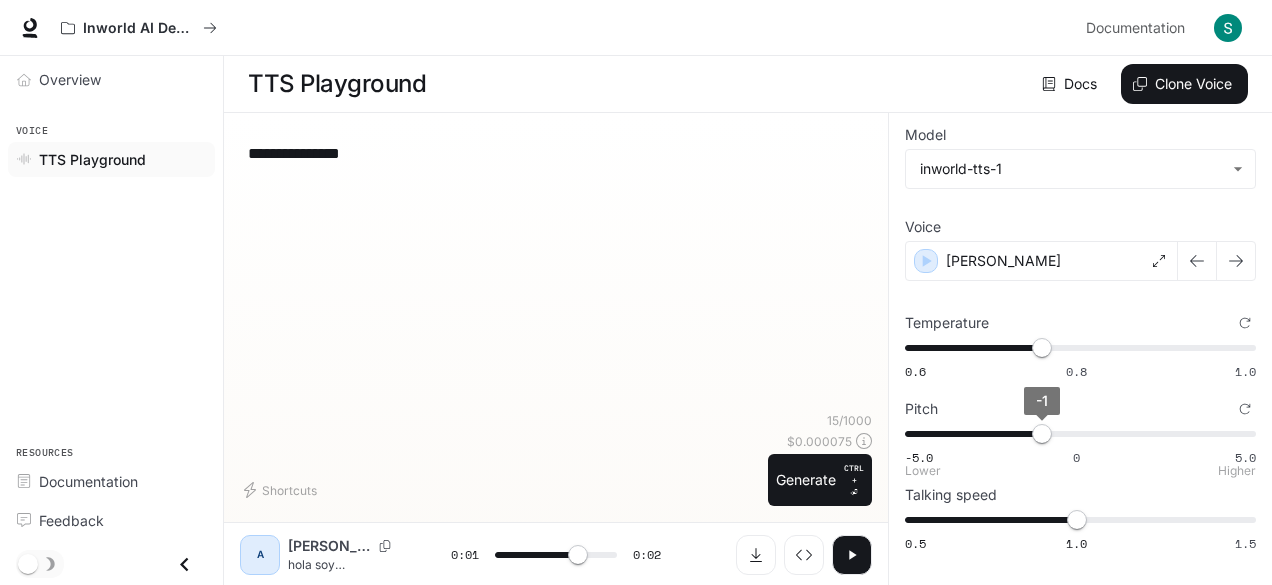 type 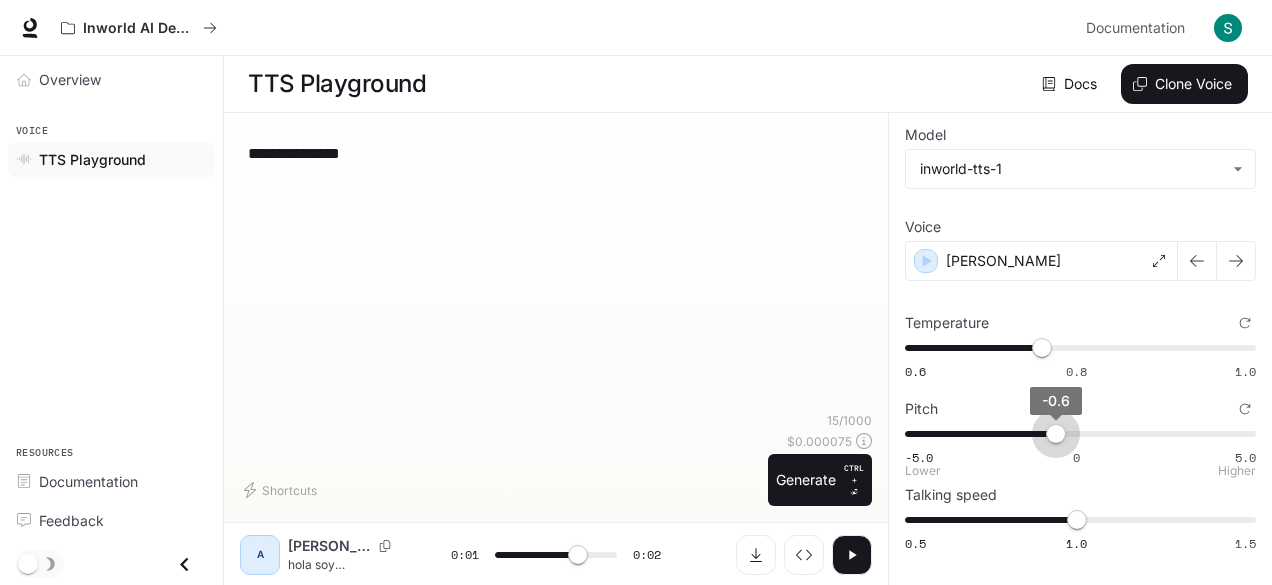 drag, startPoint x: 1044, startPoint y: 442, endPoint x: 1058, endPoint y: 451, distance: 16.643316 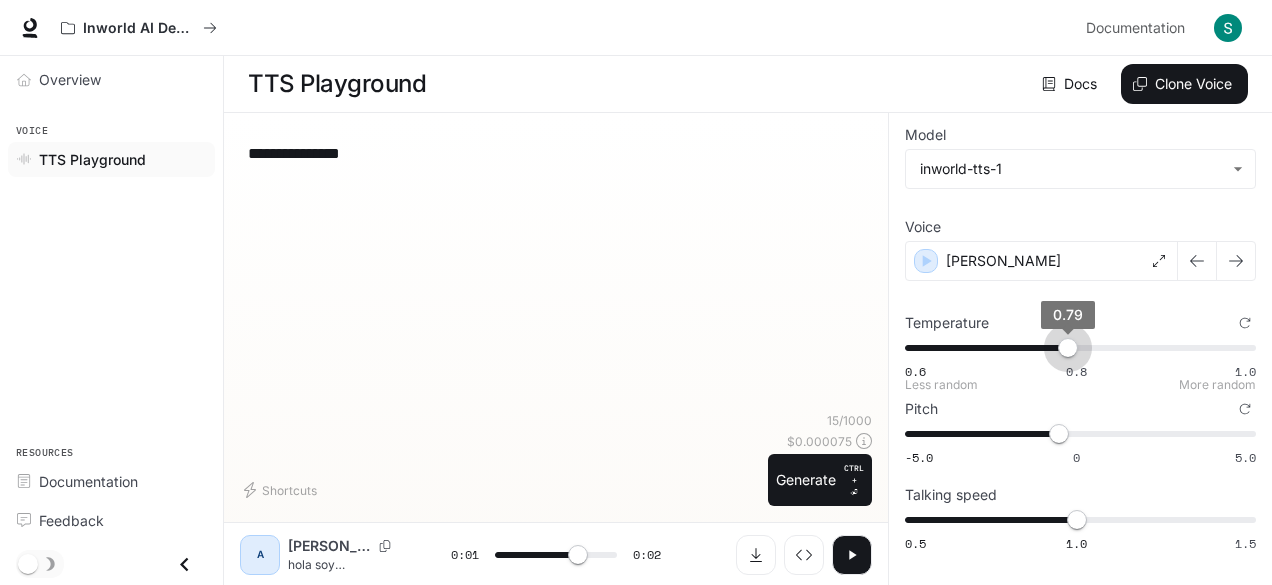 drag, startPoint x: 1042, startPoint y: 347, endPoint x: 1072, endPoint y: 357, distance: 31.622776 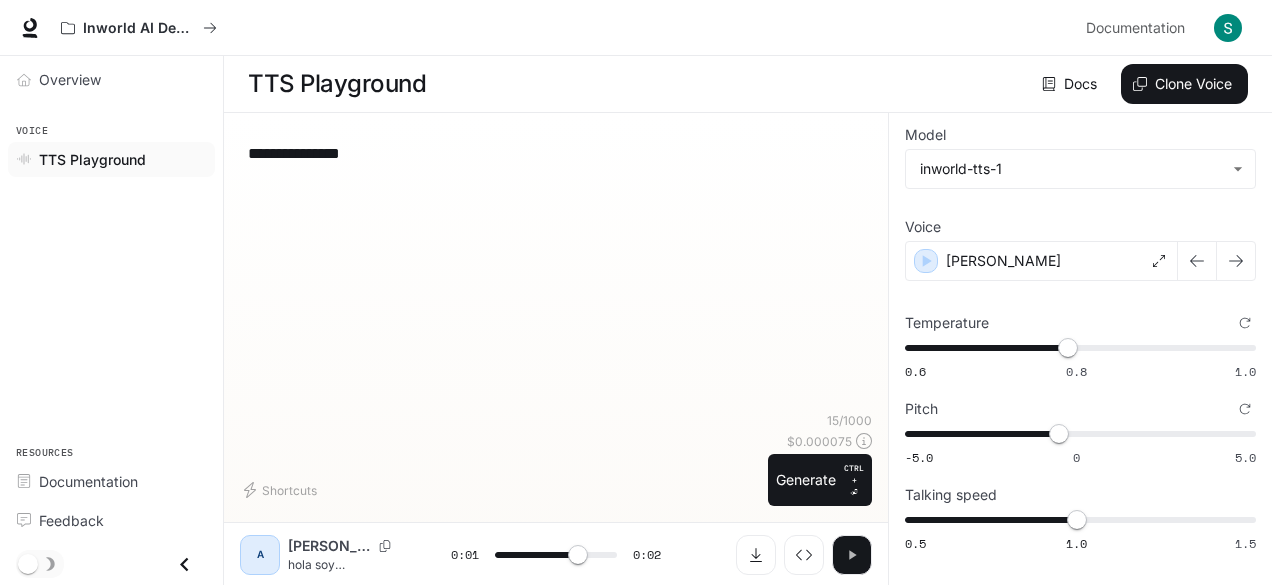 click at bounding box center [852, 555] 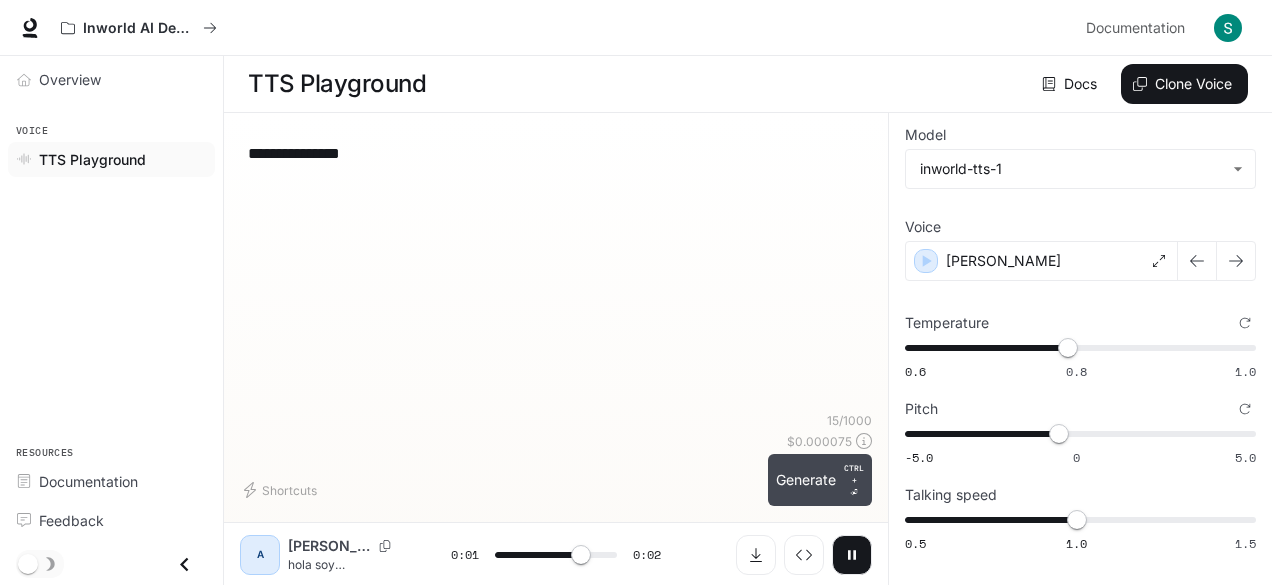 click on "Generate CTRL +  ⏎" at bounding box center [820, 480] 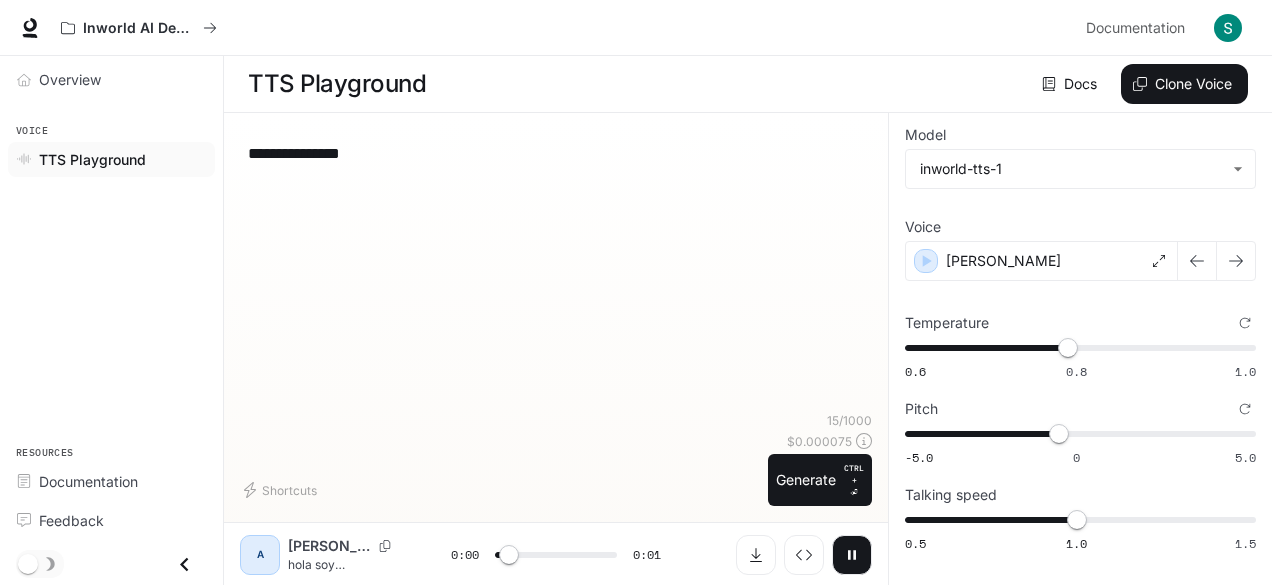 click at bounding box center (852, 555) 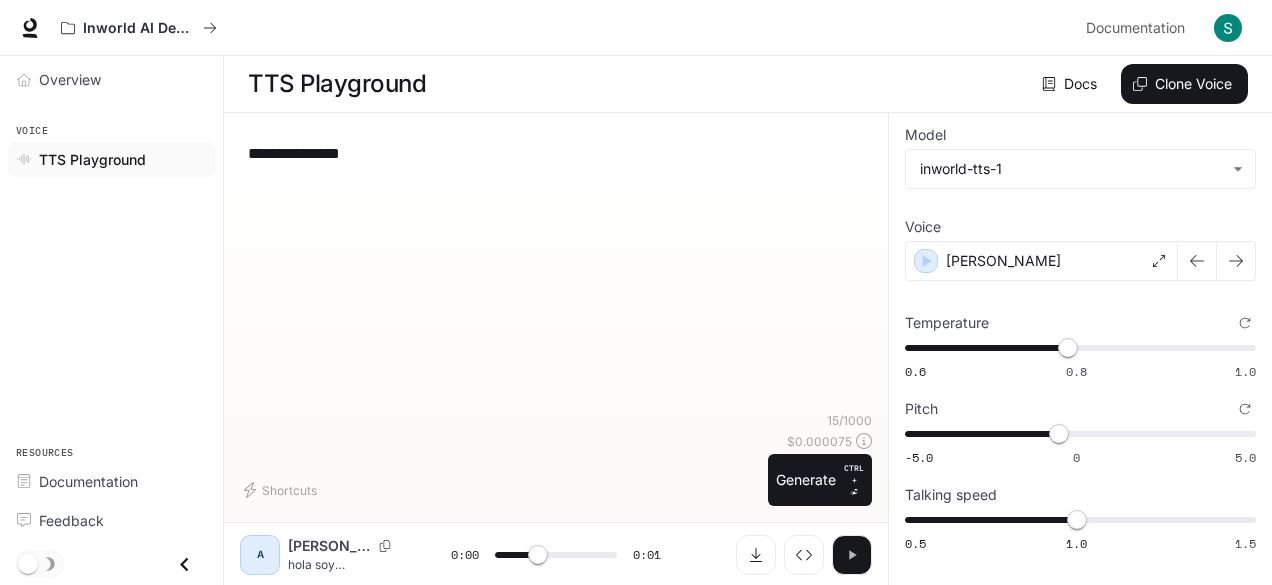 click at bounding box center [852, 555] 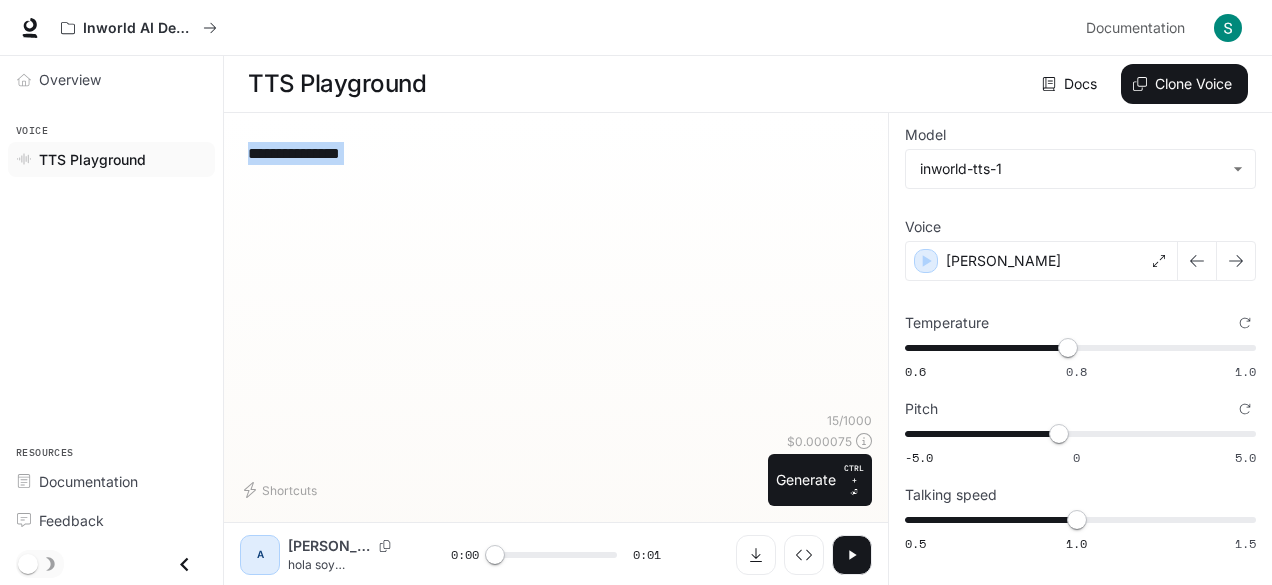 drag, startPoint x: 454, startPoint y: 197, endPoint x: 361, endPoint y: 165, distance: 98.35141 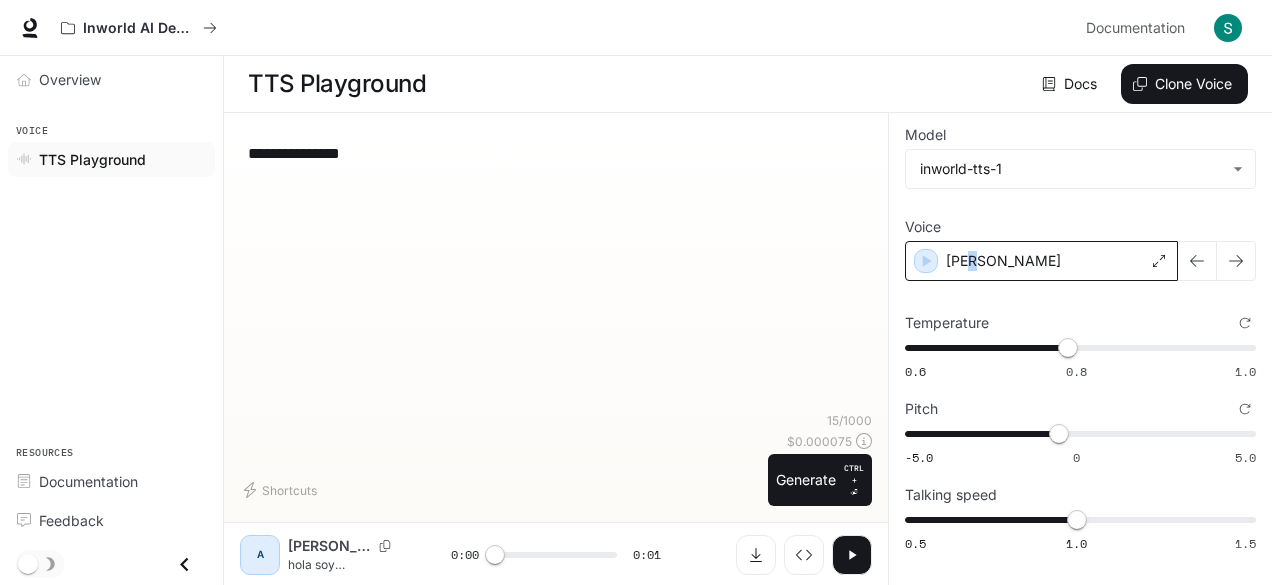 drag, startPoint x: 1028, startPoint y: 249, endPoint x: 970, endPoint y: 254, distance: 58.21512 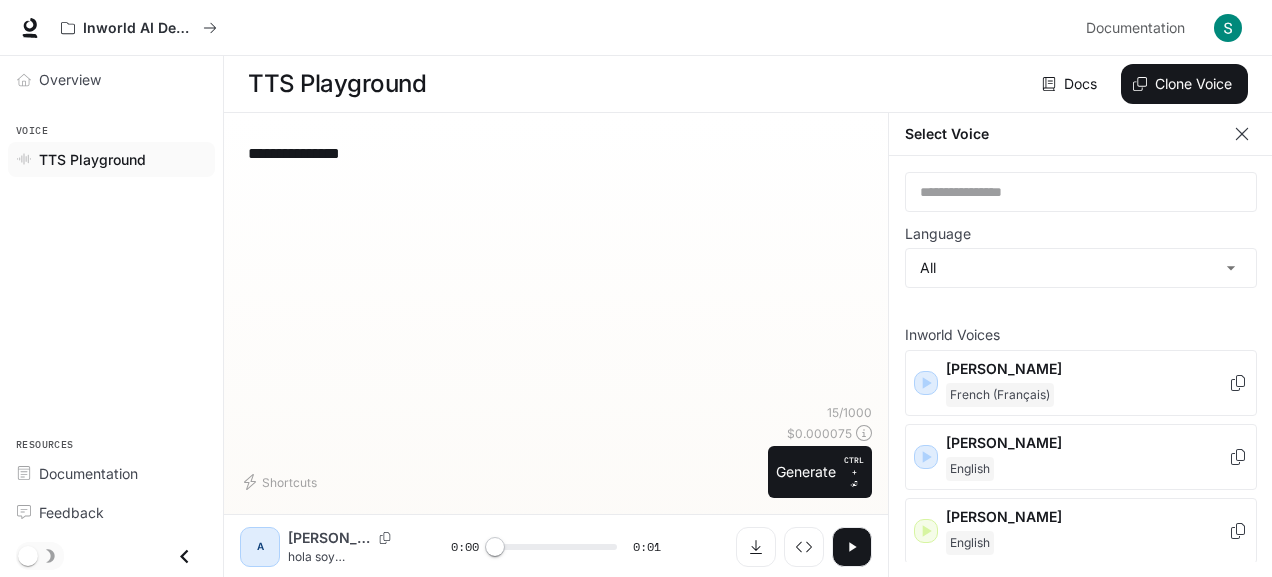 click 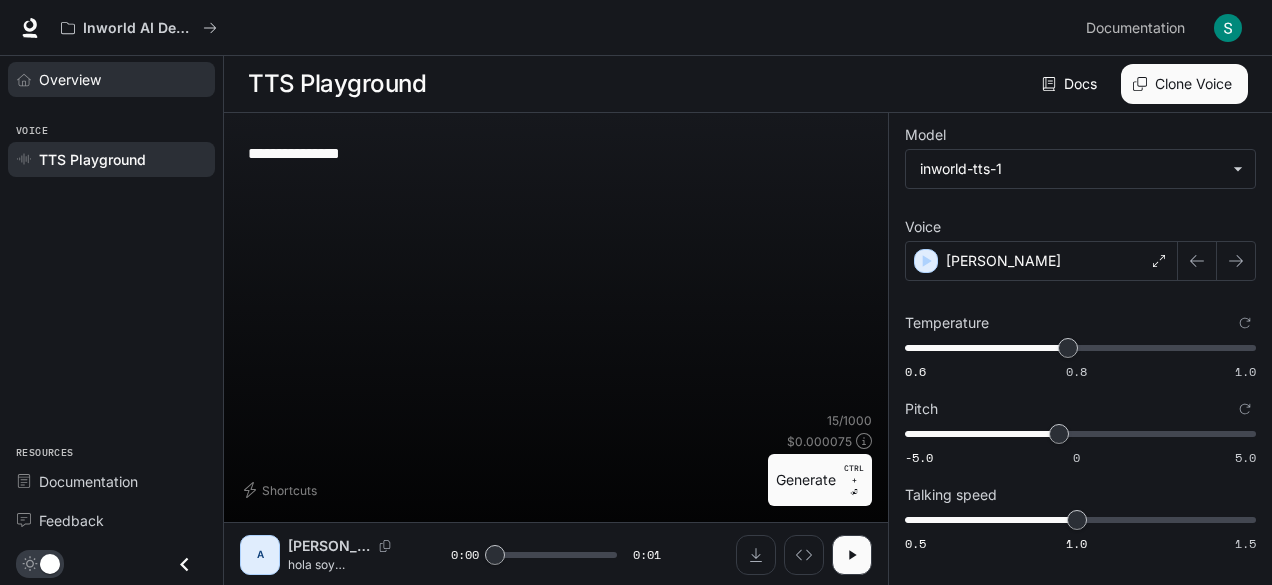click on "Overview" at bounding box center [122, 79] 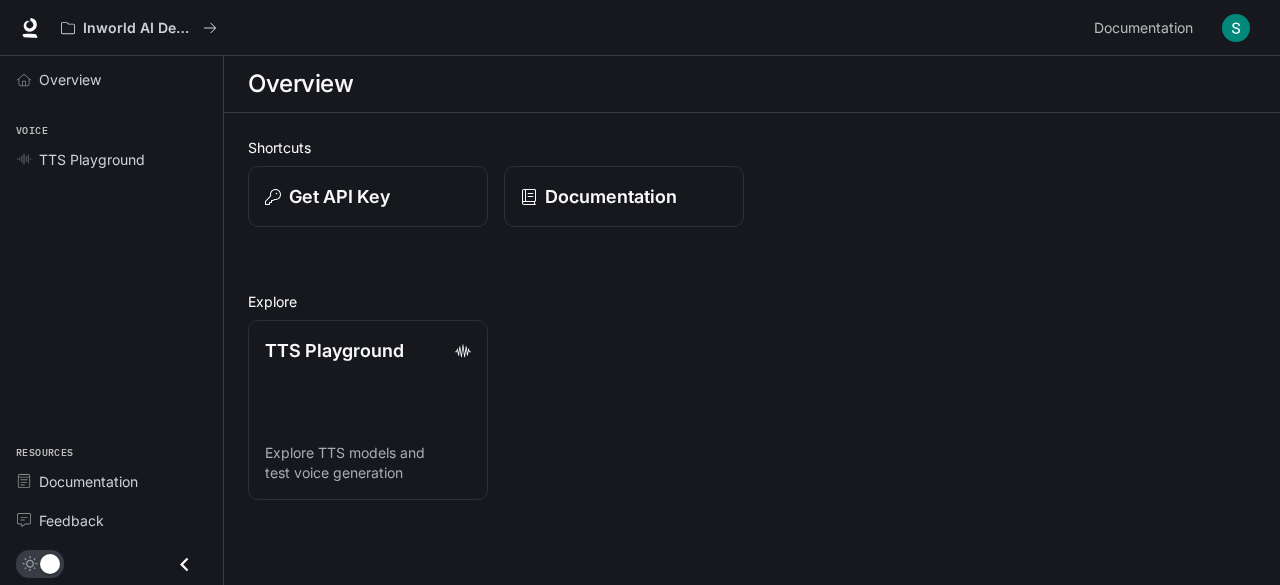 scroll, scrollTop: 0, scrollLeft: 0, axis: both 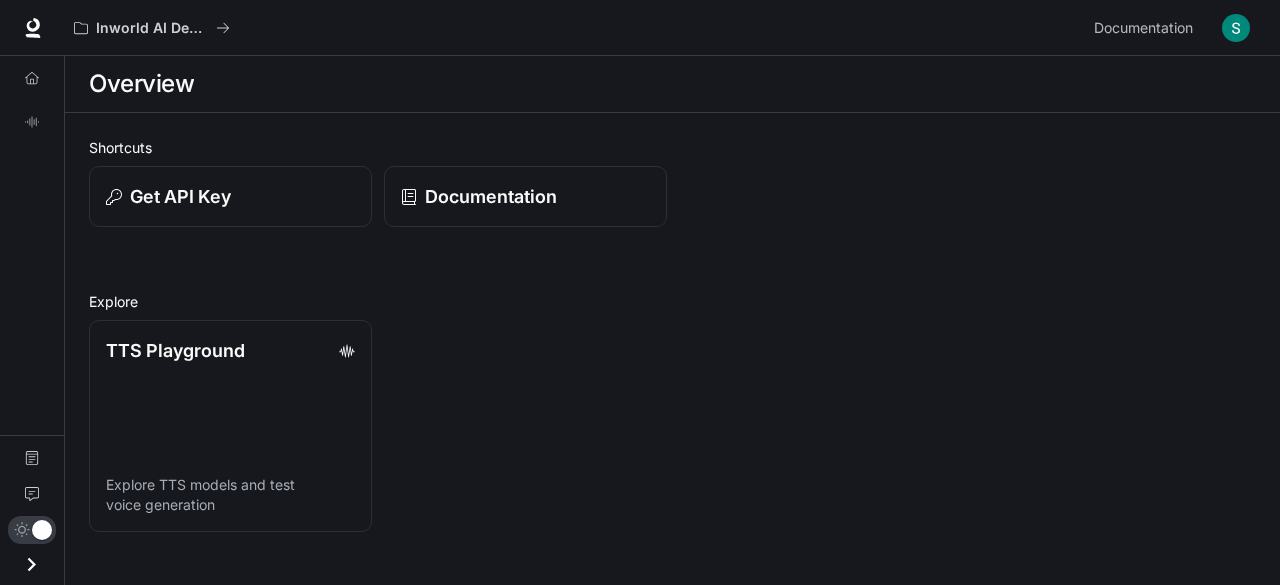 click 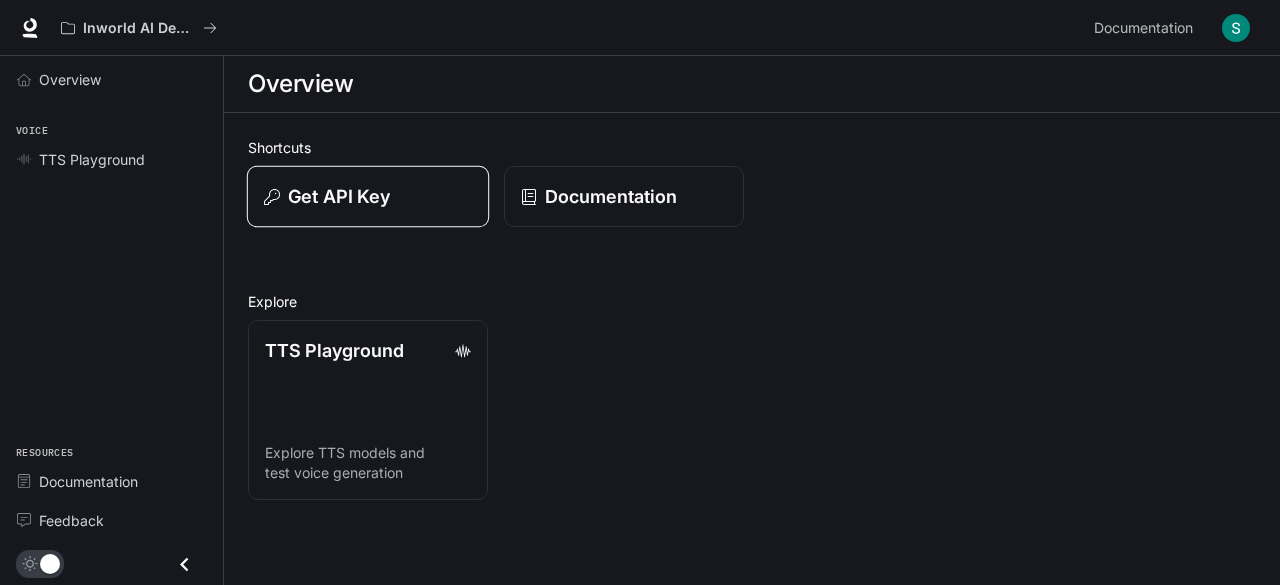 click on "Get API Key" at bounding box center (339, 196) 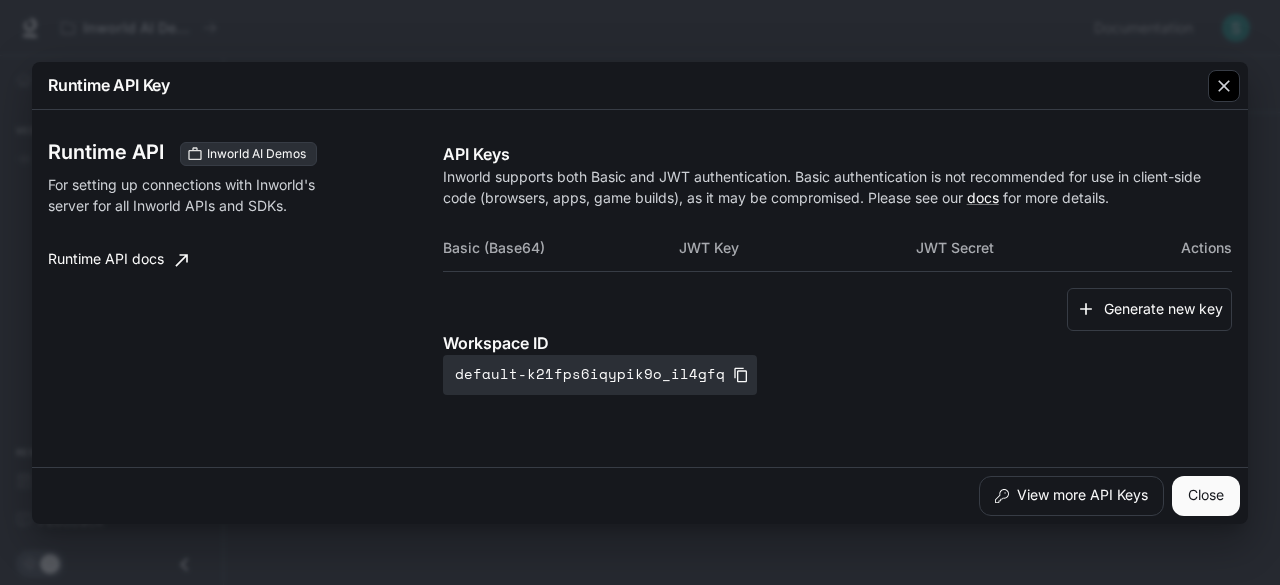 click 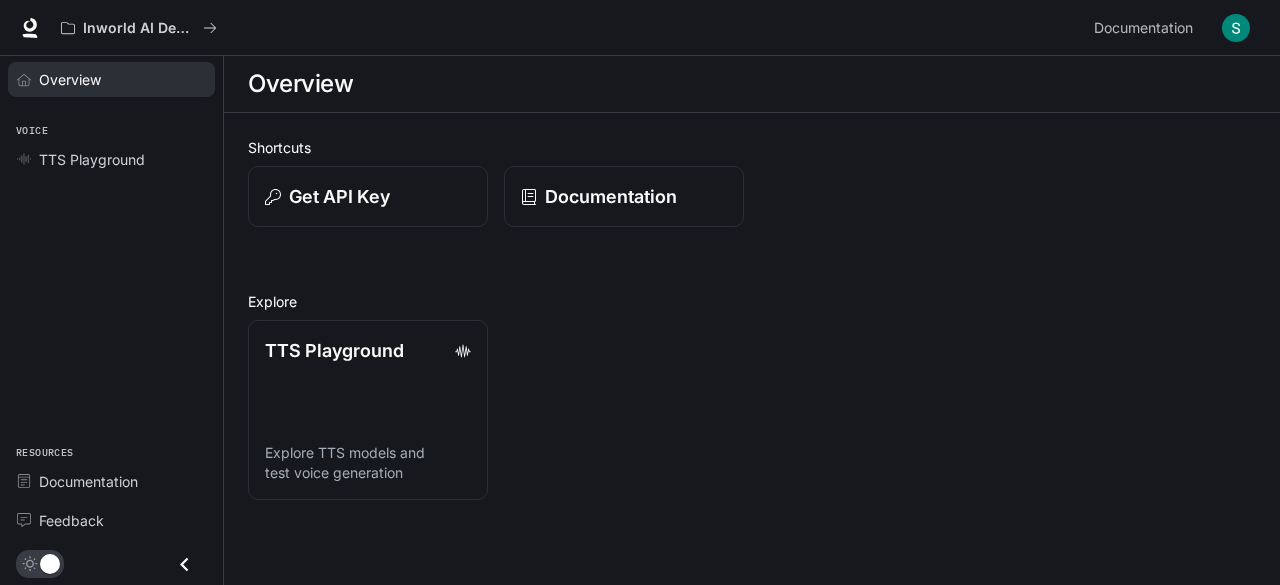 click on "Overview" at bounding box center [122, 79] 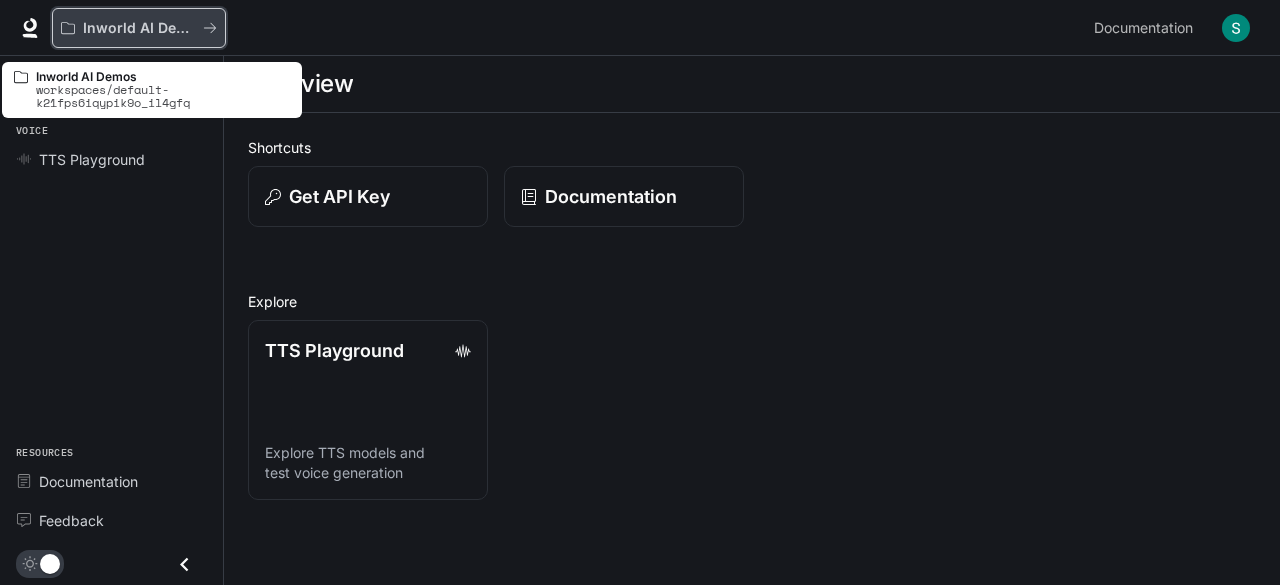 click on "Inworld AI Demos" at bounding box center (132, 28) 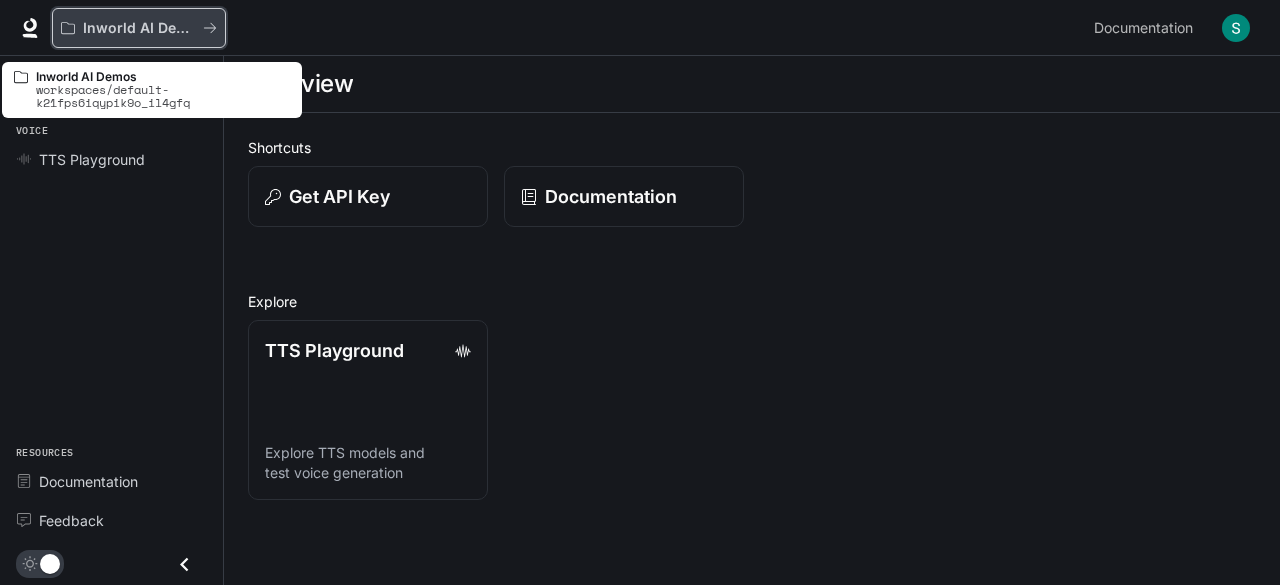 click on "Inworld AI Demos" at bounding box center (139, 28) 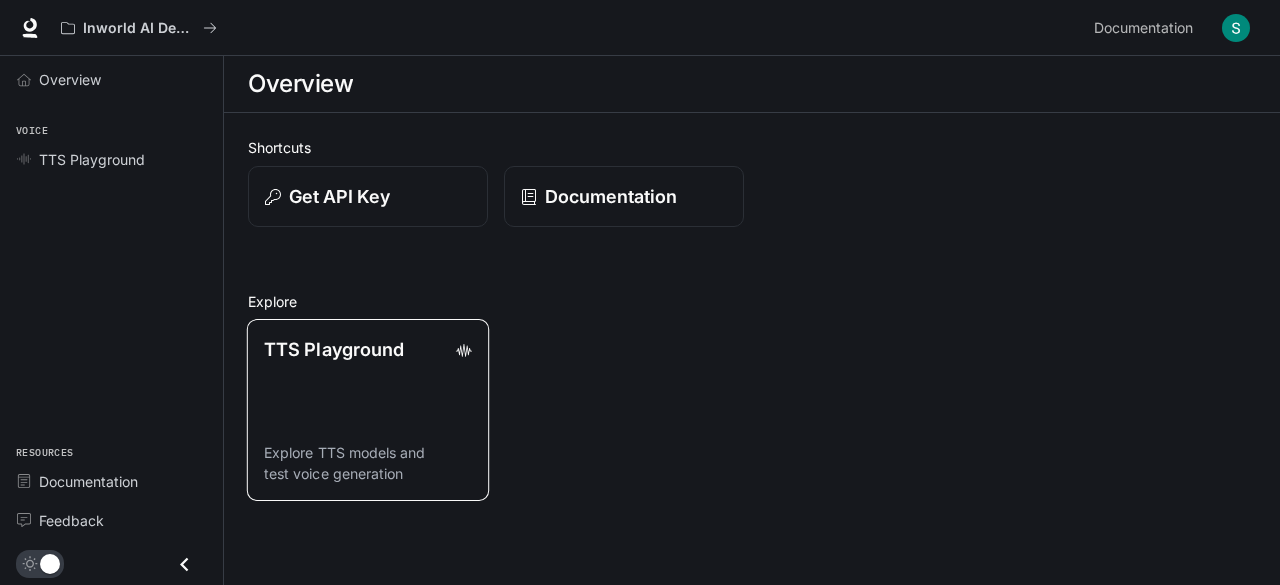 click on "TTS Playground Explore TTS models and test voice generation" at bounding box center (368, 410) 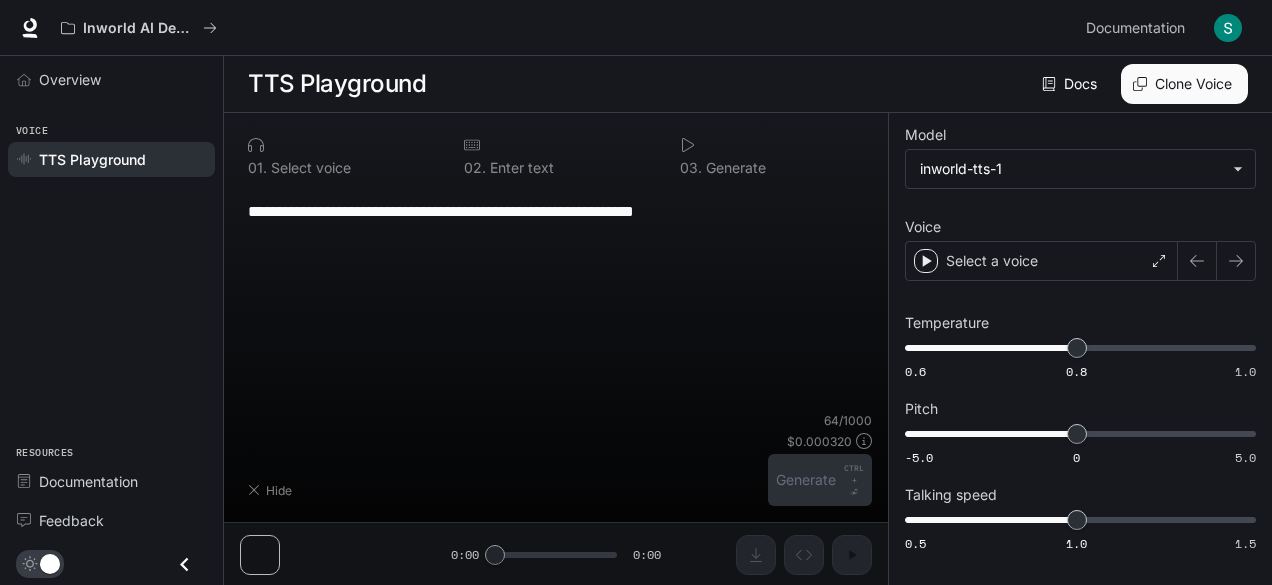 type on "**********" 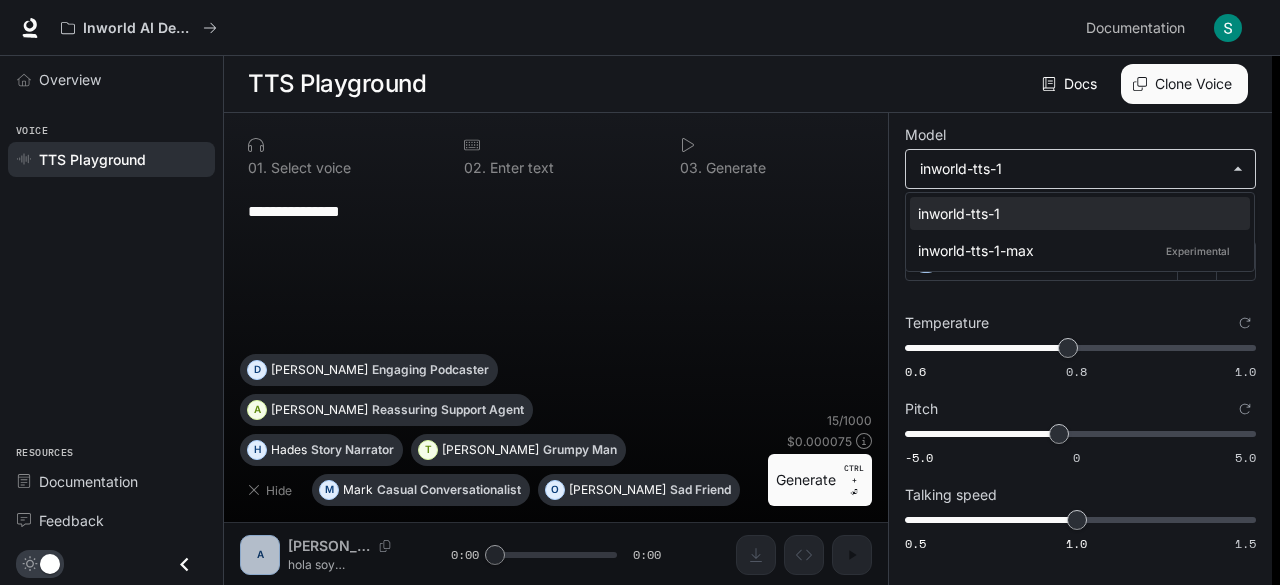 click on "**********" at bounding box center [640, 293] 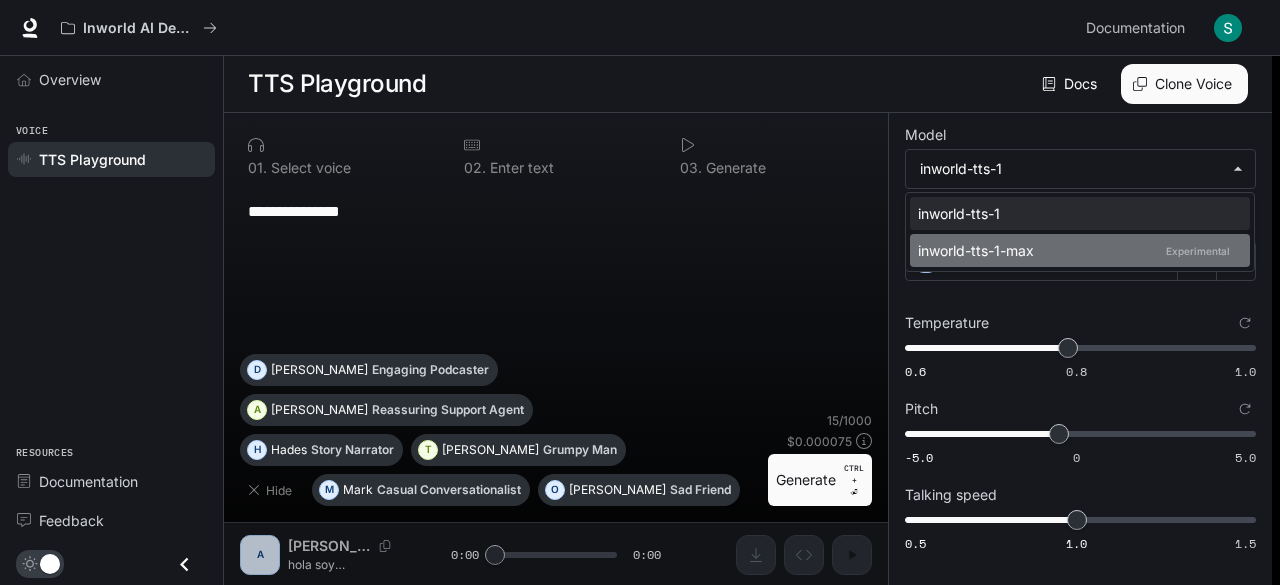 click on "inworld-tts-1-max Experimental" at bounding box center [1076, 250] 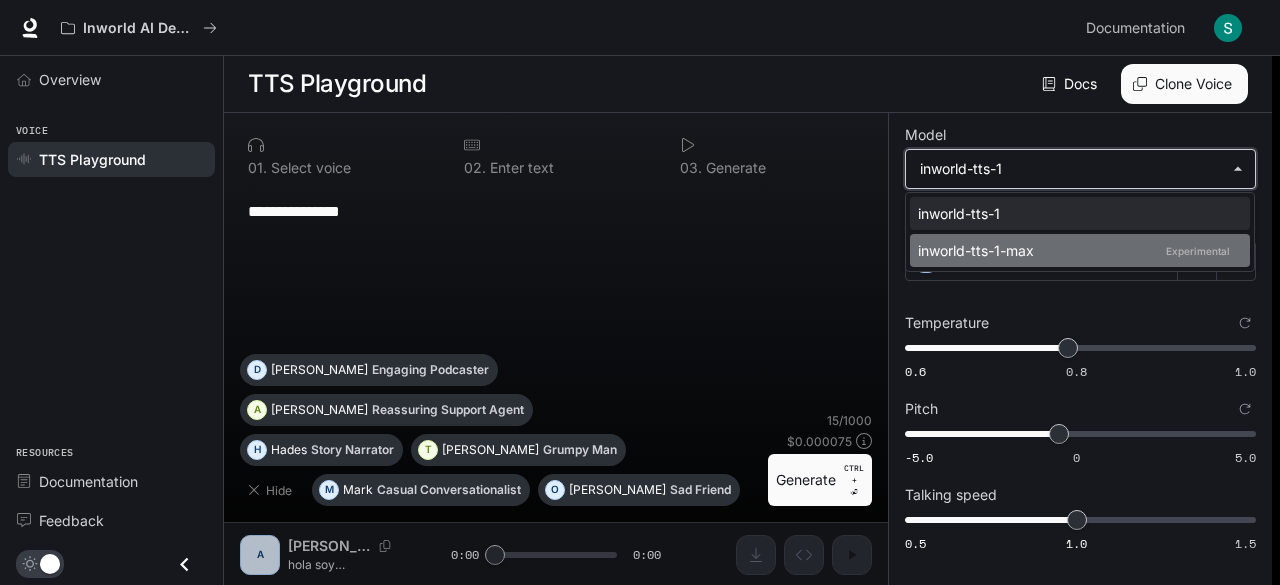 type on "**********" 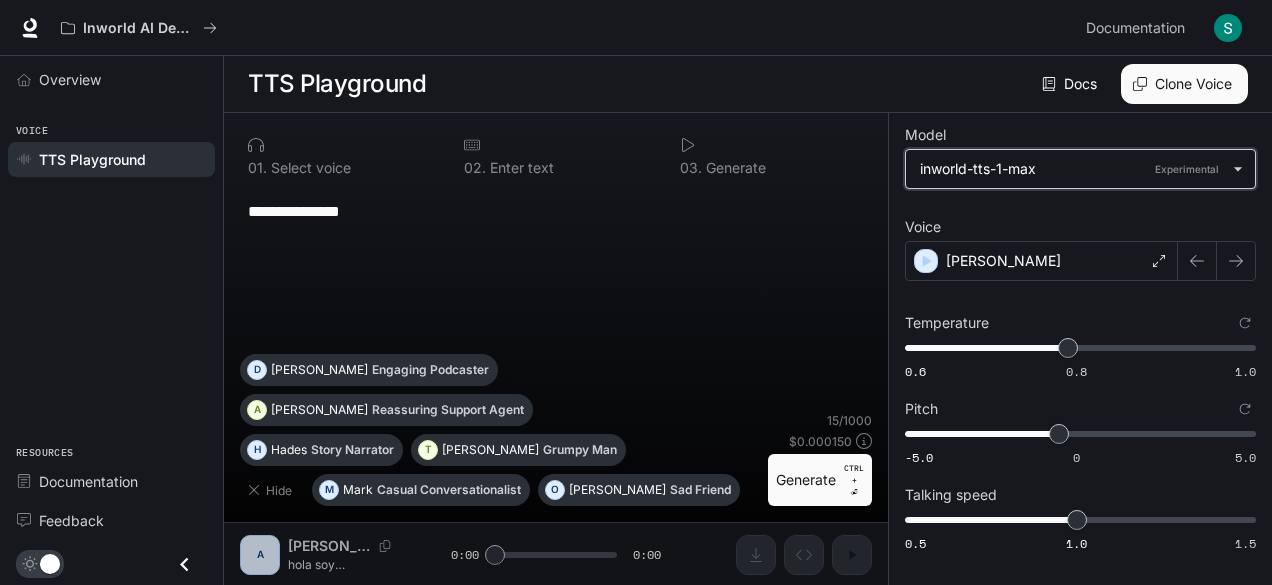 scroll, scrollTop: 0, scrollLeft: 0, axis: both 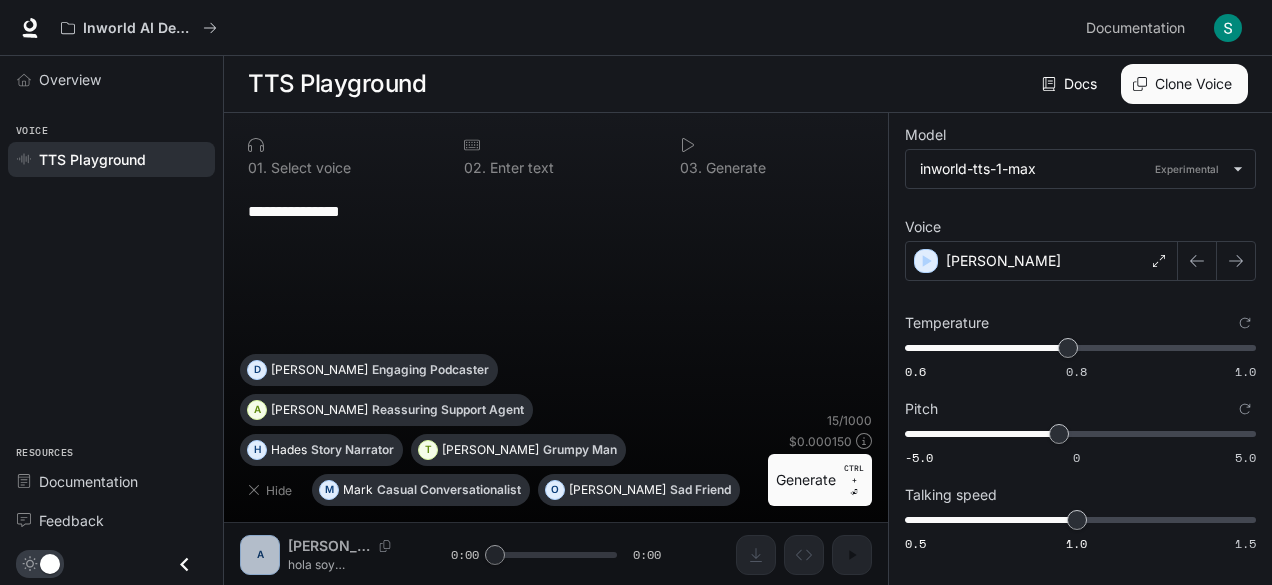 click on "Docs" at bounding box center [1071, 84] 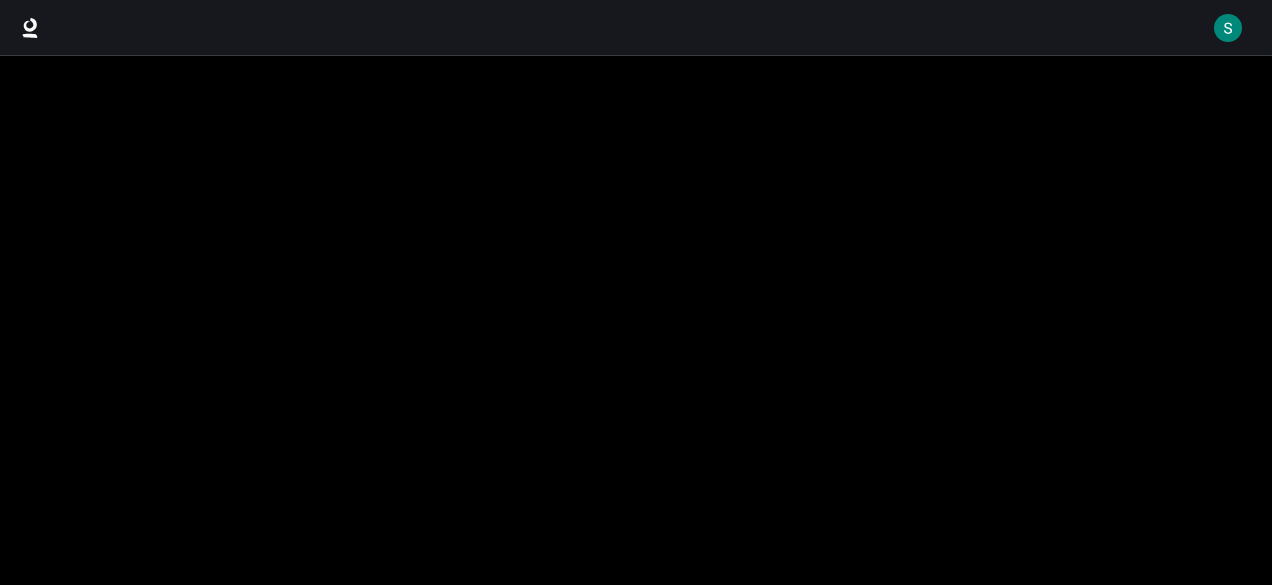 scroll, scrollTop: 0, scrollLeft: 0, axis: both 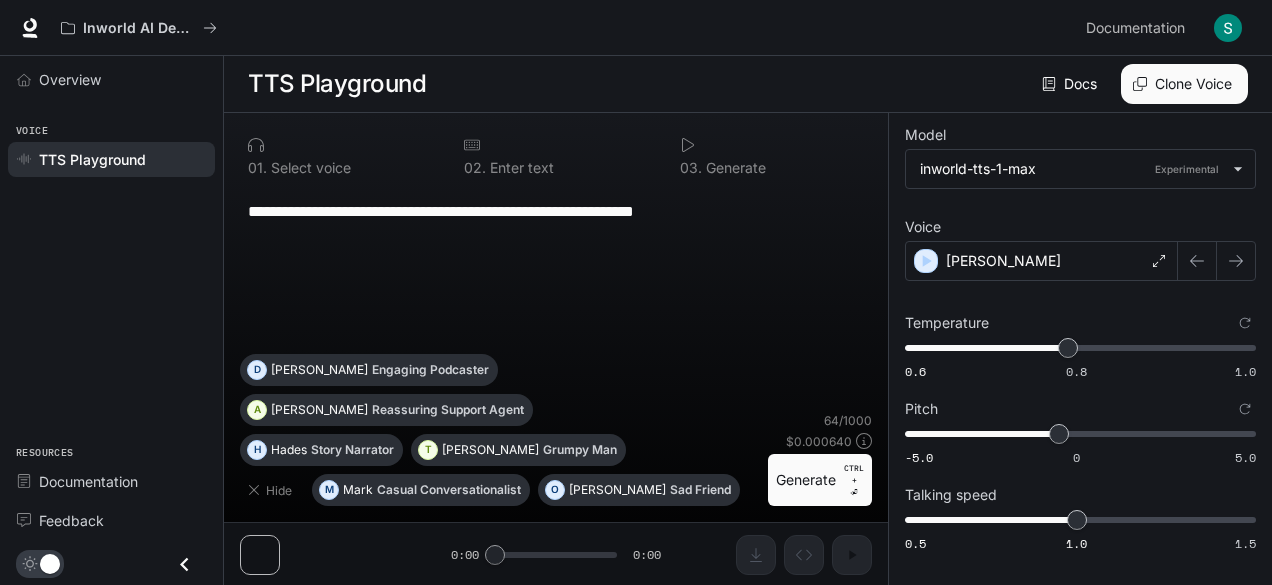 type on "**********" 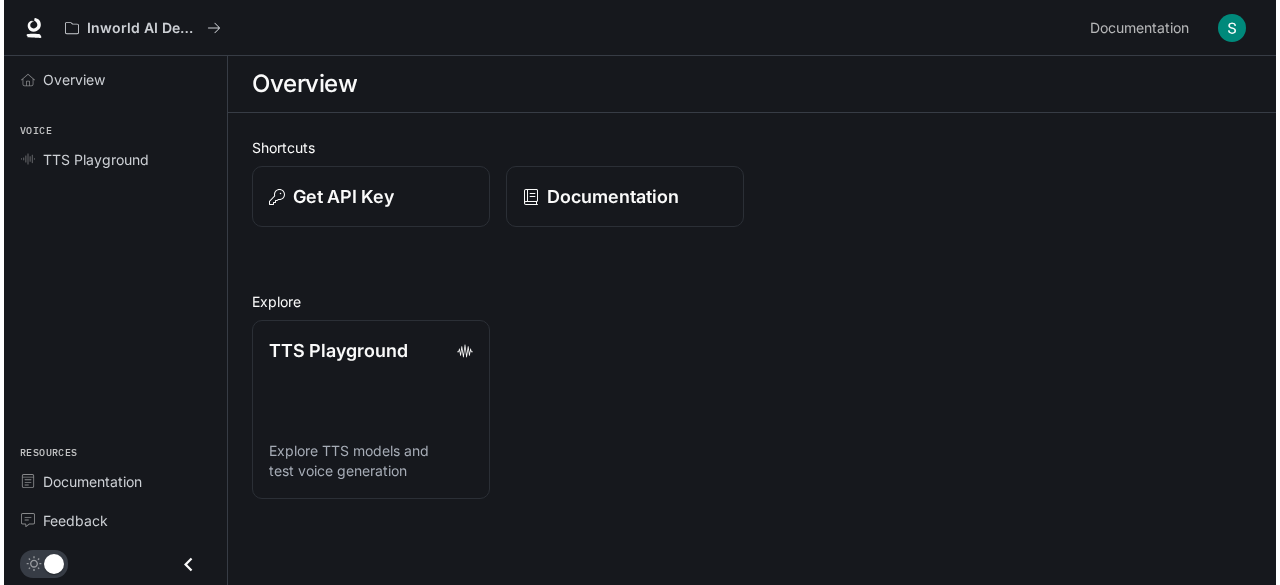 scroll, scrollTop: 0, scrollLeft: 0, axis: both 